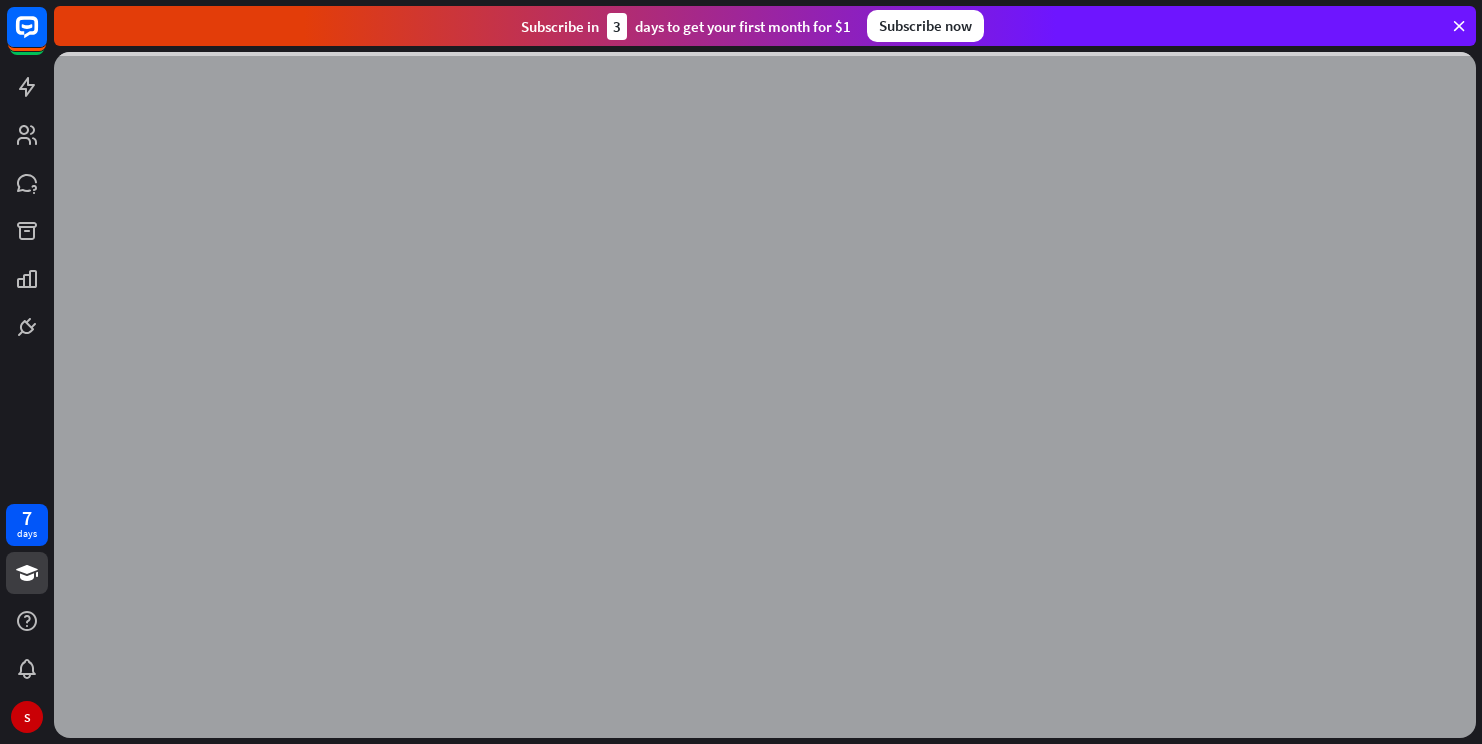 scroll, scrollTop: 0, scrollLeft: 0, axis: both 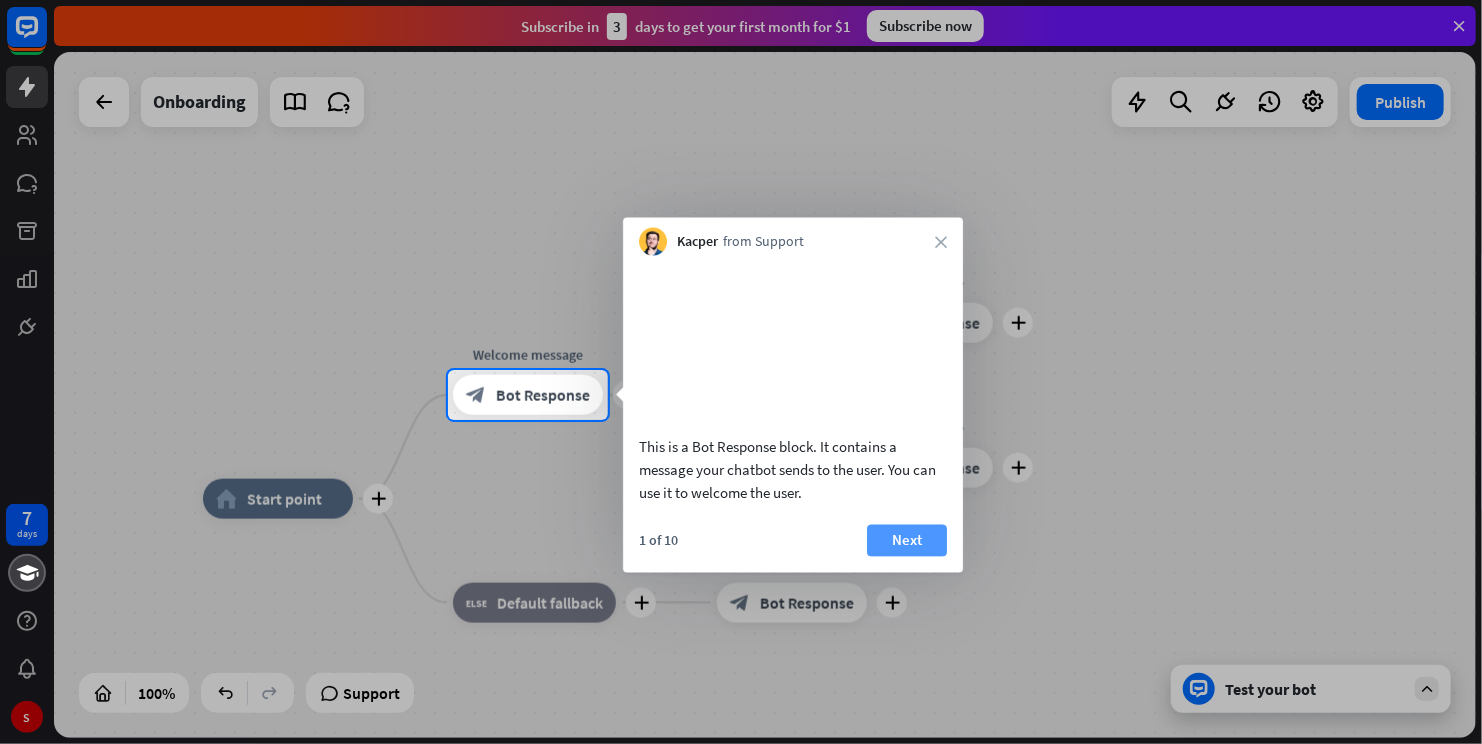 click on "Next" at bounding box center (907, 540) 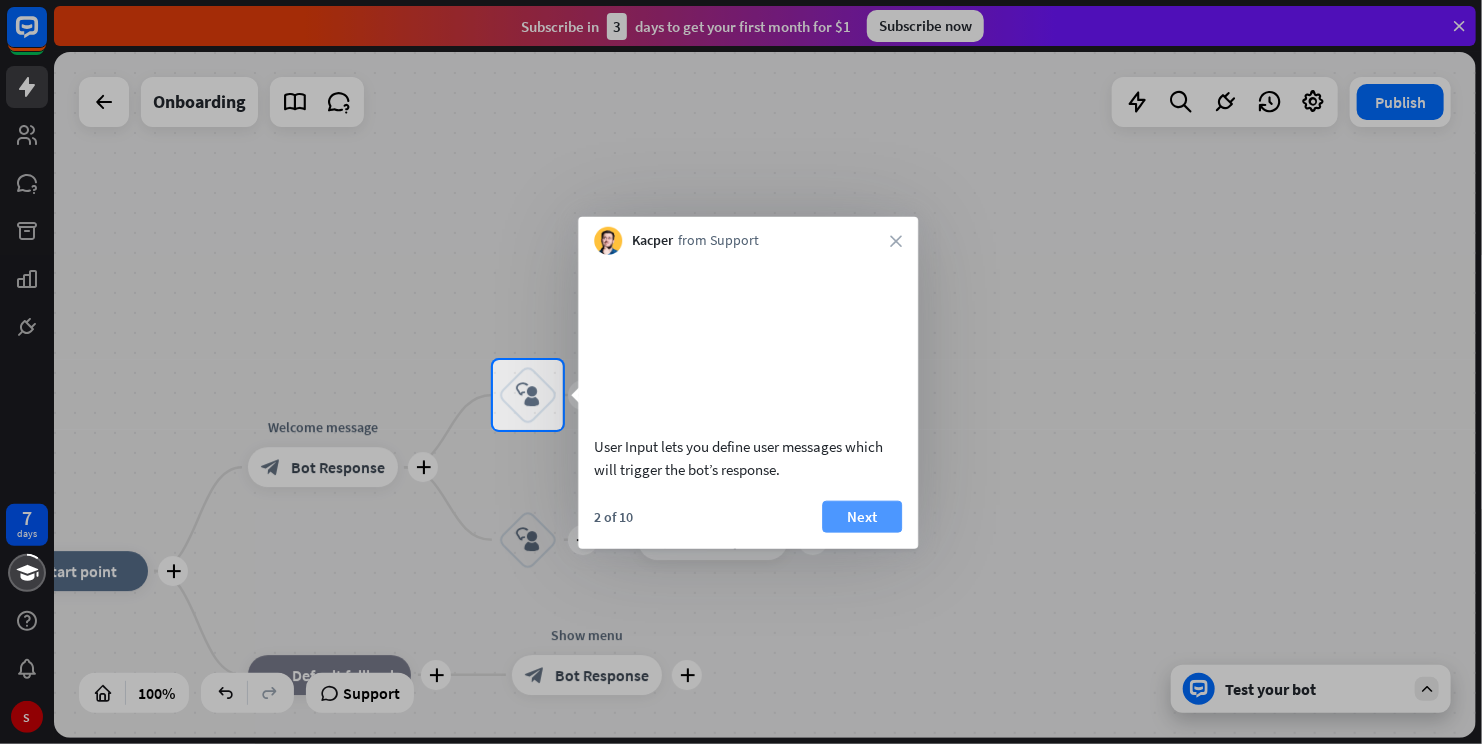 click on "Next" at bounding box center (862, 516) 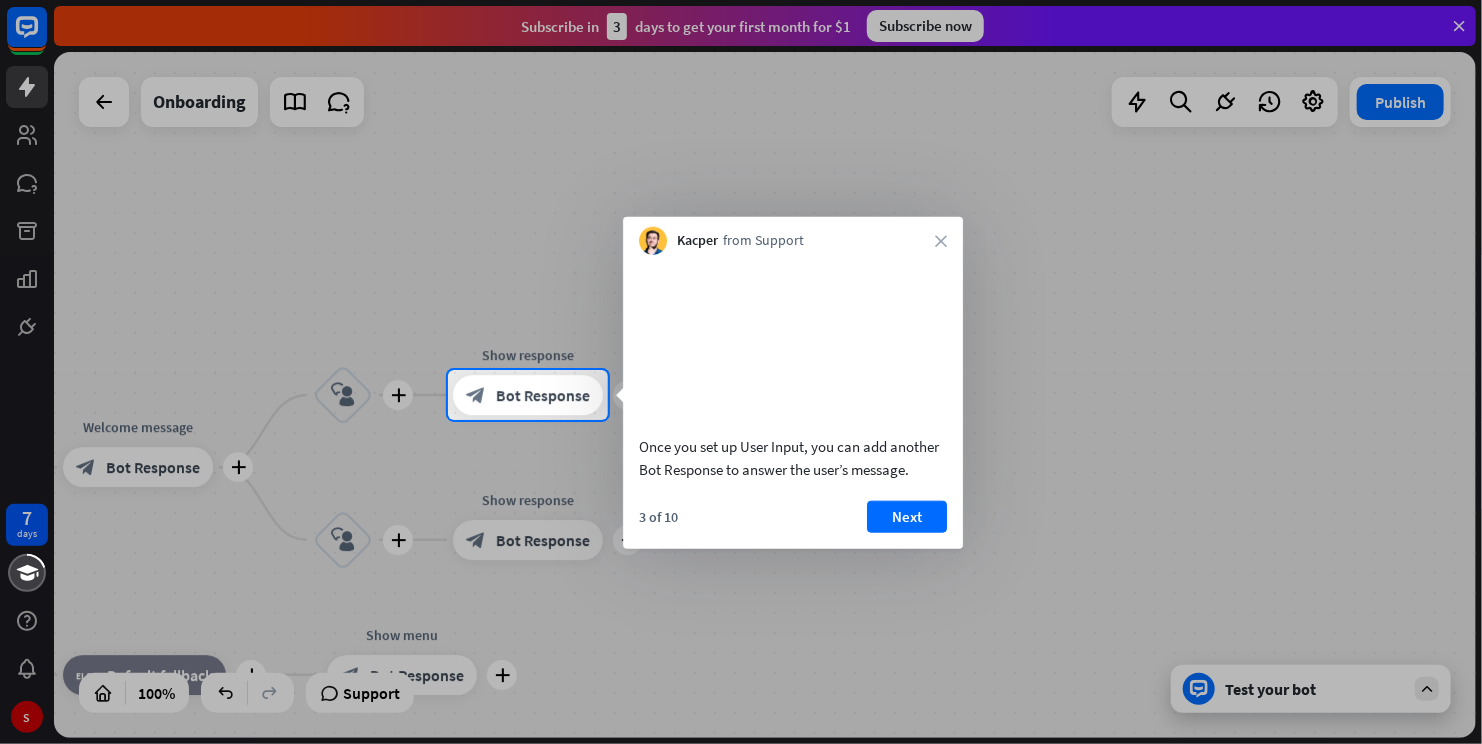 click on "Next" at bounding box center [907, 516] 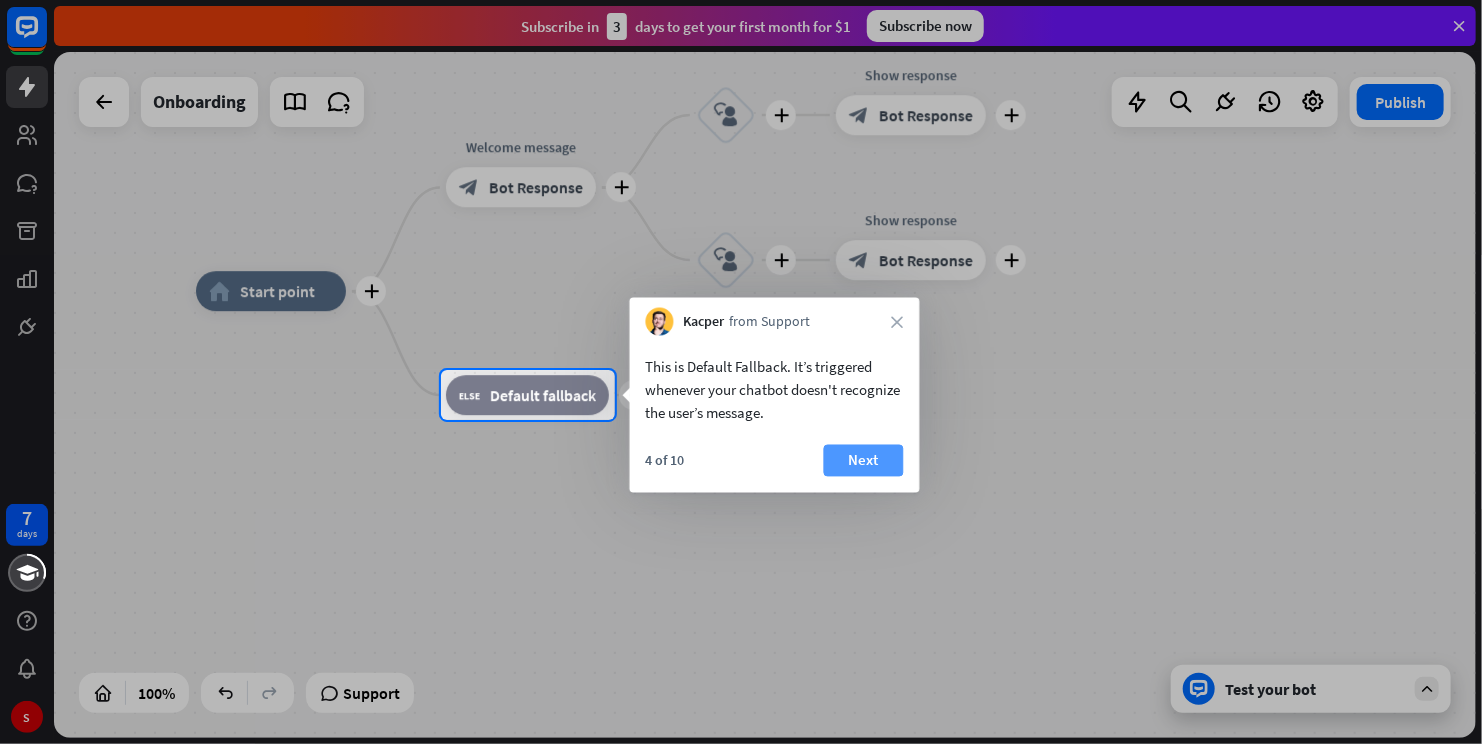 click on "Next" at bounding box center (864, 461) 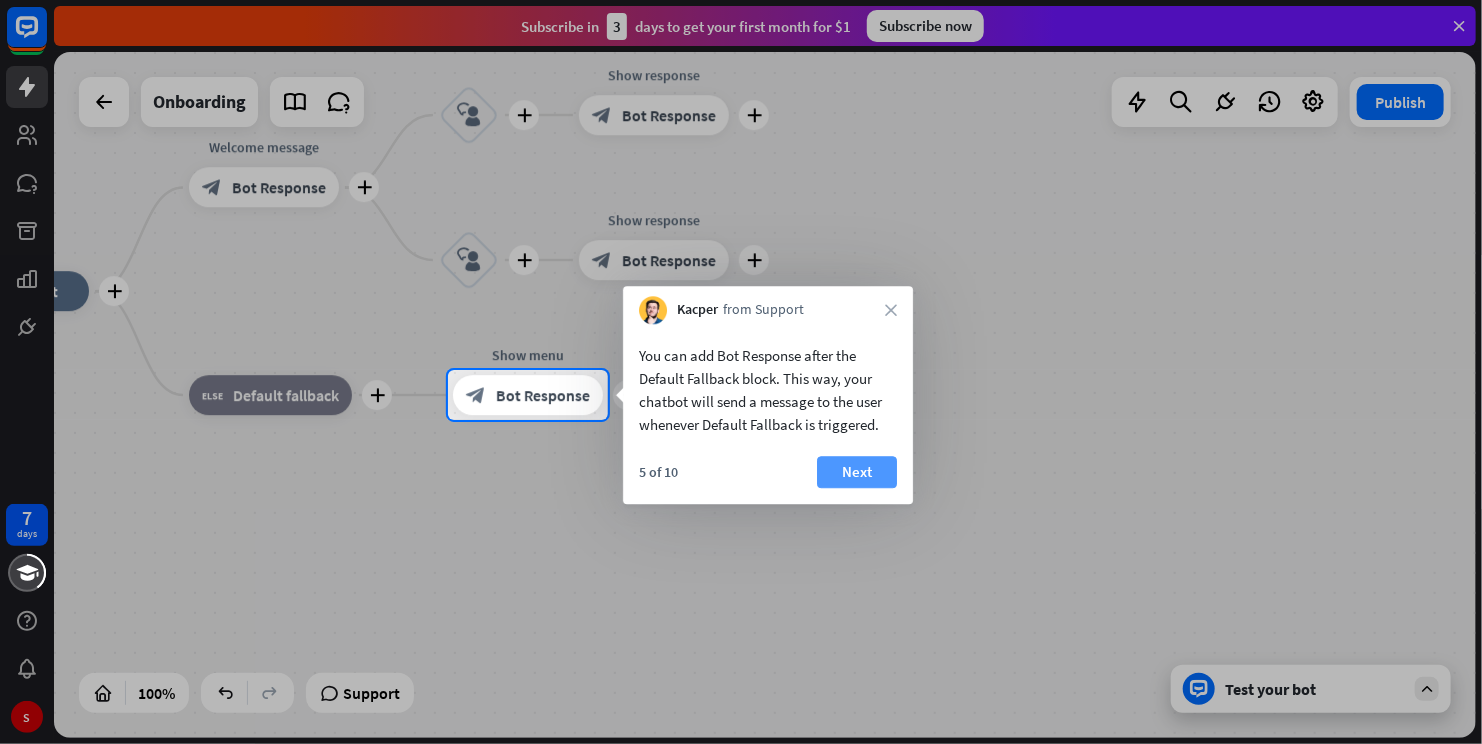 click on "Next" at bounding box center (857, 472) 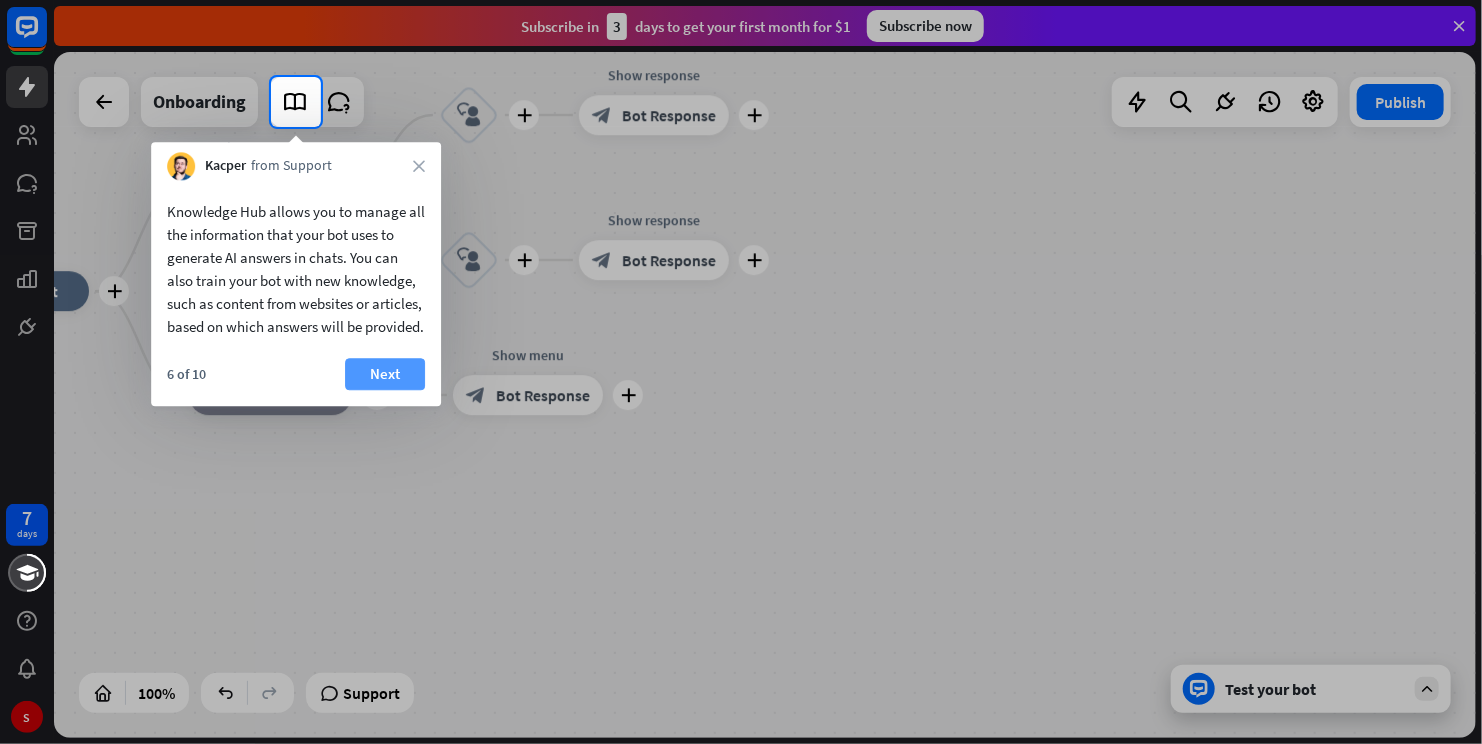click on "Next" at bounding box center (385, 374) 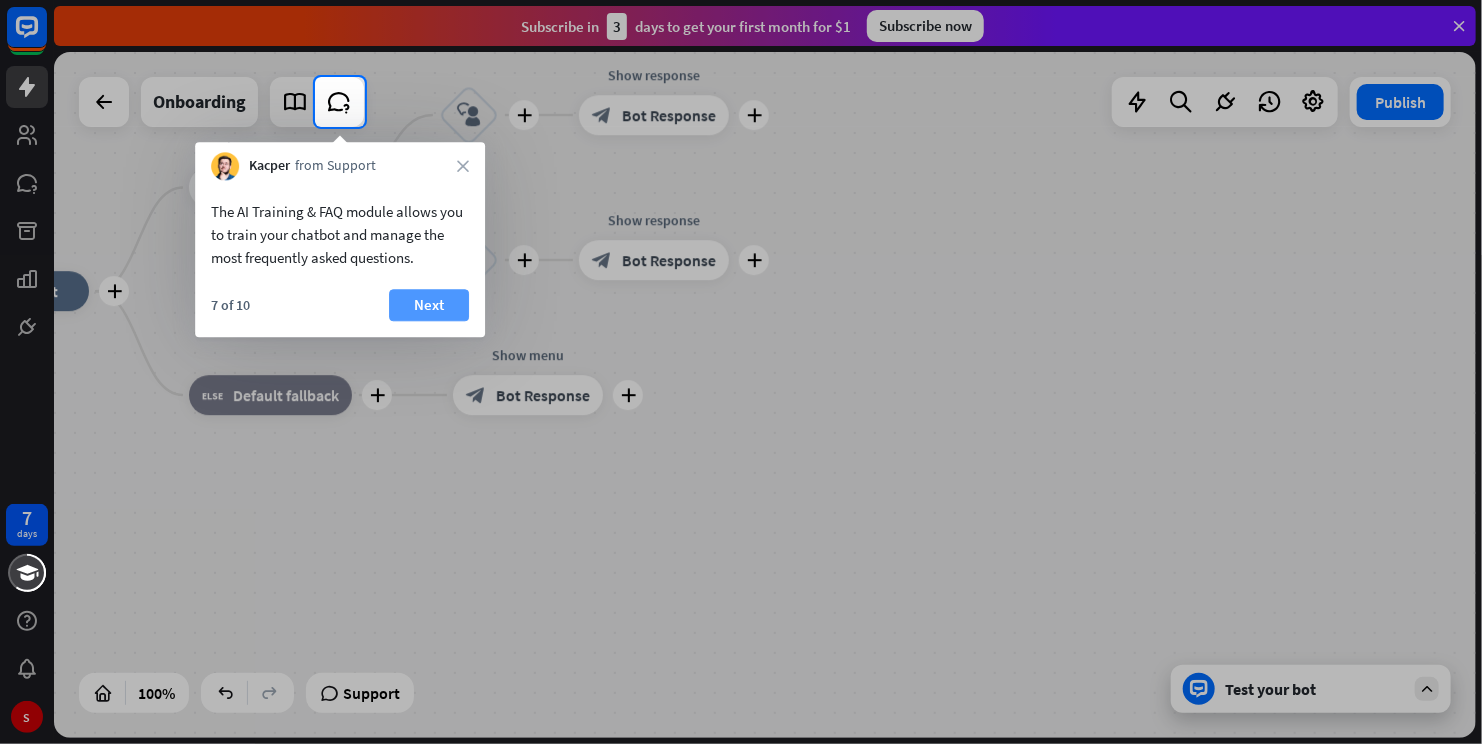 click on "Next" at bounding box center [429, 305] 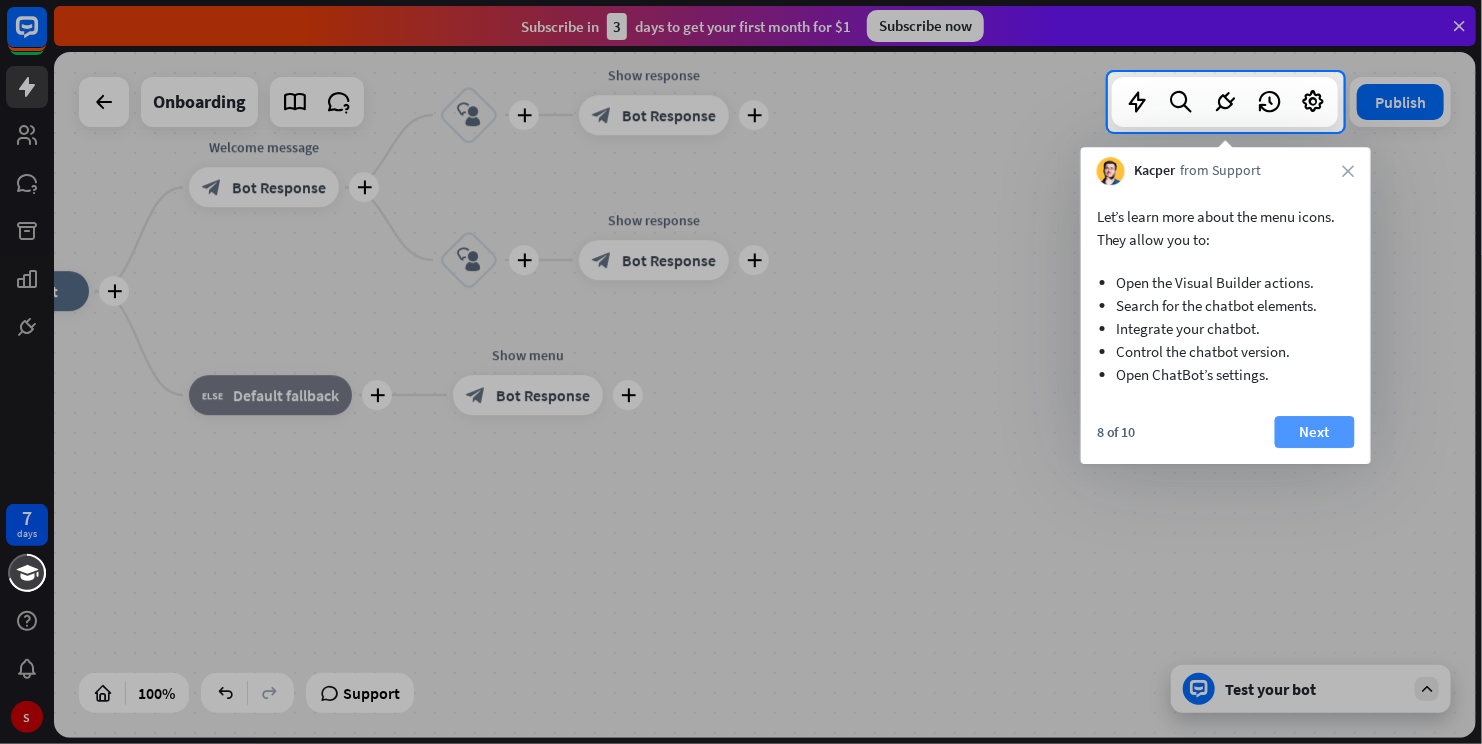 click on "Next" at bounding box center [1315, 432] 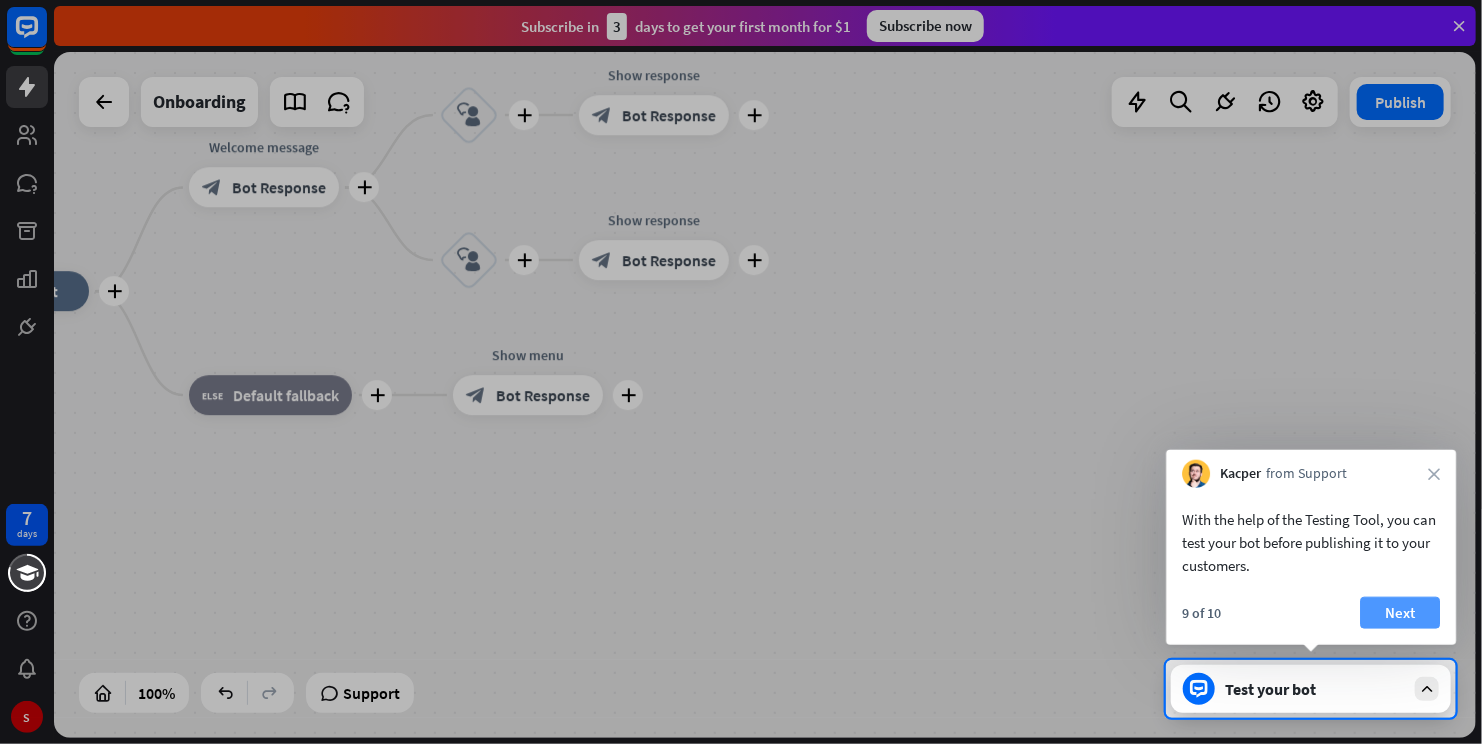 click on "Next" at bounding box center [1400, 613] 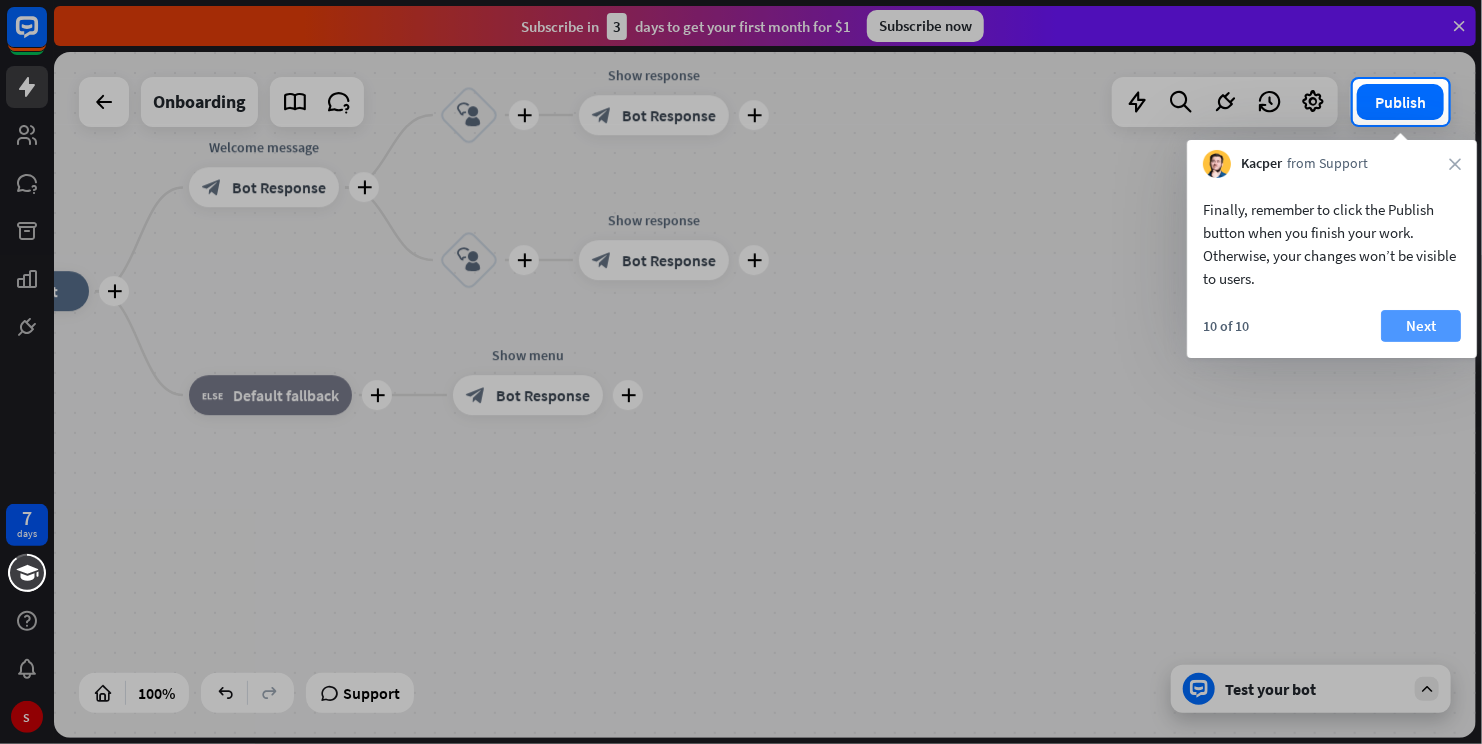 click on "Next" at bounding box center [1421, 326] 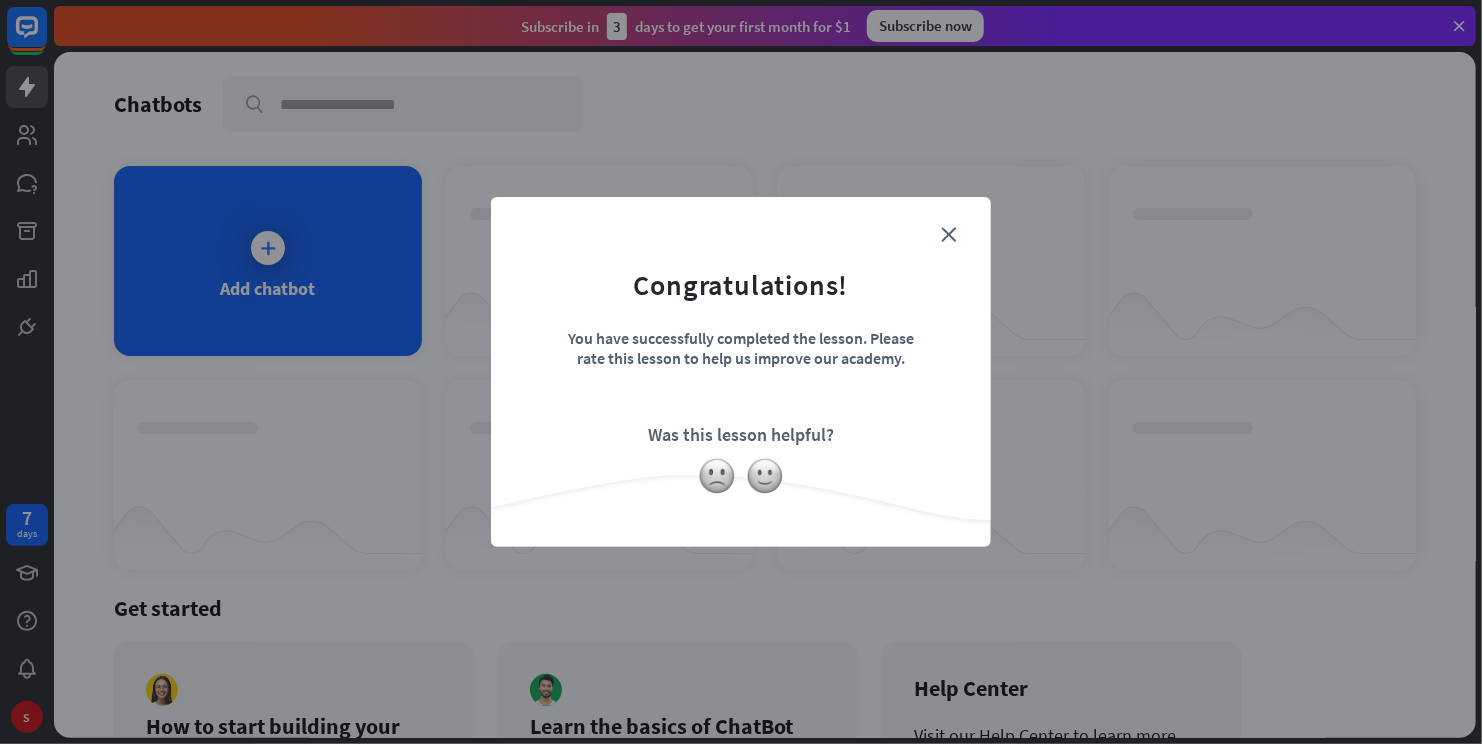 click on "close
Congratulations!
You have successfully completed the lesson.
Please rate this lesson to help us improve our
academy.
Was this lesson helpful?" at bounding box center (741, 372) 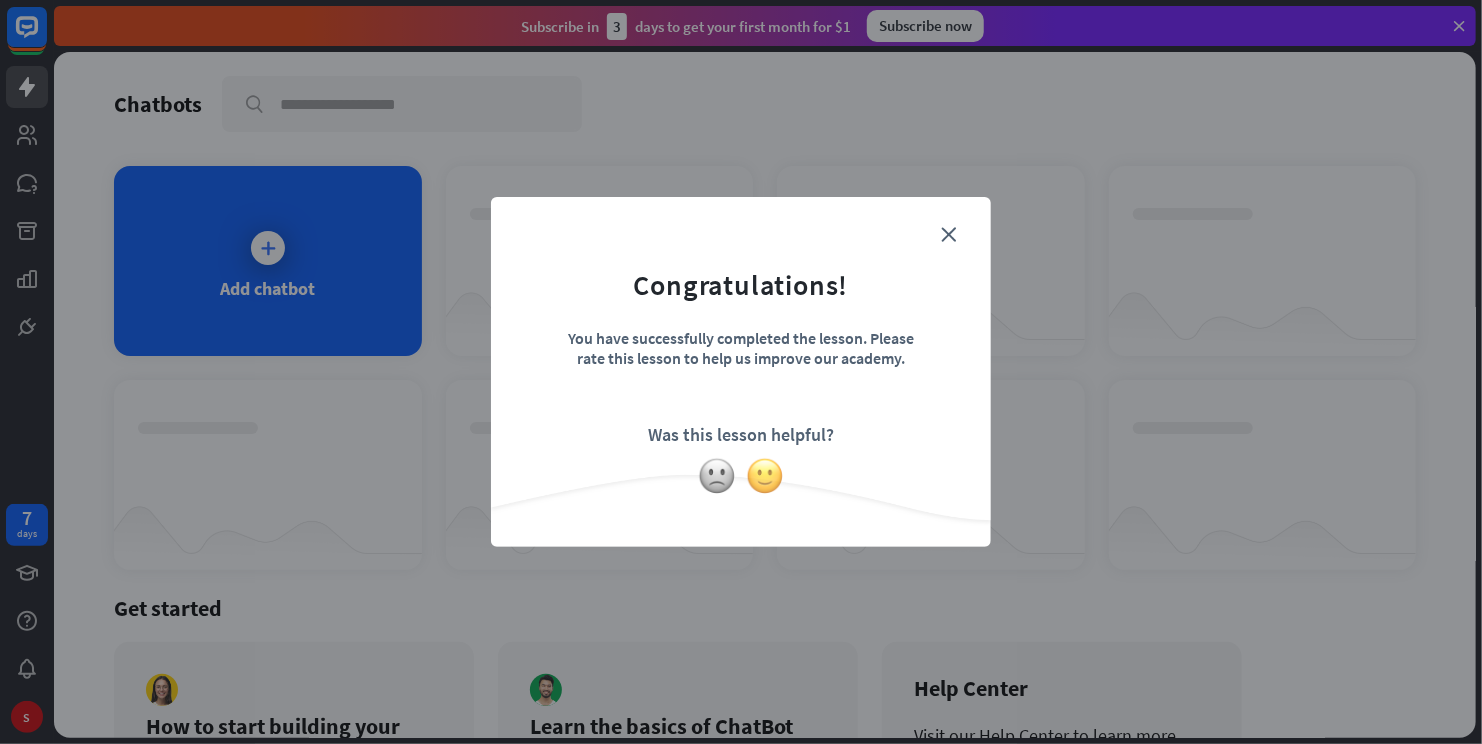 click at bounding box center [765, 476] 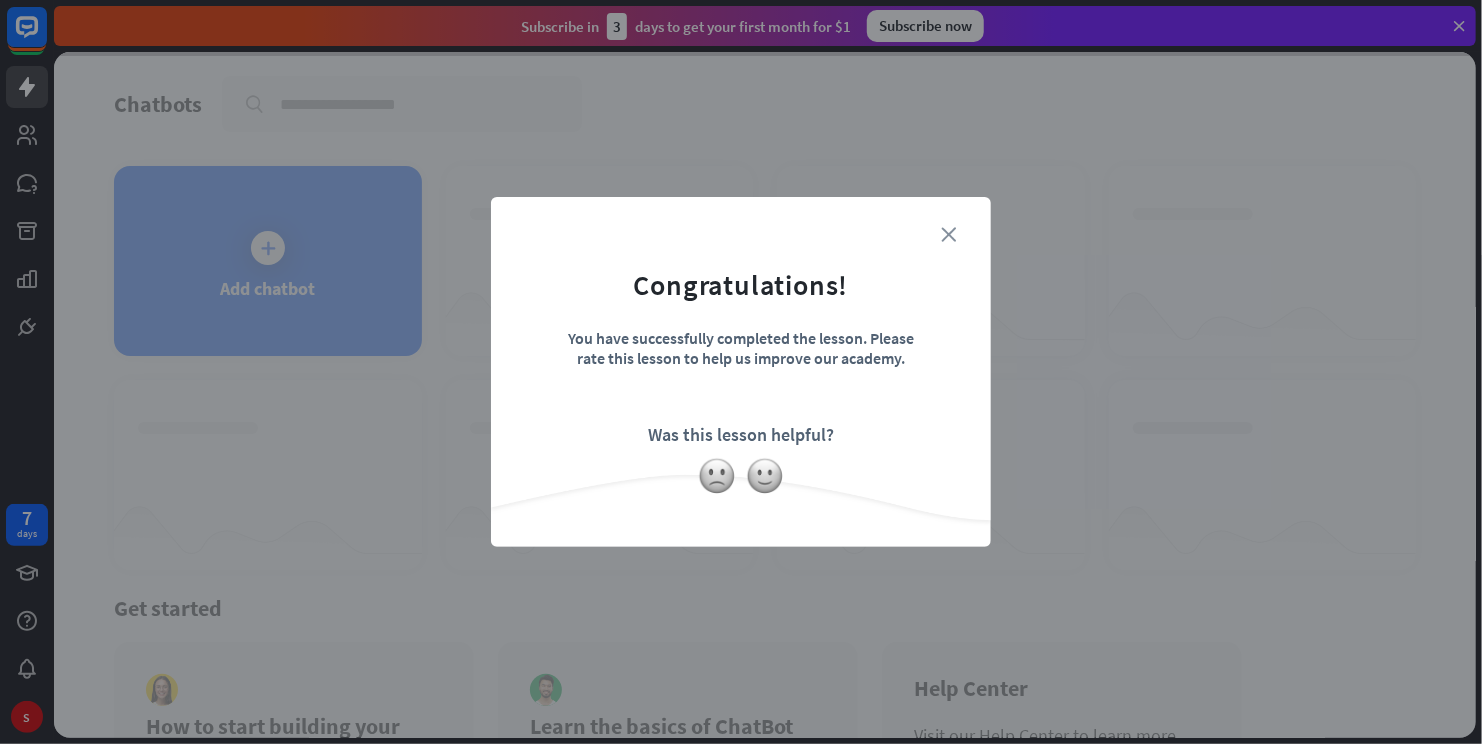click on "close" at bounding box center [948, 234] 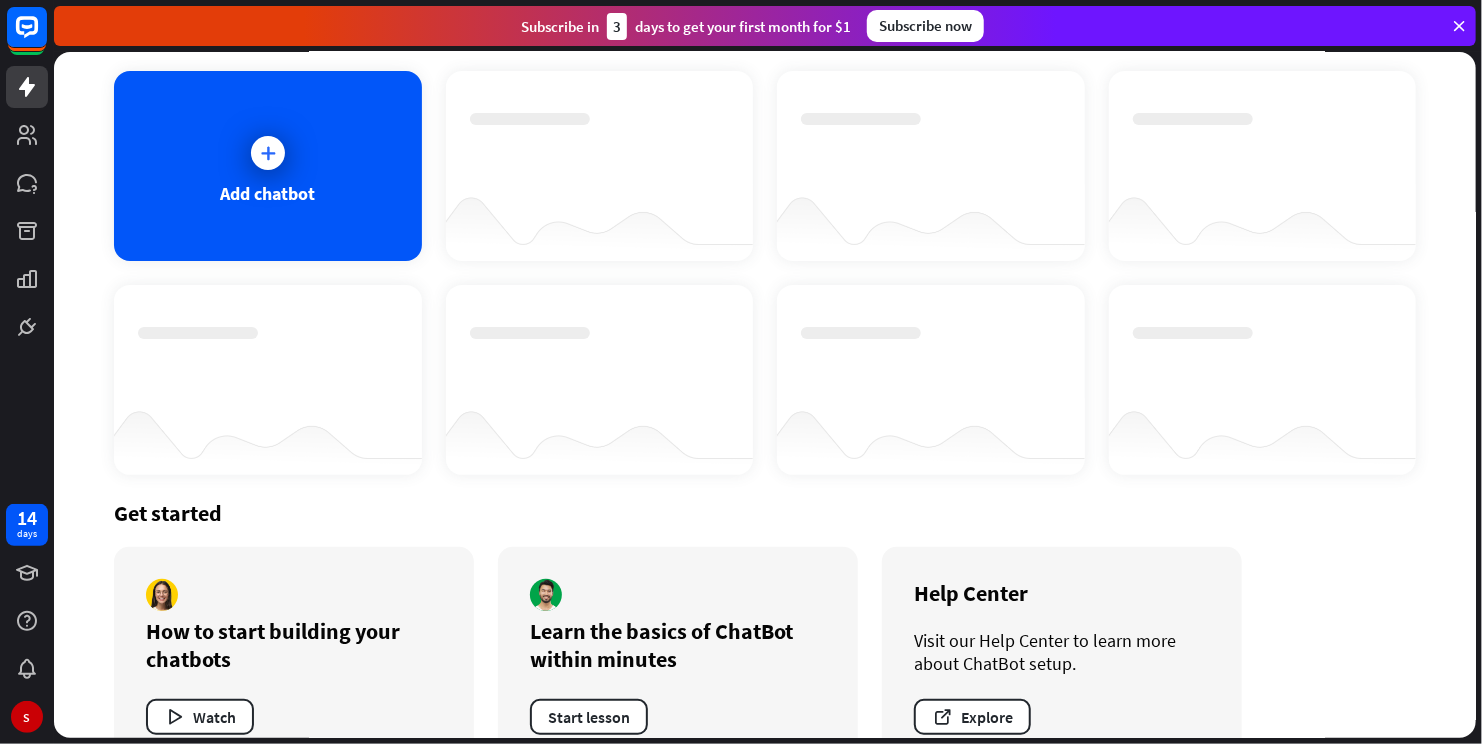 scroll, scrollTop: 78, scrollLeft: 0, axis: vertical 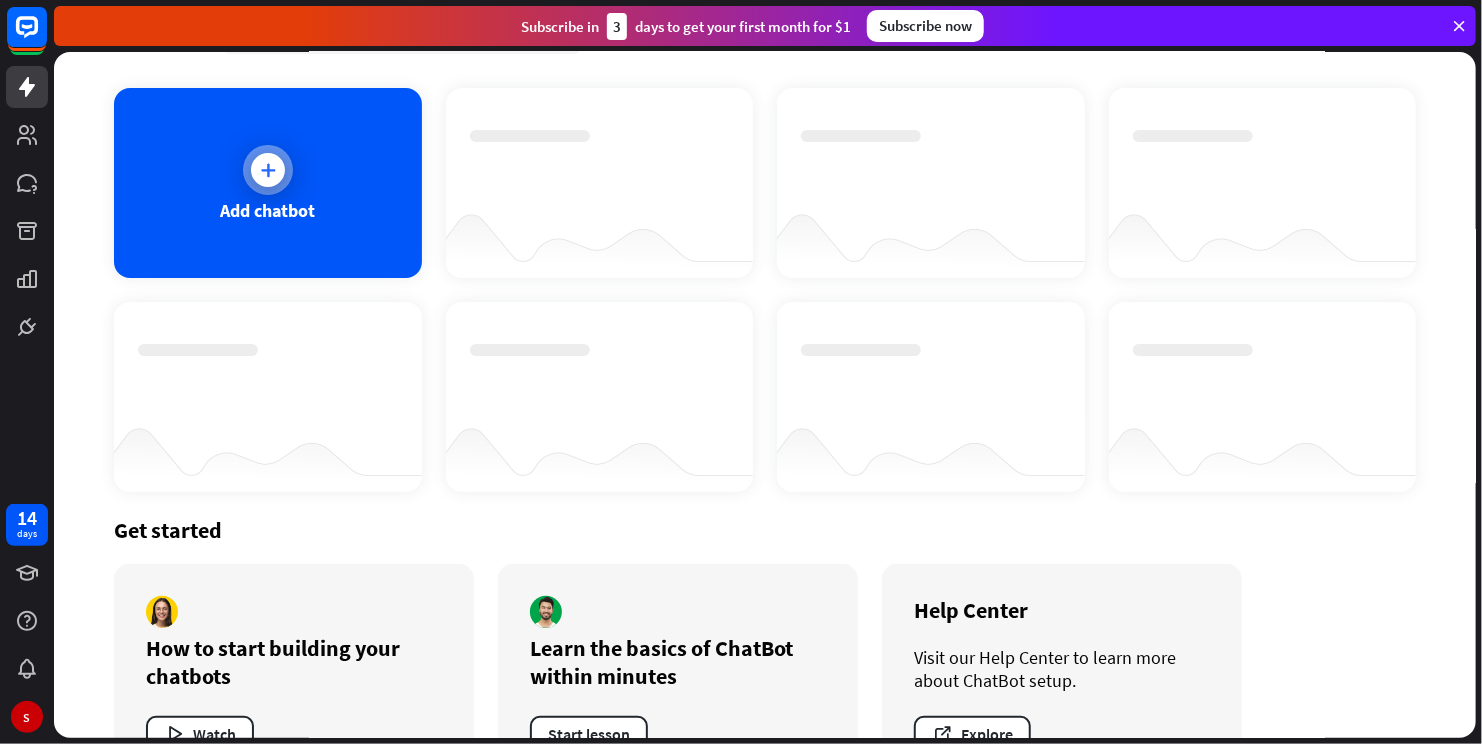 click on "Add chatbot" at bounding box center [268, 183] 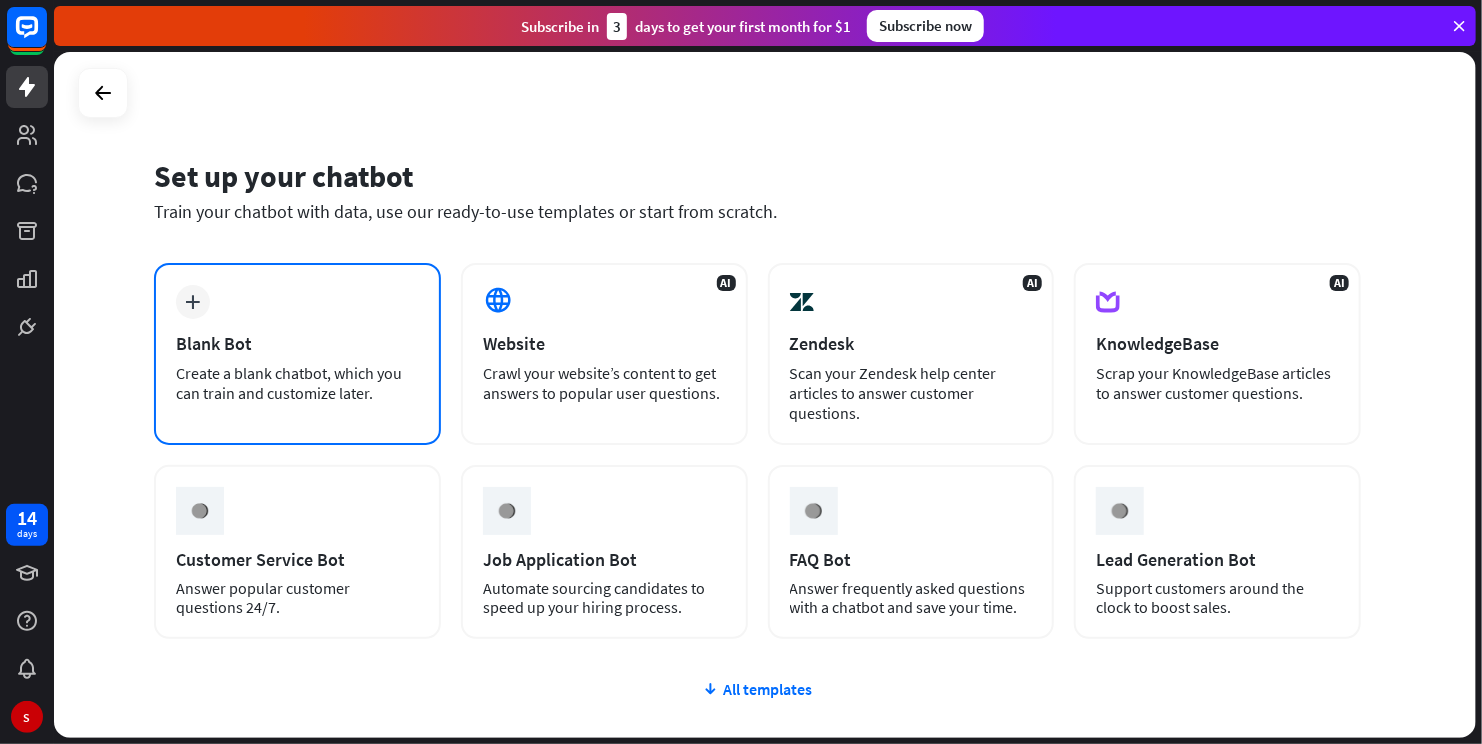 click on "Create a blank chatbot, which you can train and
customize later." at bounding box center (297, 383) 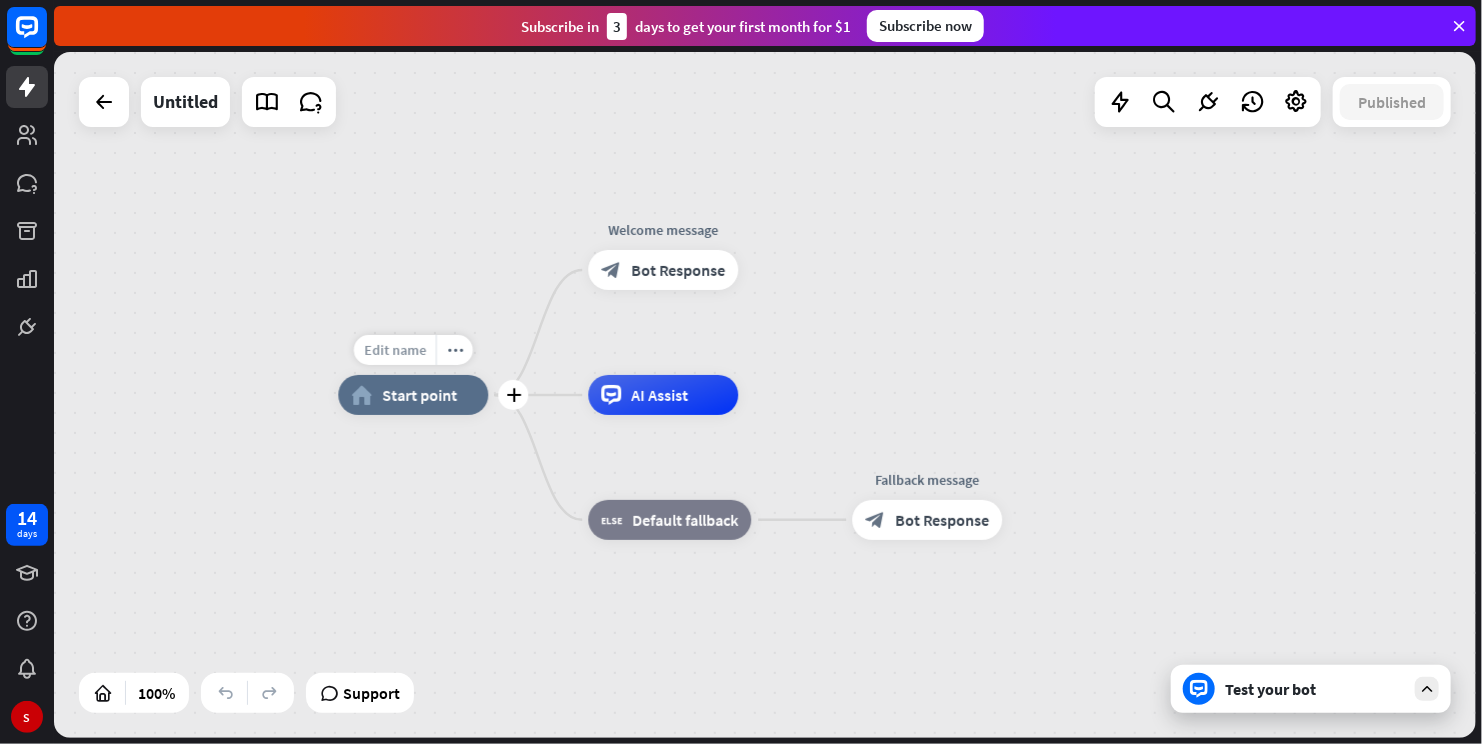 click on "Edit name" at bounding box center [395, 350] 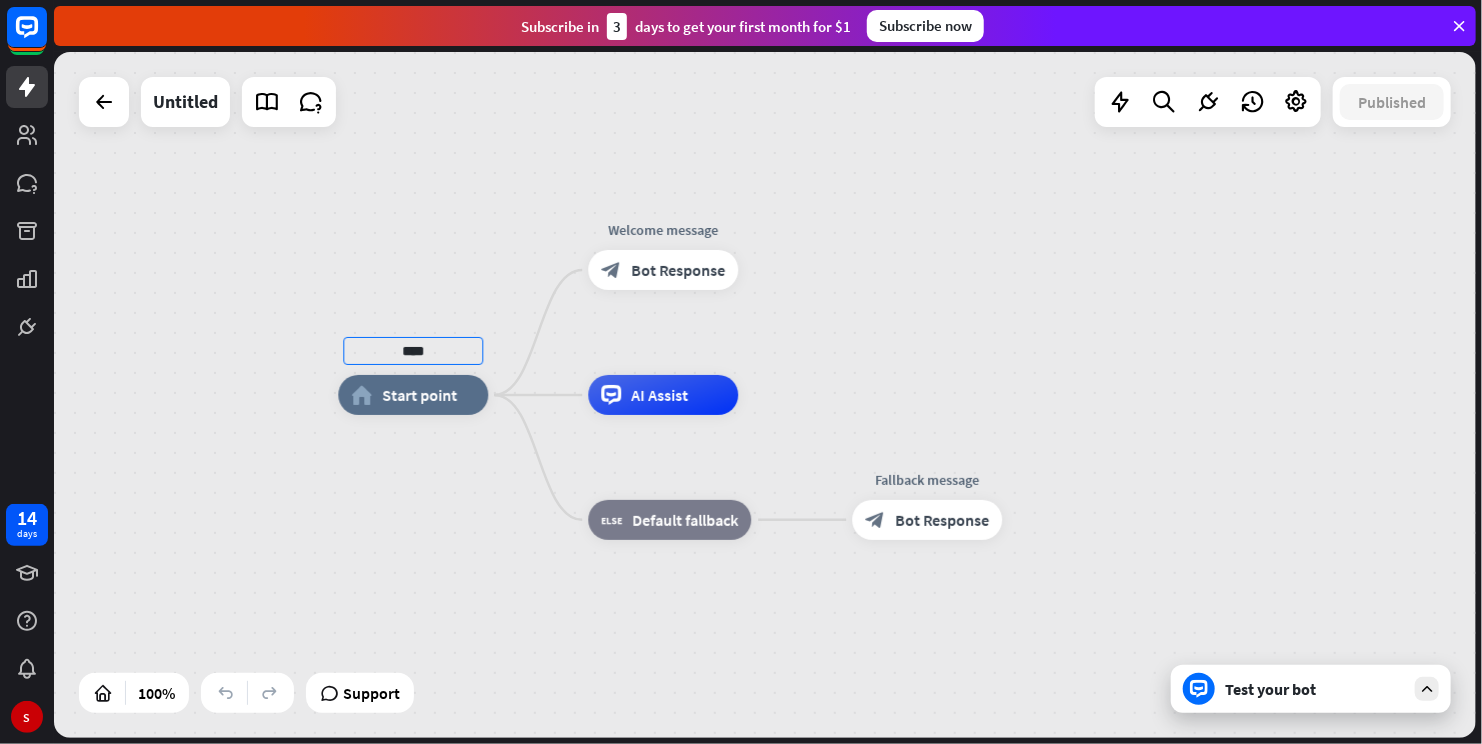 type on "****" 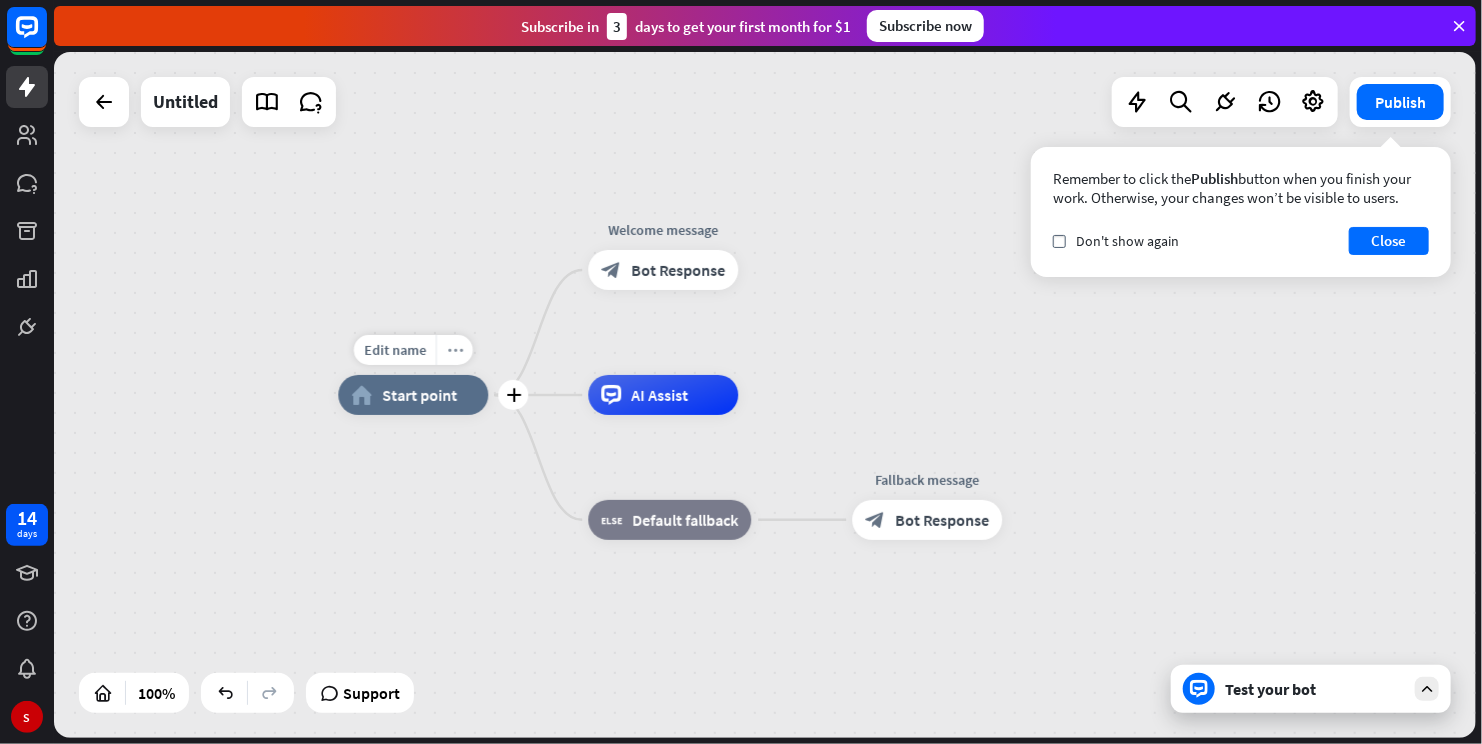 click on "more_horiz" at bounding box center (455, 350) 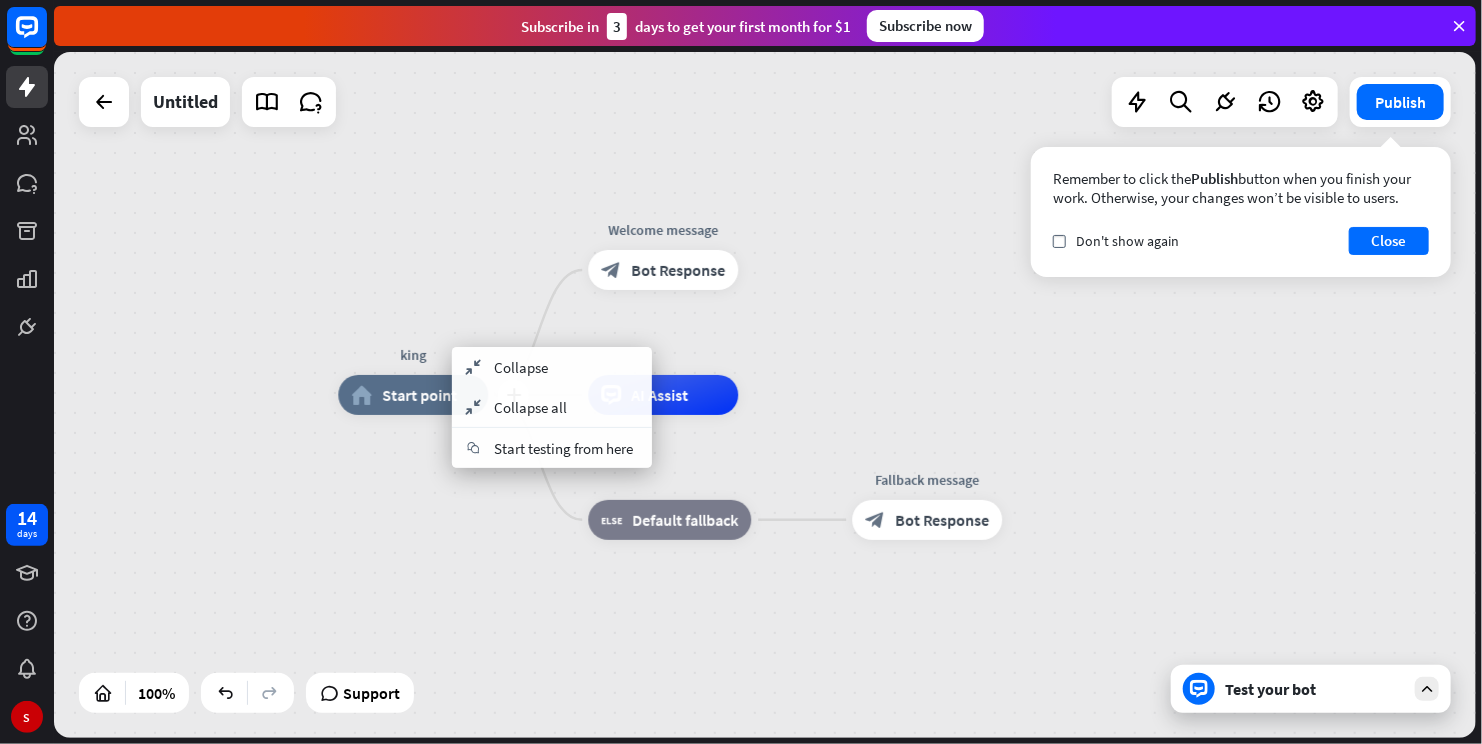 click on "king" at bounding box center (413, 355) 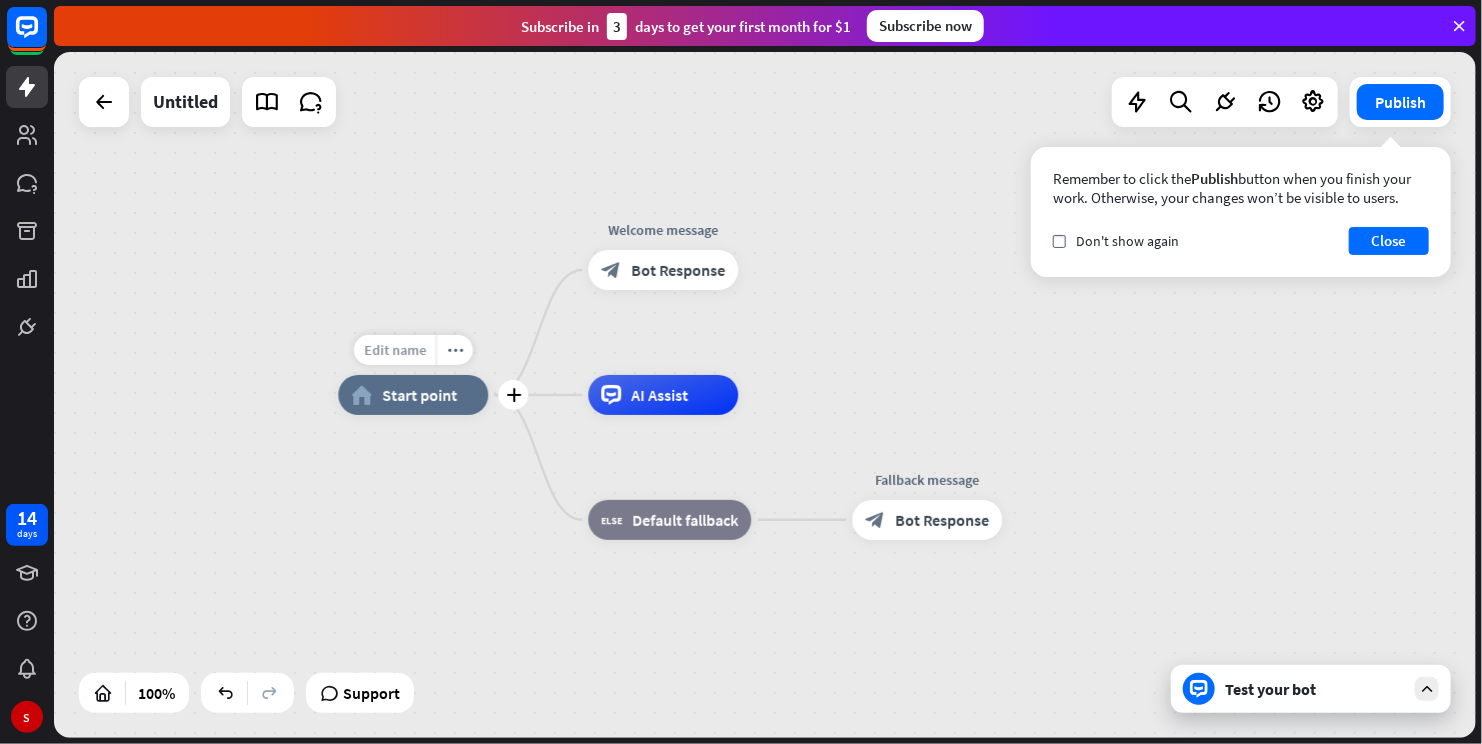 click on "Edit name" at bounding box center [395, 350] 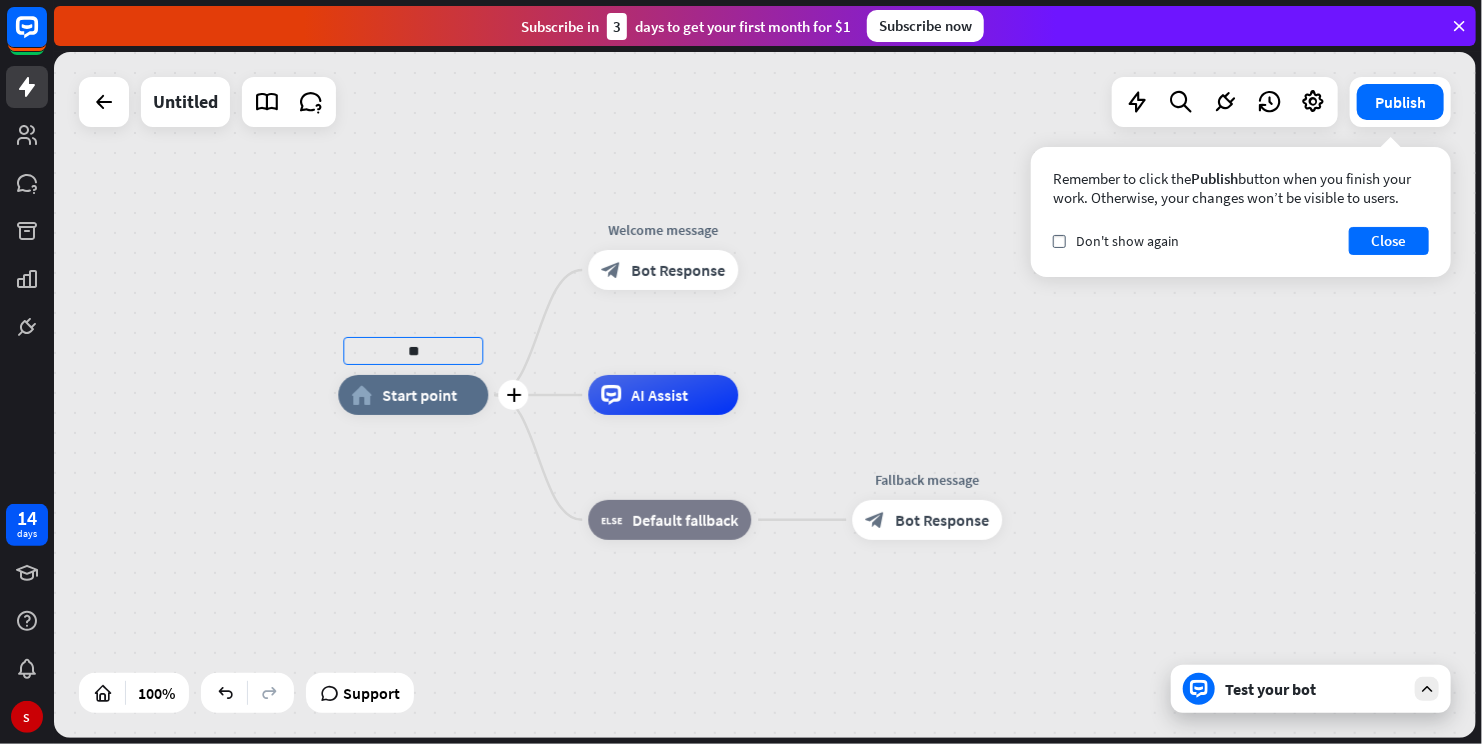 type on "*" 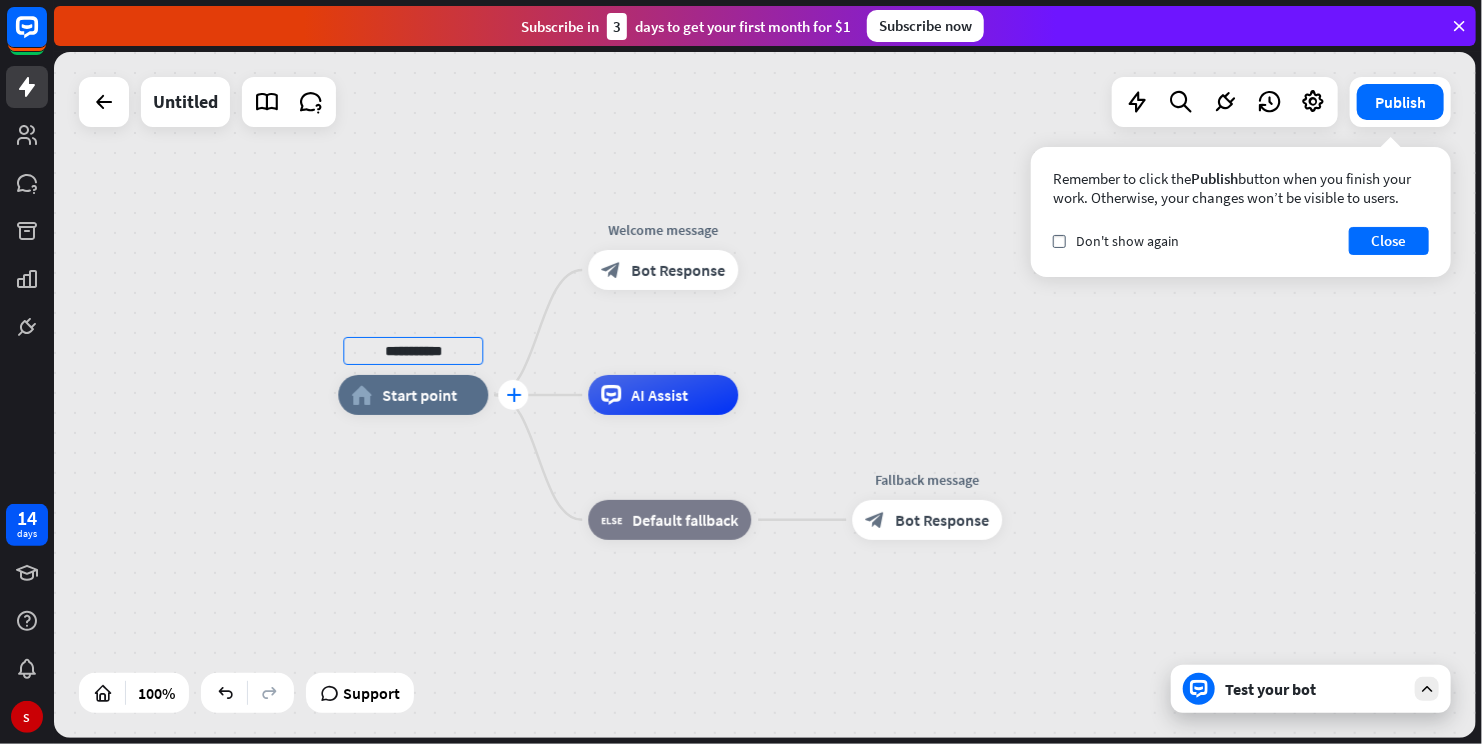 type on "**********" 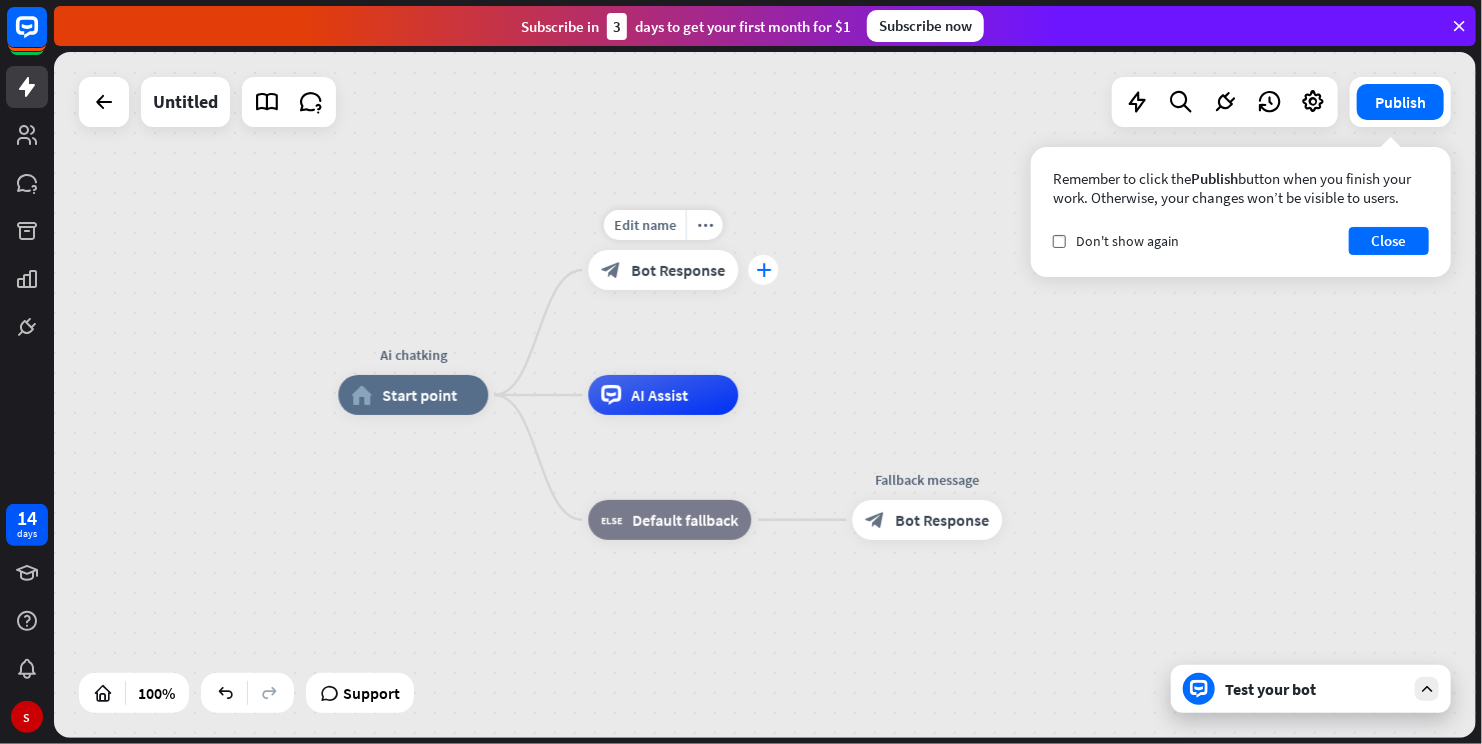 click on "plus" at bounding box center (763, 270) 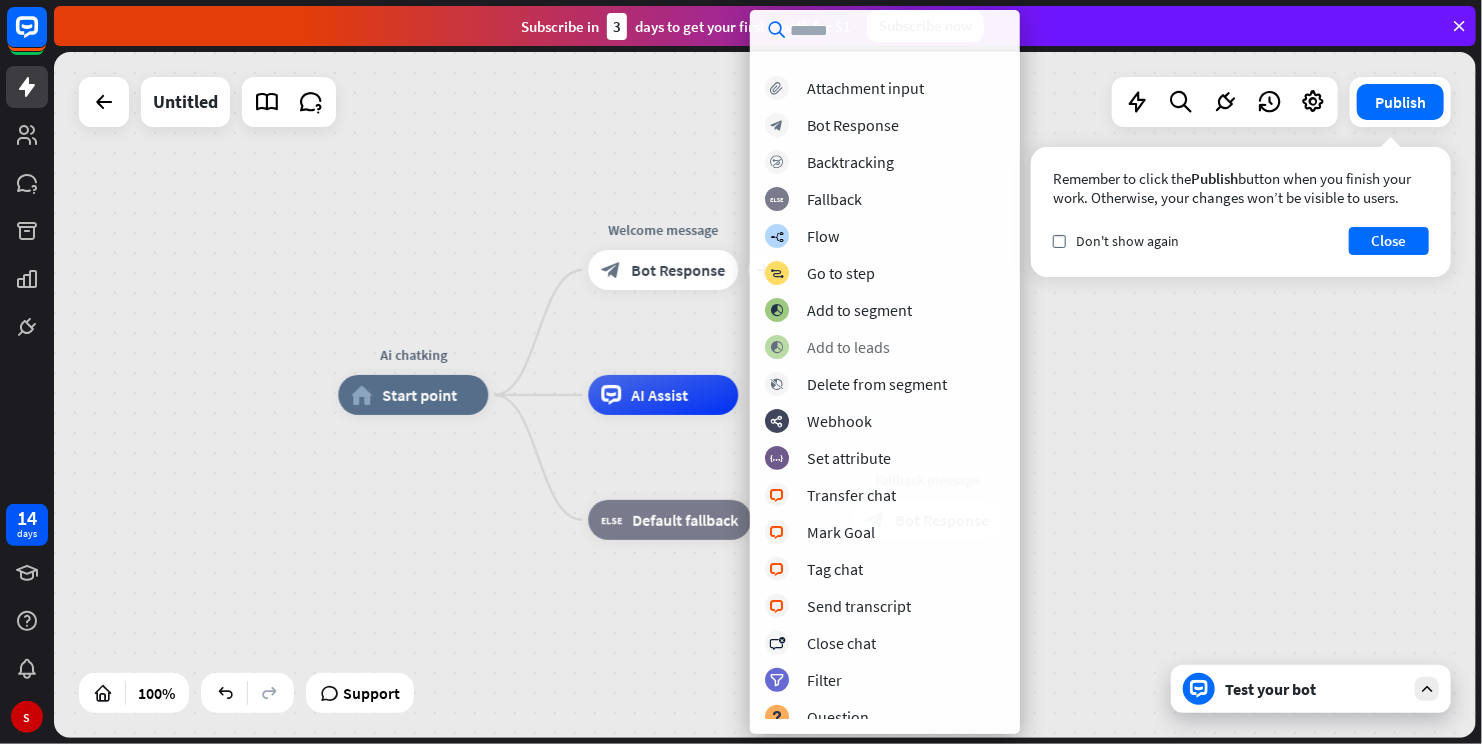 scroll, scrollTop: 0, scrollLeft: 0, axis: both 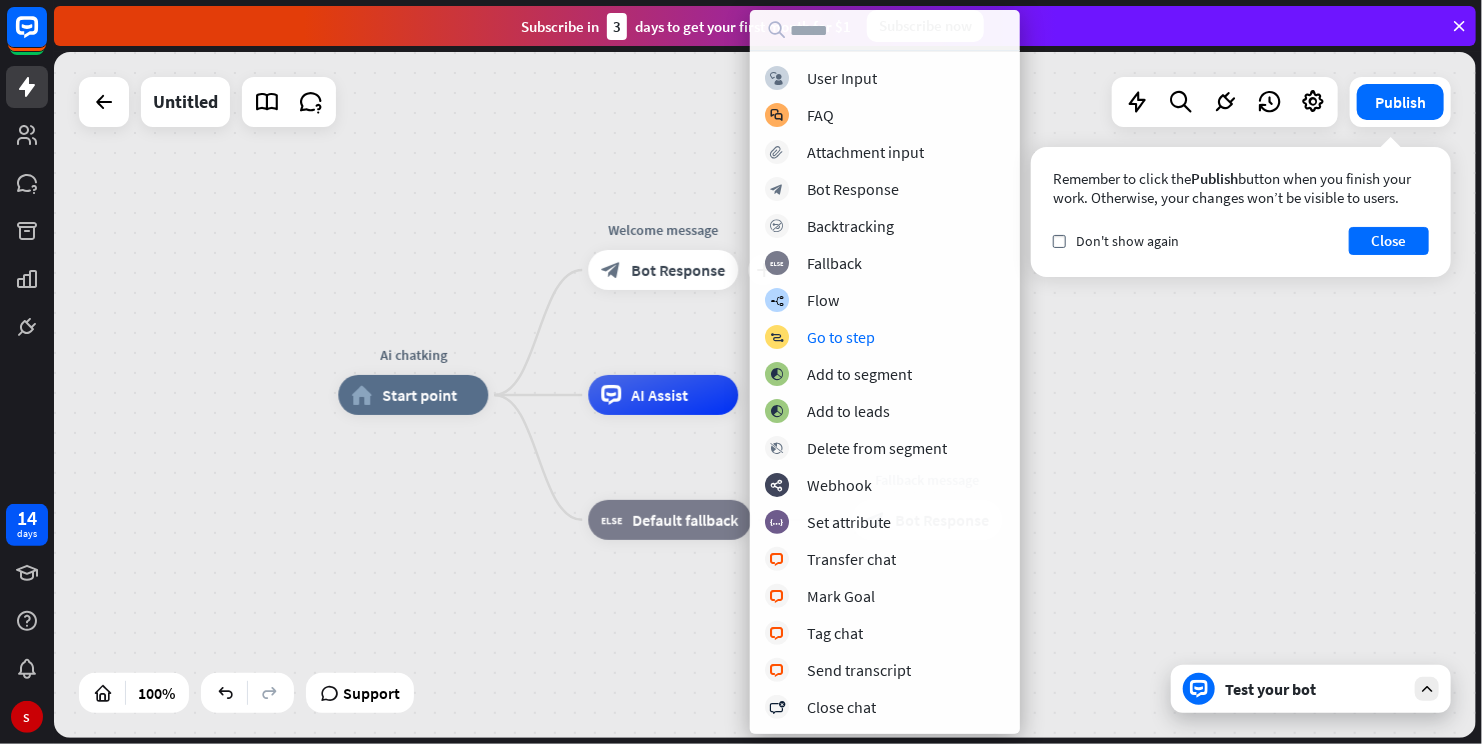 click on "Ai chatking   home_2   Start point               plus   Welcome message   block_bot_response   Bot Response                     AI Assist                   block_fallback   Default fallback                 Fallback message   block_bot_response   Bot Response" at bounding box center [1049, 738] 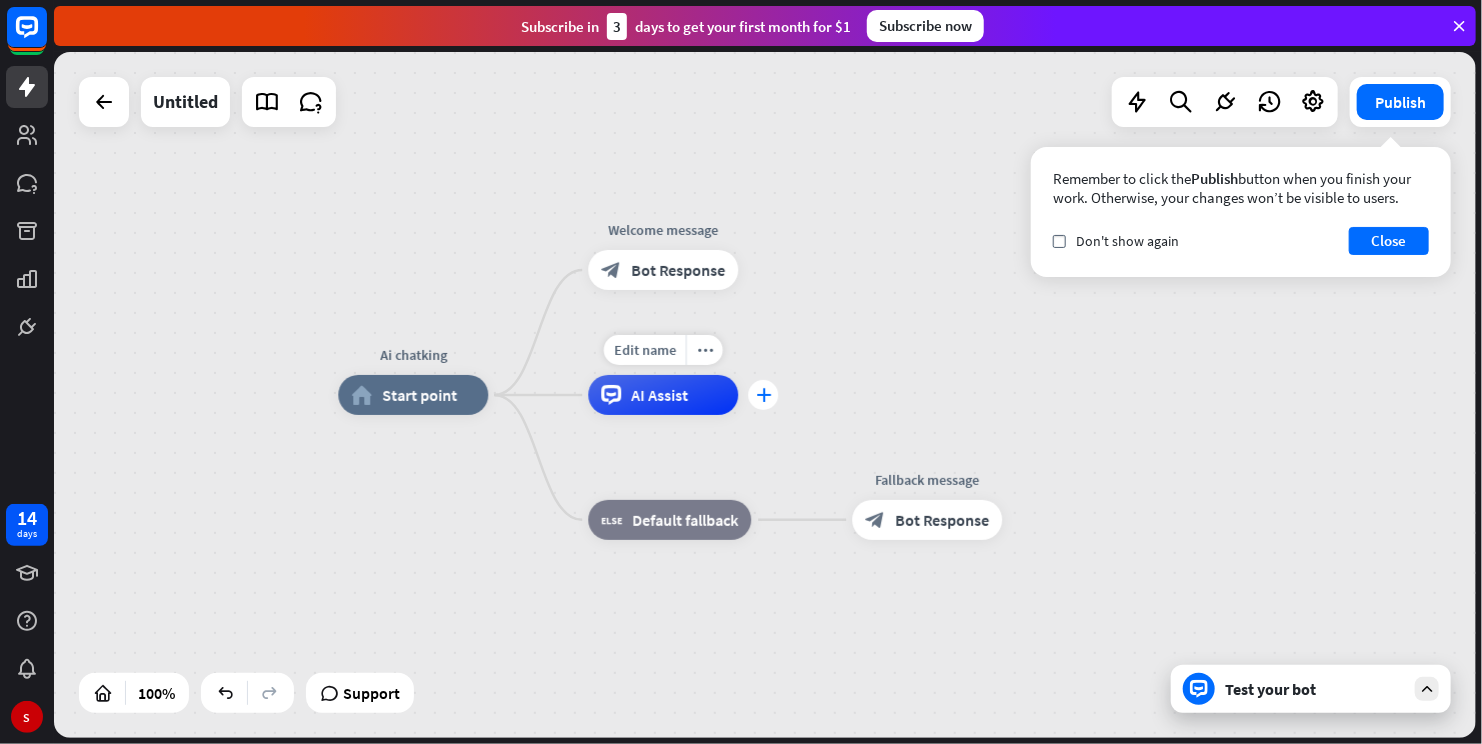 click on "plus" at bounding box center (763, 395) 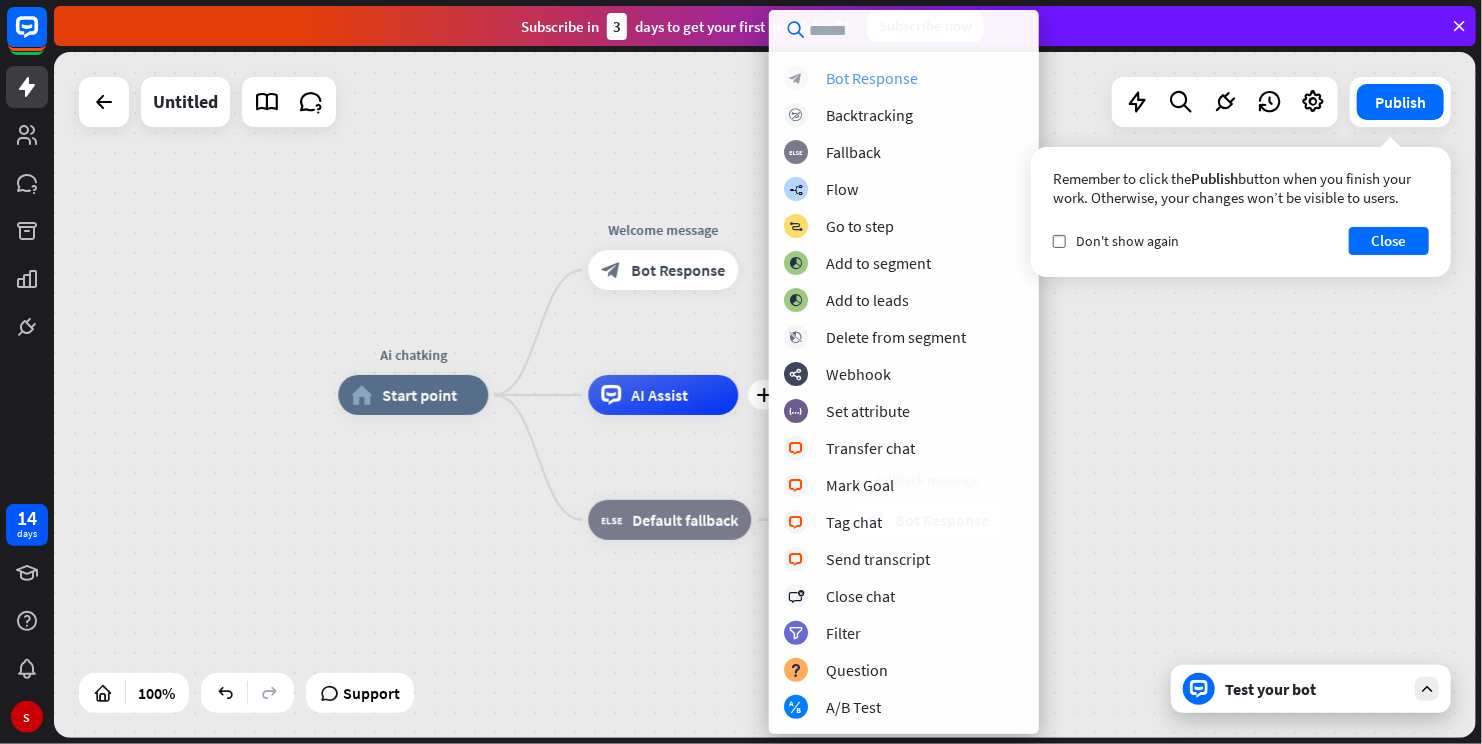 click on "Bot Response" at bounding box center [872, 78] 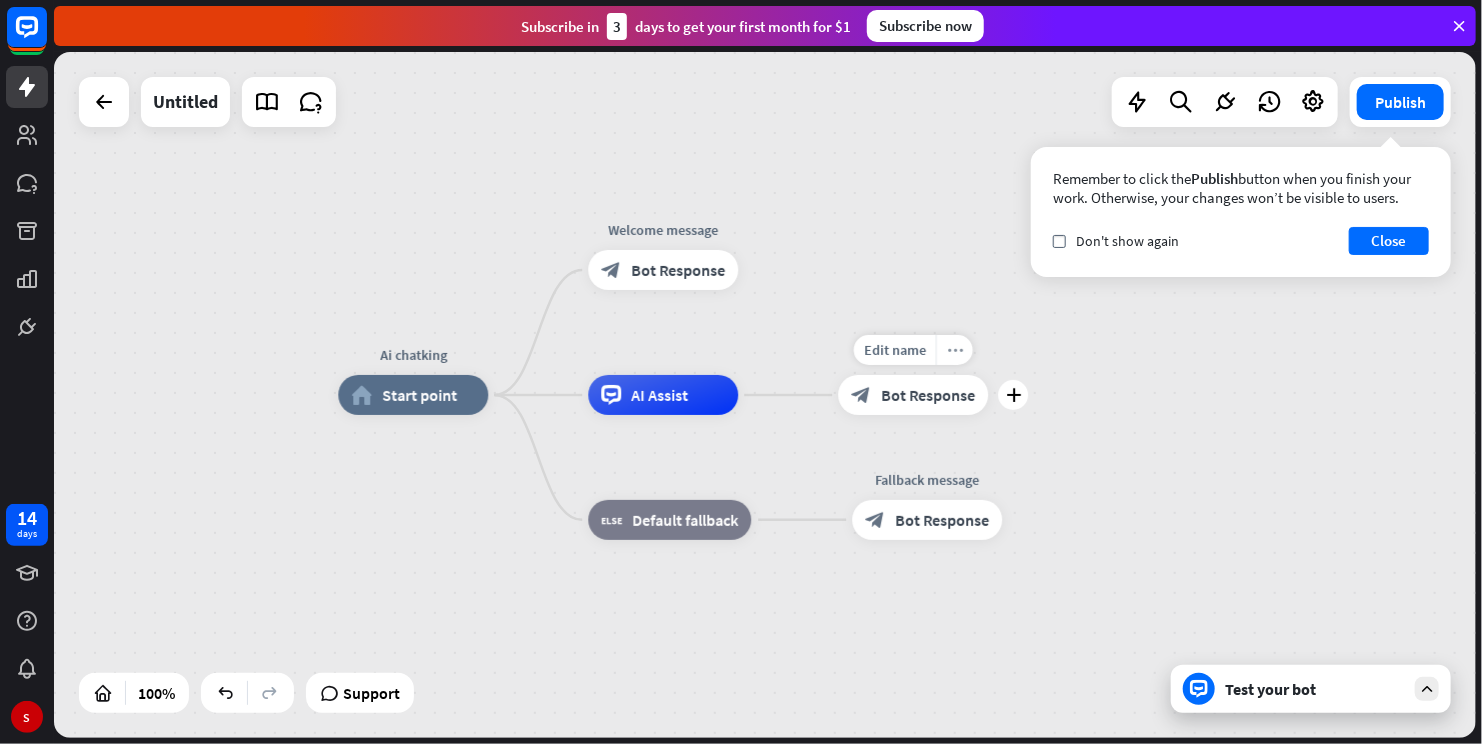 click on "more_horiz" at bounding box center (954, 350) 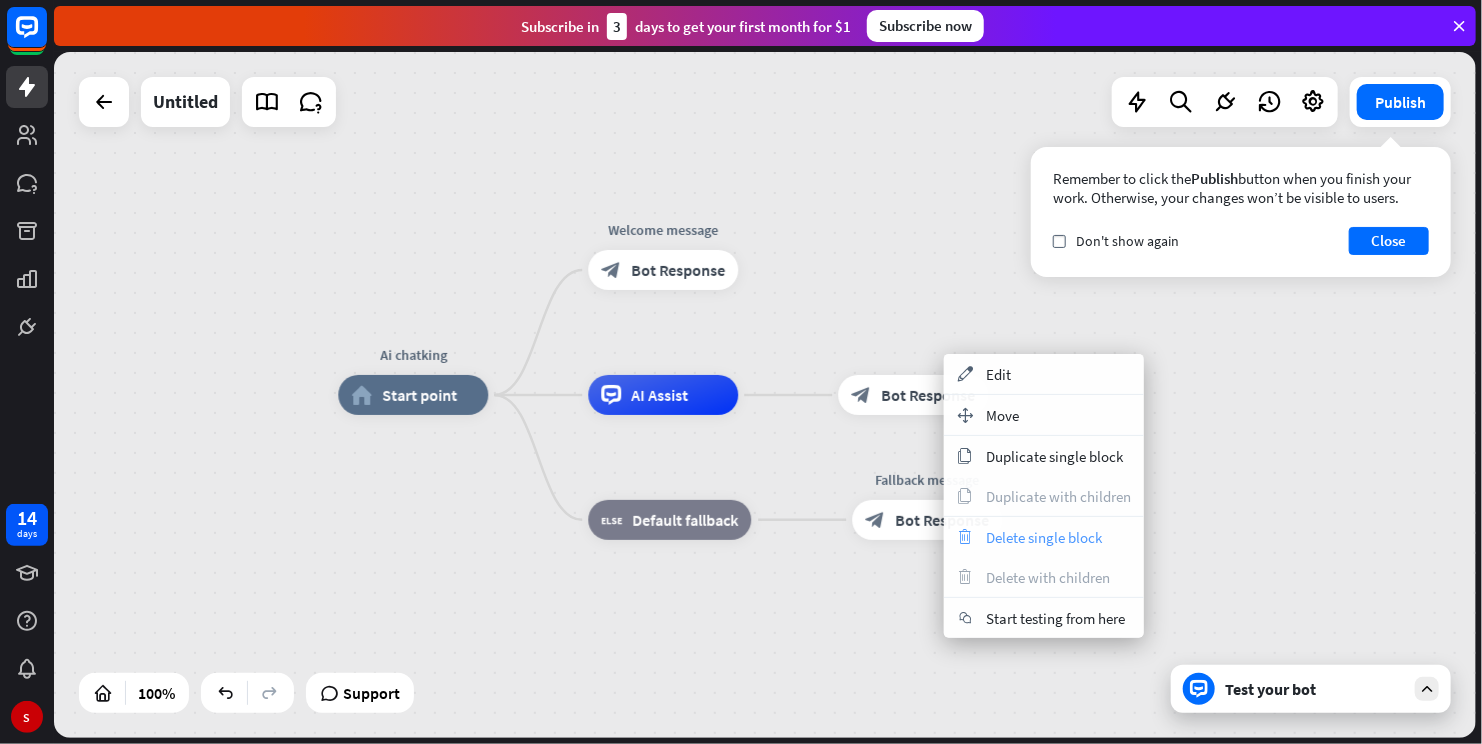 click on "trash   Delete single block" at bounding box center [1044, 537] 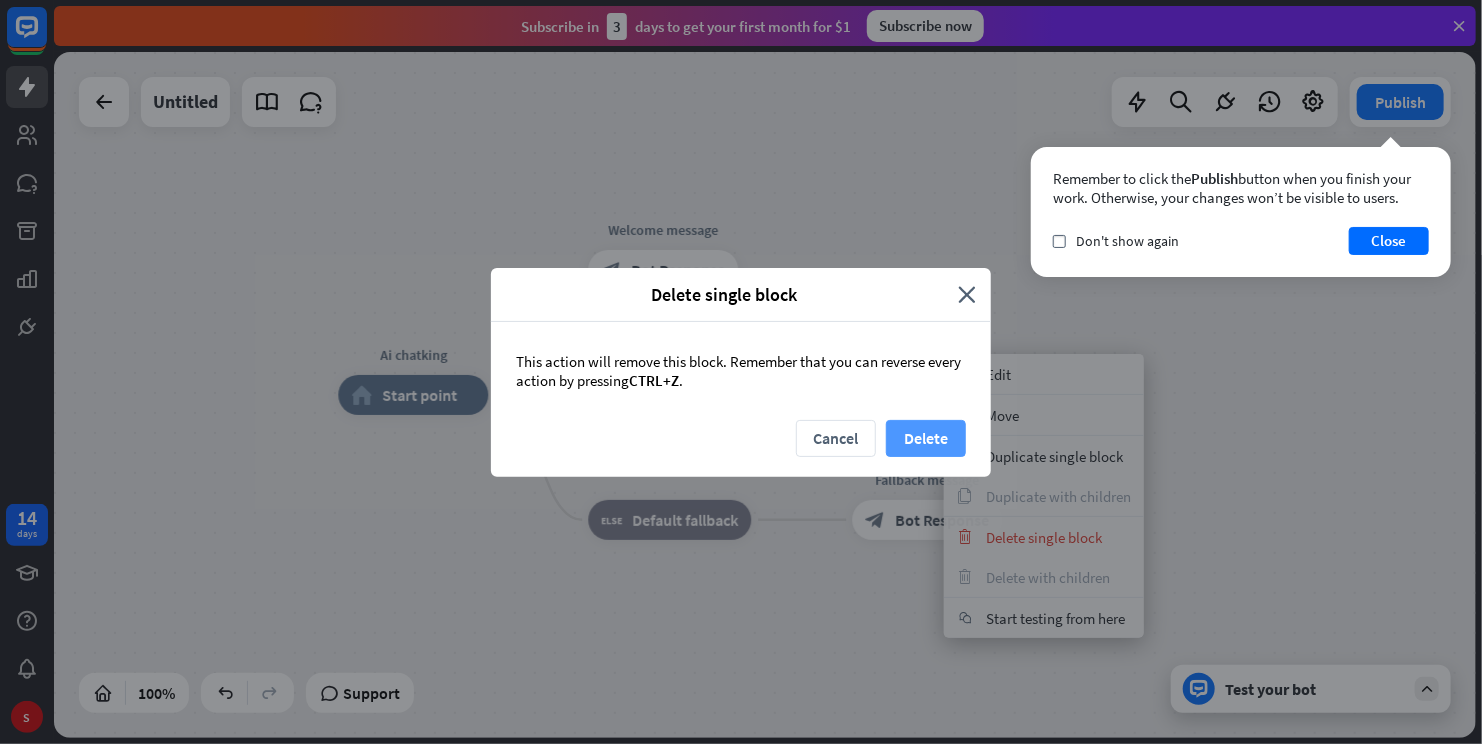 click on "Delete" at bounding box center (926, 438) 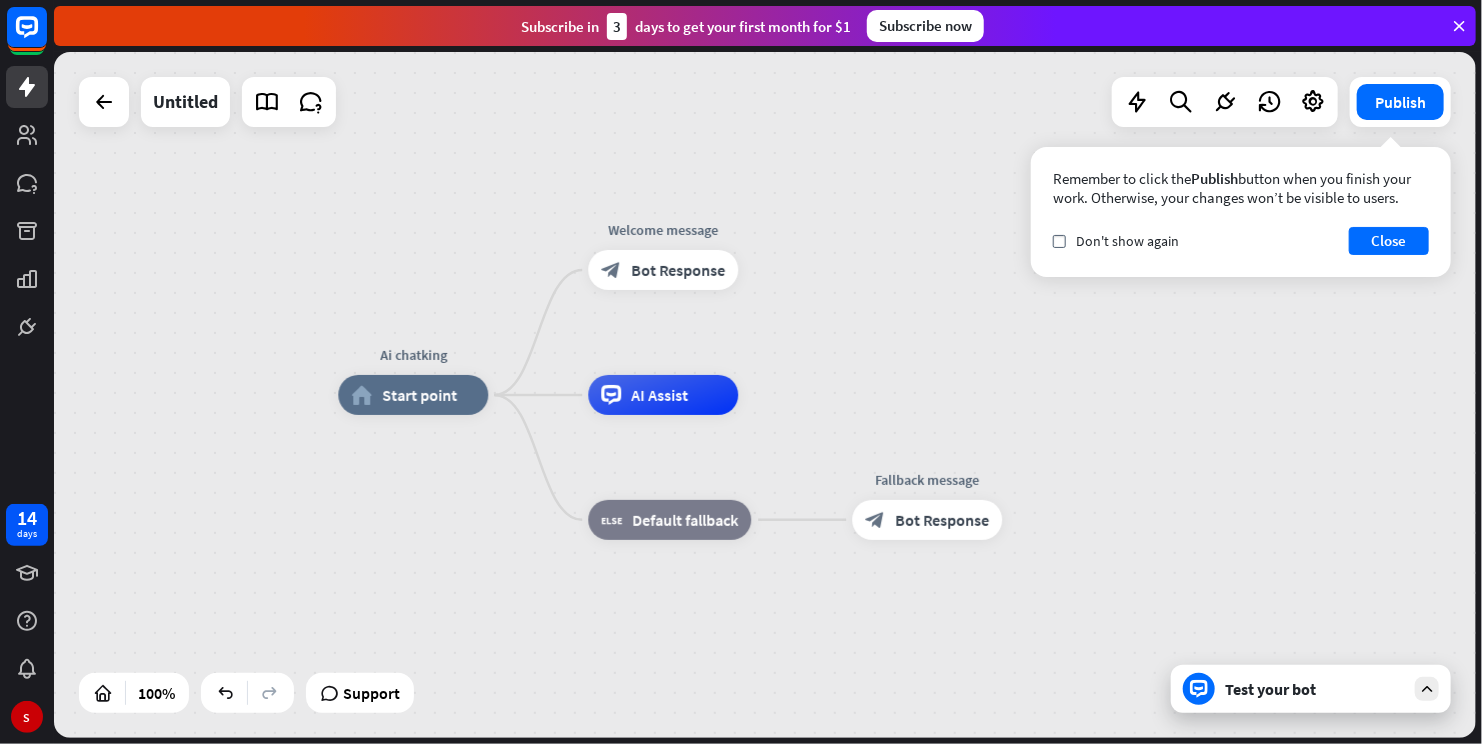 click on "Test your bot" at bounding box center (1311, 689) 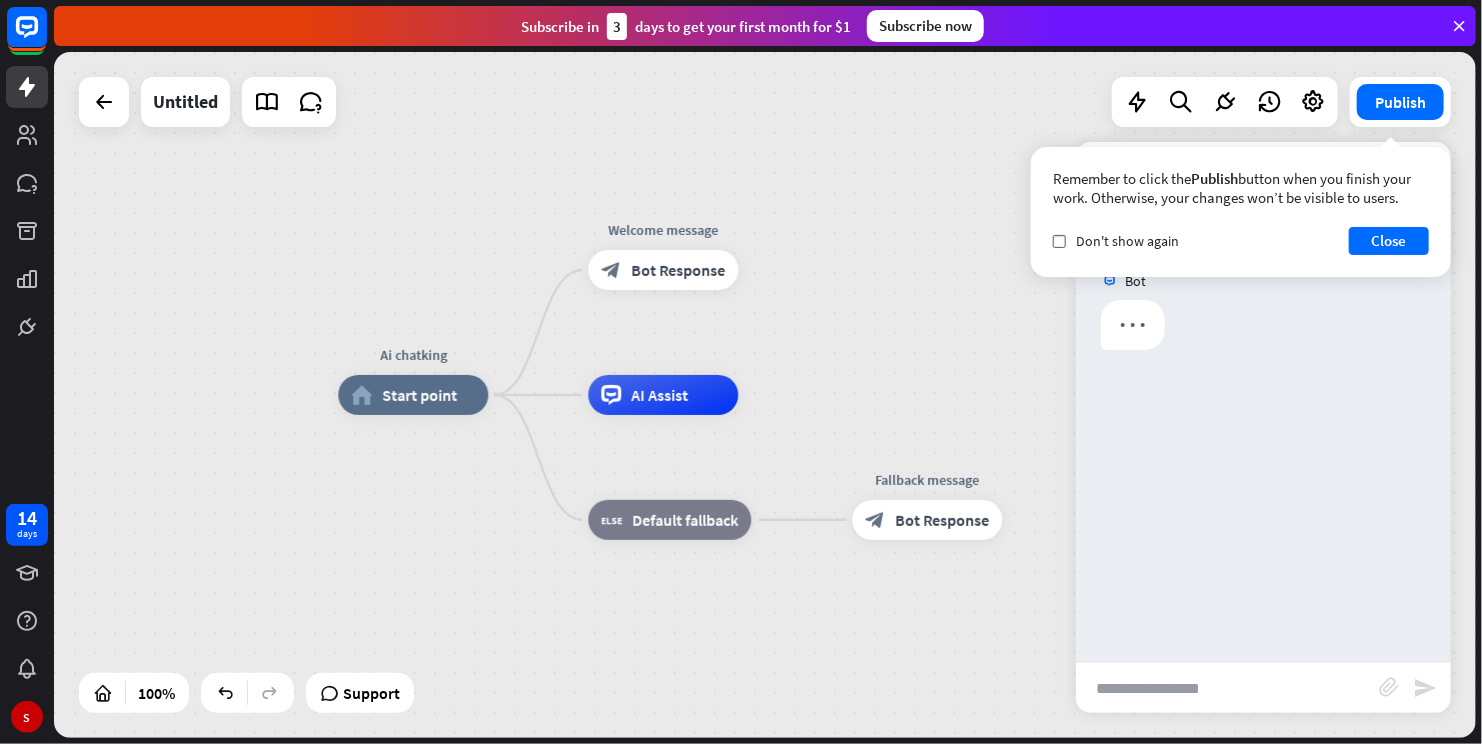 click at bounding box center [1227, 688] 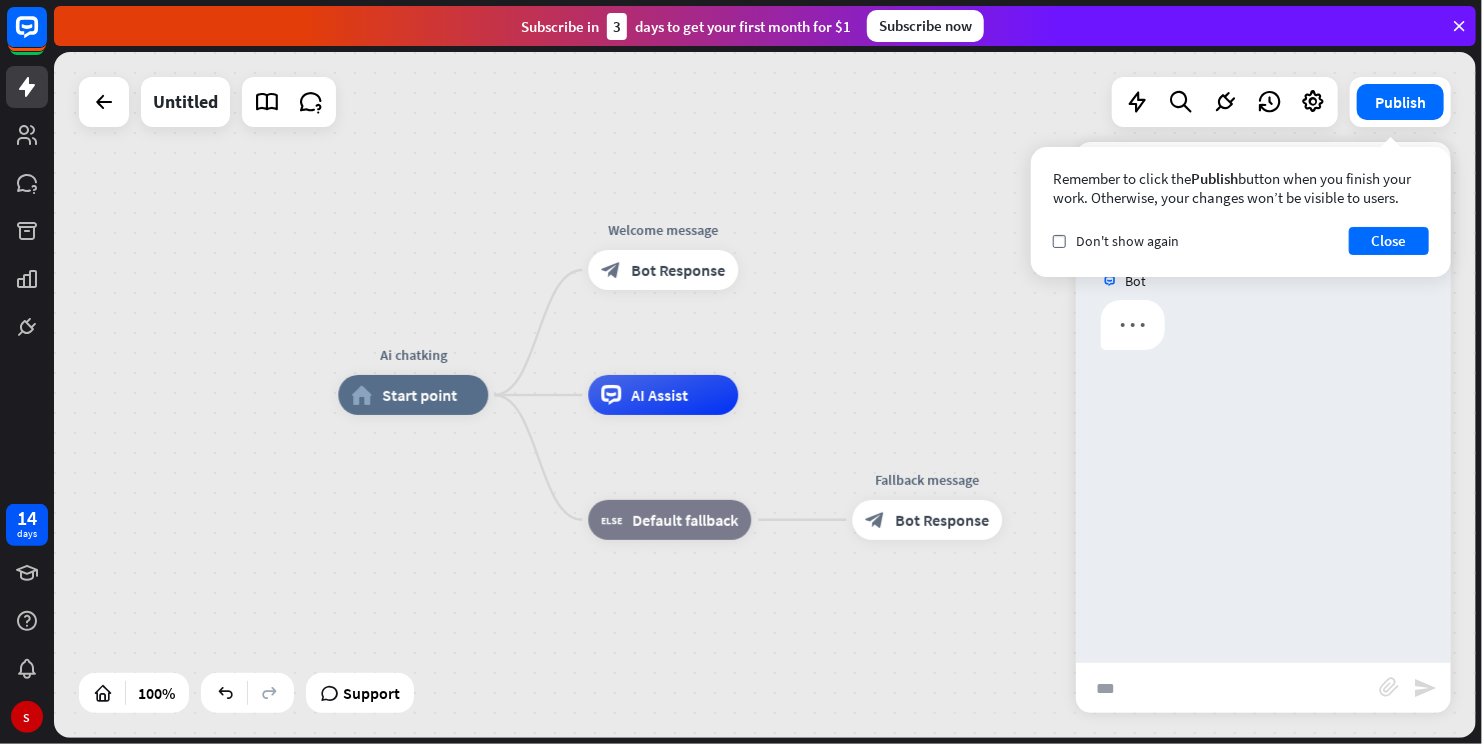 type on "***" 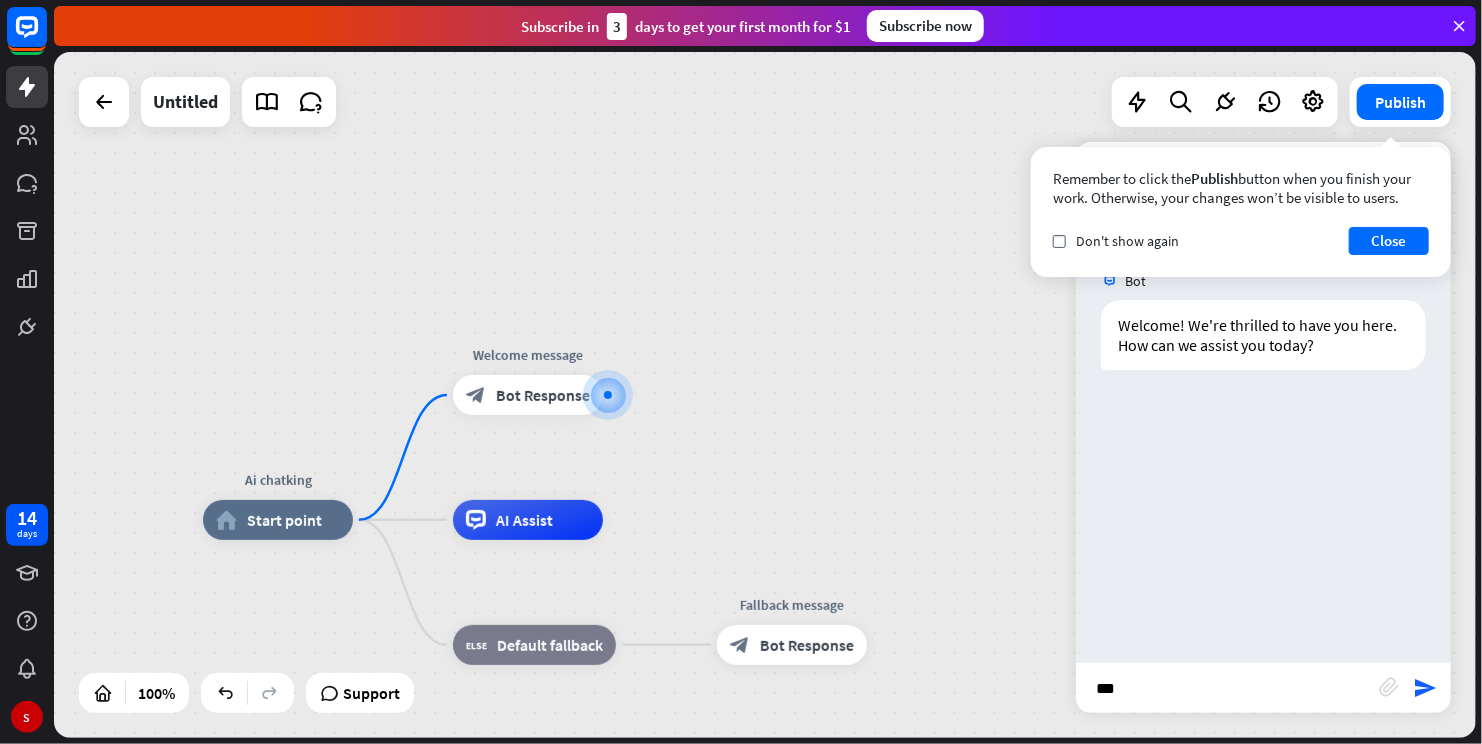click on "send" at bounding box center [1425, 688] 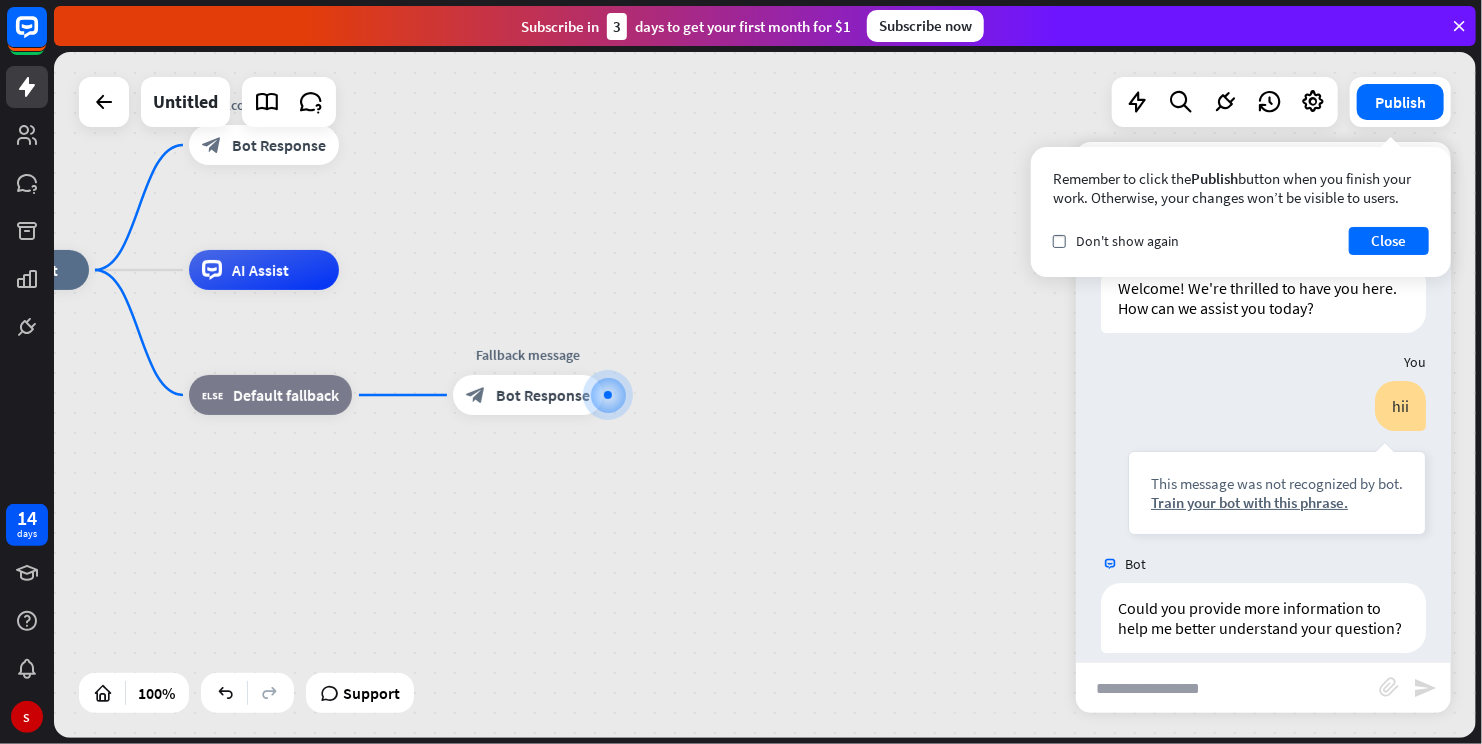 scroll, scrollTop: 77, scrollLeft: 0, axis: vertical 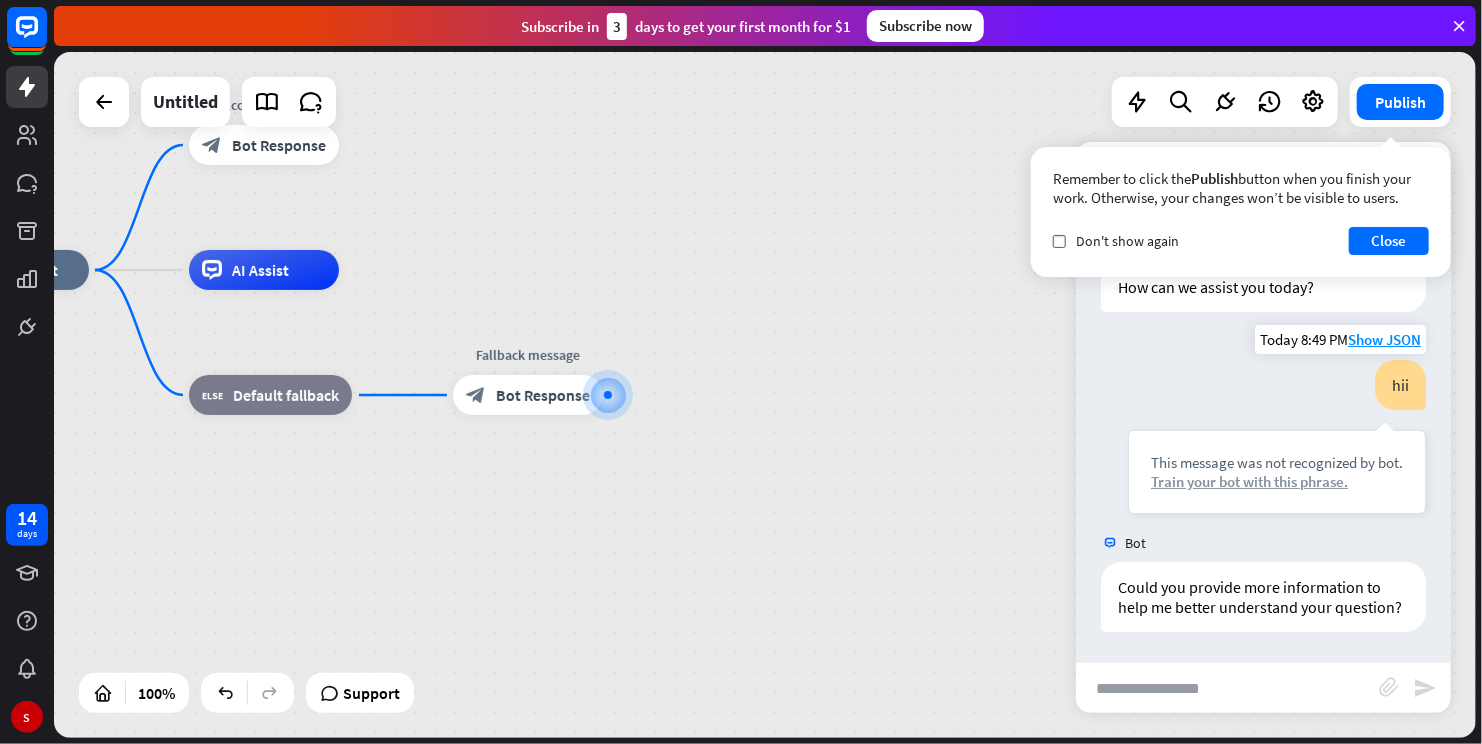 click on "Train your bot with this phrase." at bounding box center (1277, 481) 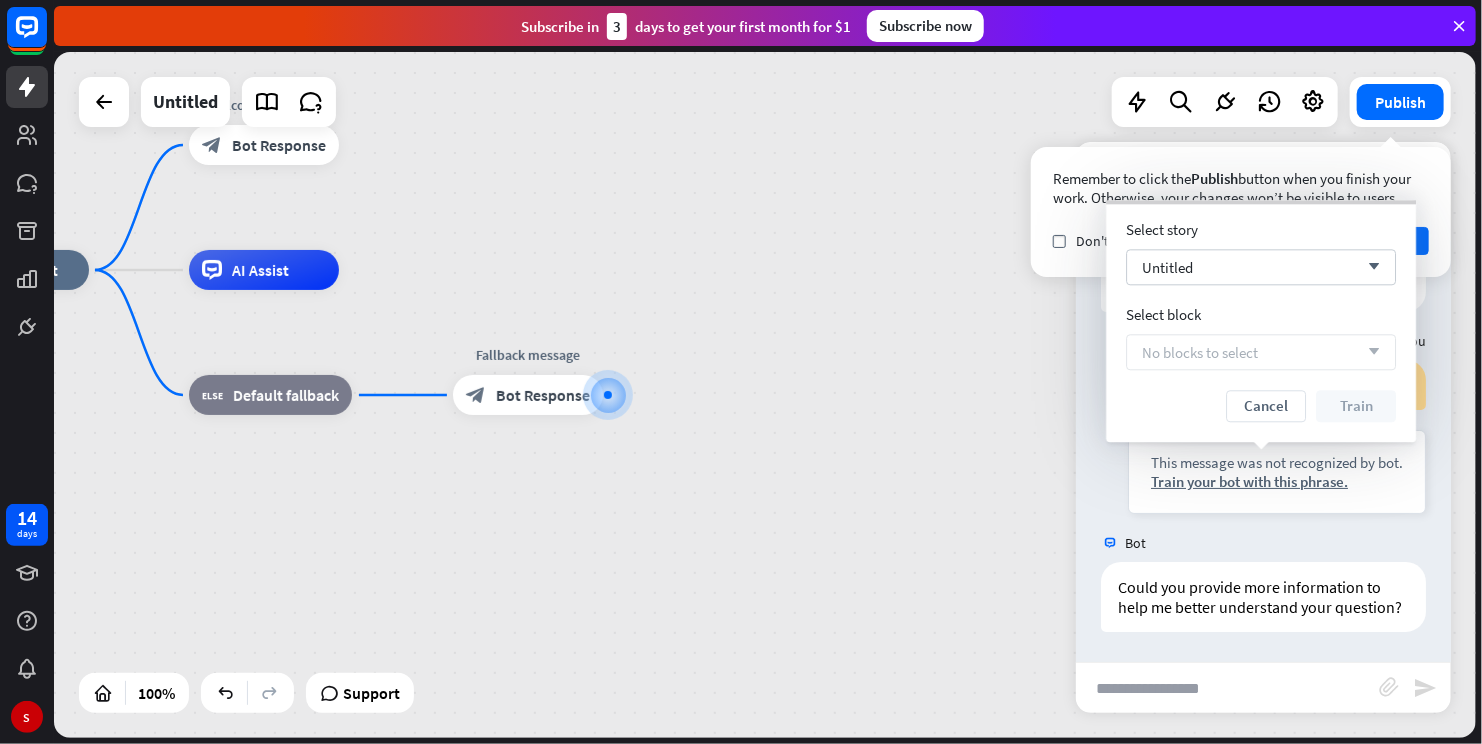 click on "arrow_down" at bounding box center (1369, 352) 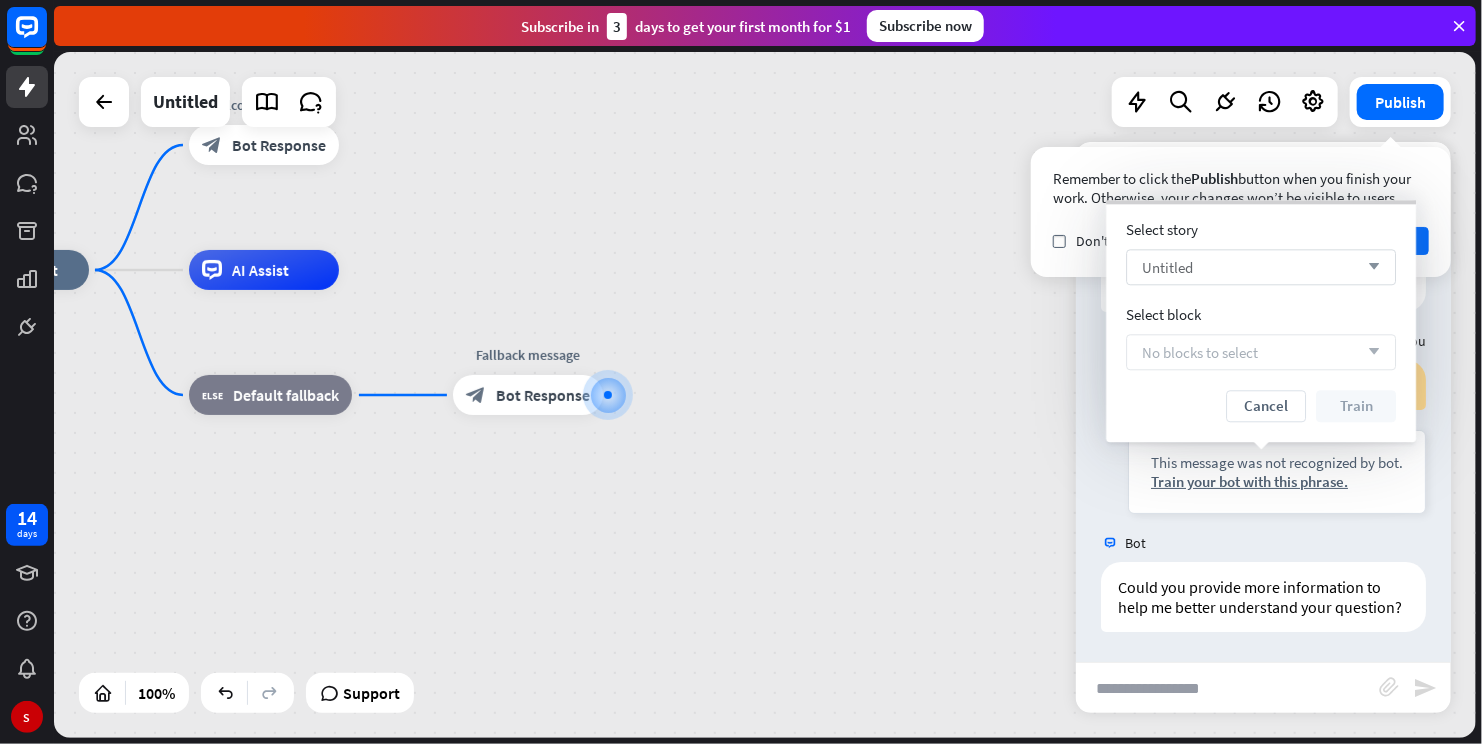 click on "arrow_down" at bounding box center (1369, 267) 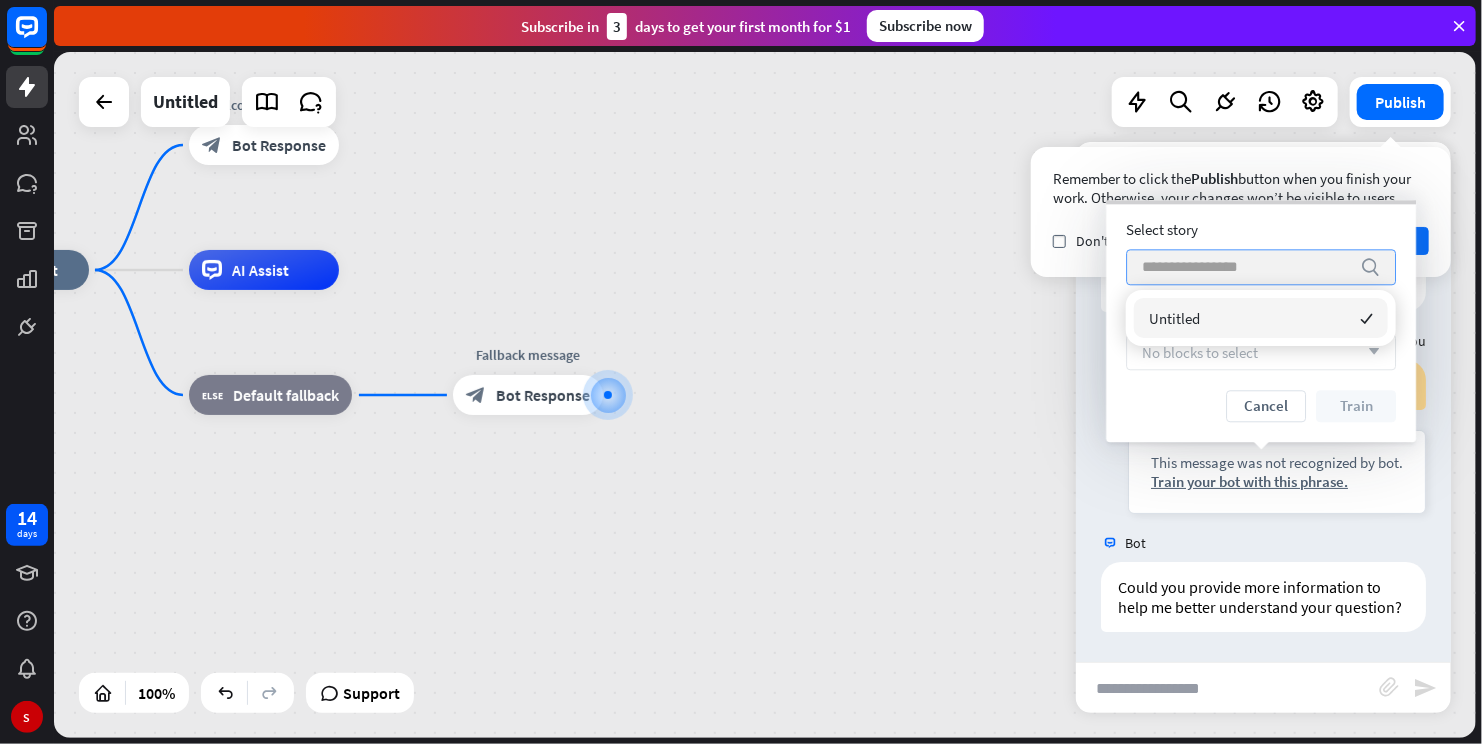 click on "search" at bounding box center [1370, 267] 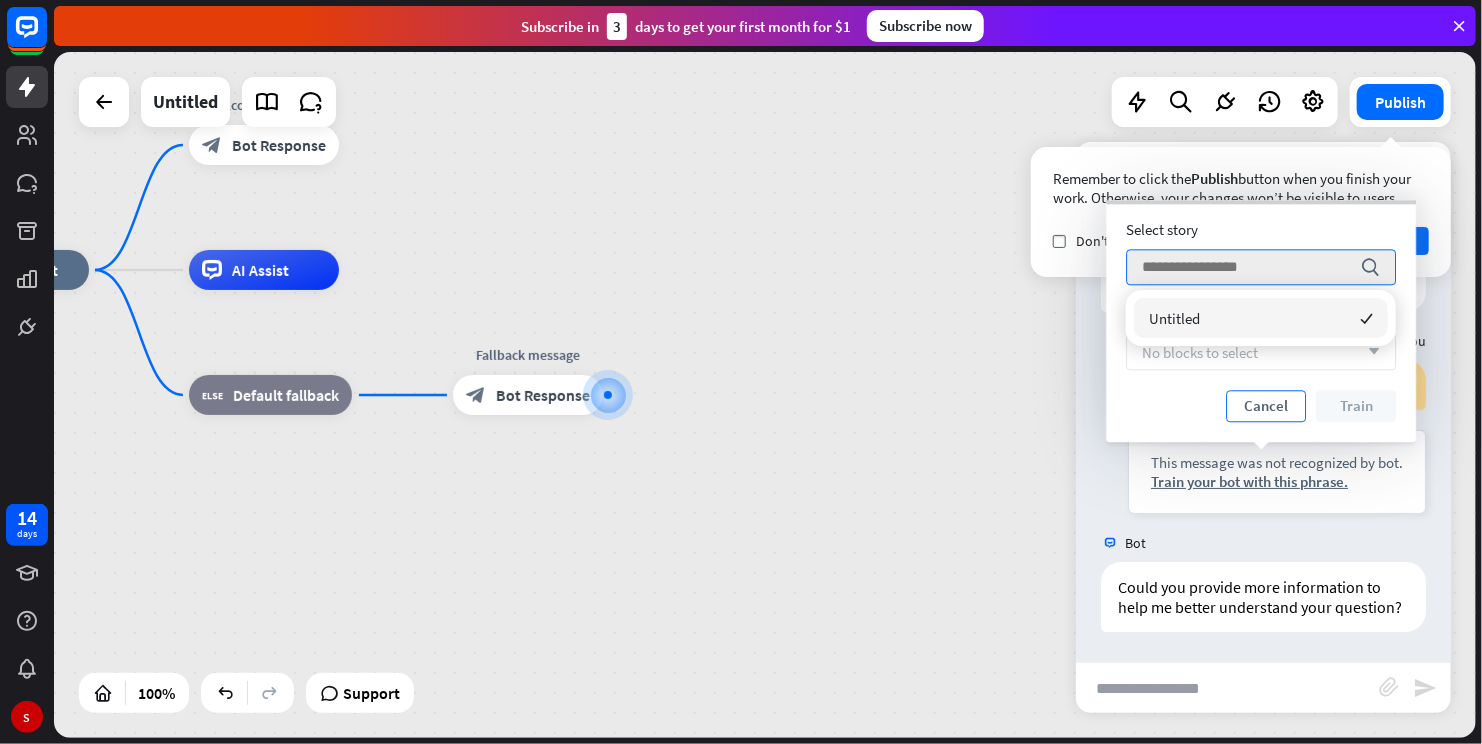 click on "Cancel" at bounding box center [1266, 406] 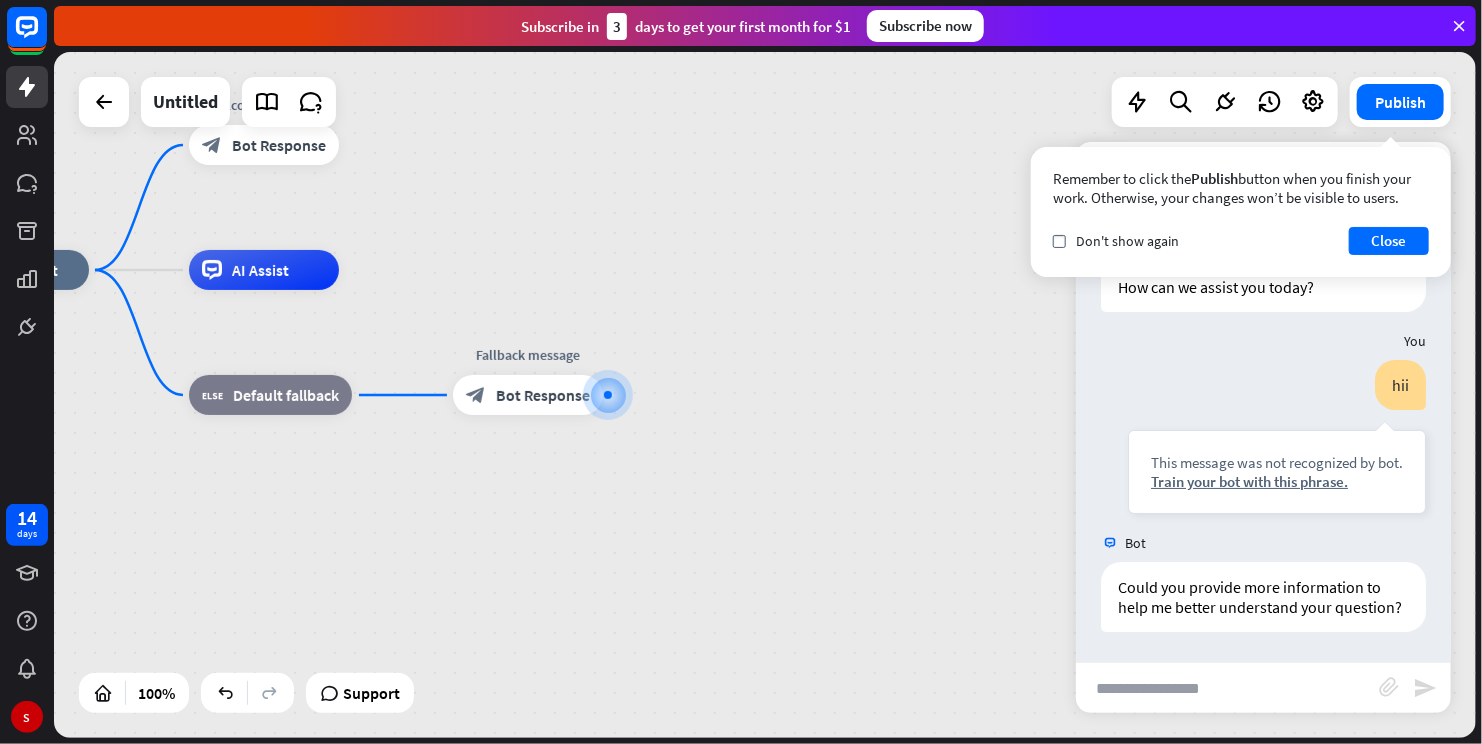click on "Ai chatking   home_2   Start point                 Welcome message   block_bot_response   Bot Response                     AI Assist                   block_fallback   Default fallback                 Fallback message   block_bot_response   Bot Response" at bounding box center [650, 613] 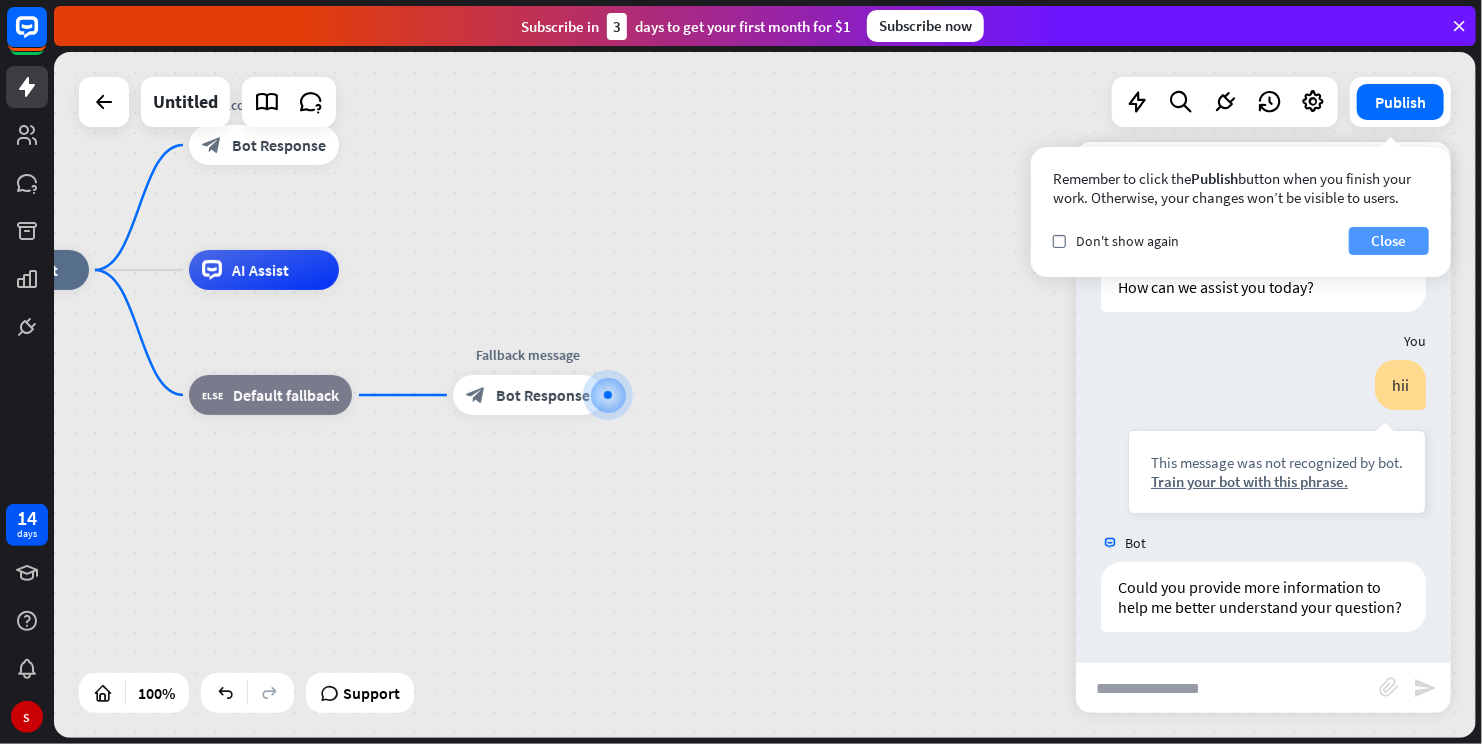 click on "Close" at bounding box center (1389, 241) 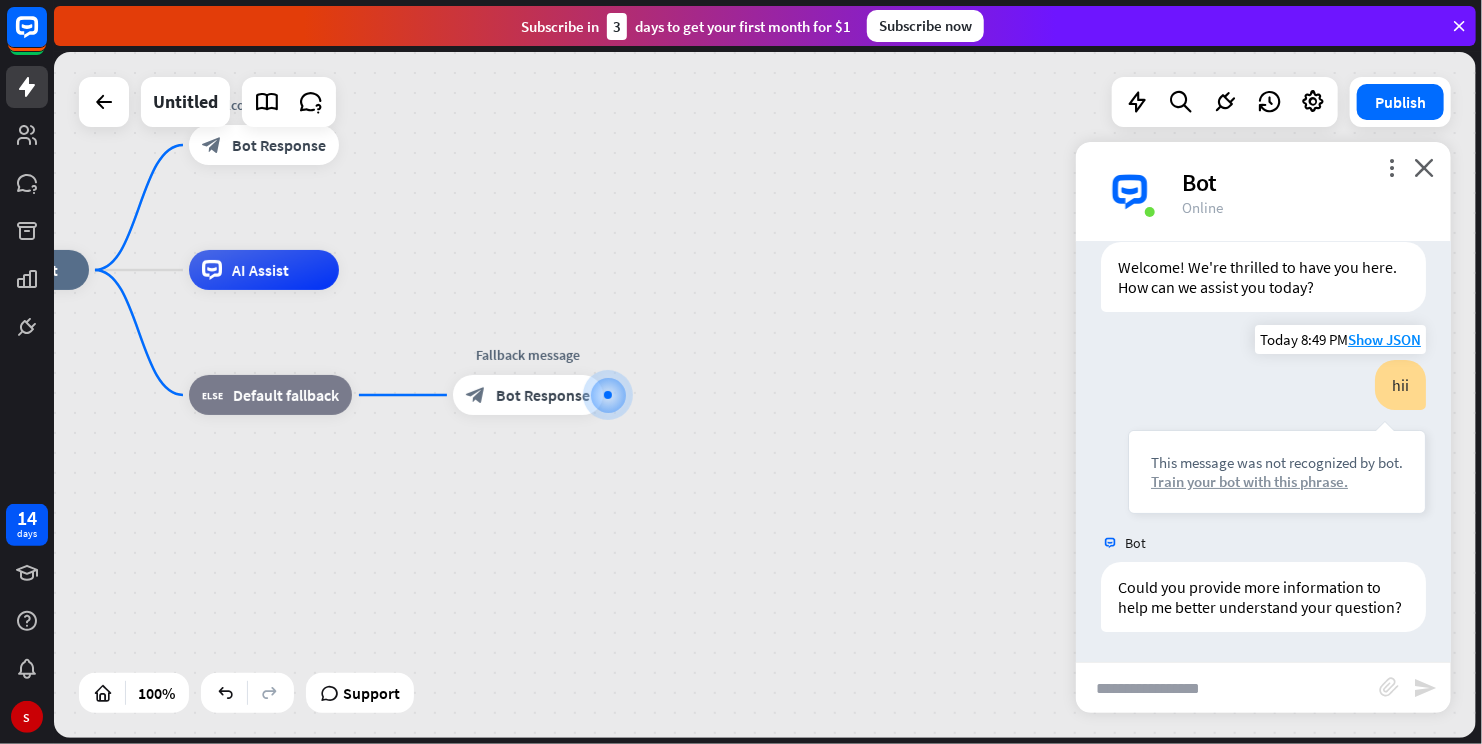 click on "Train your bot with this phrase." at bounding box center [1277, 481] 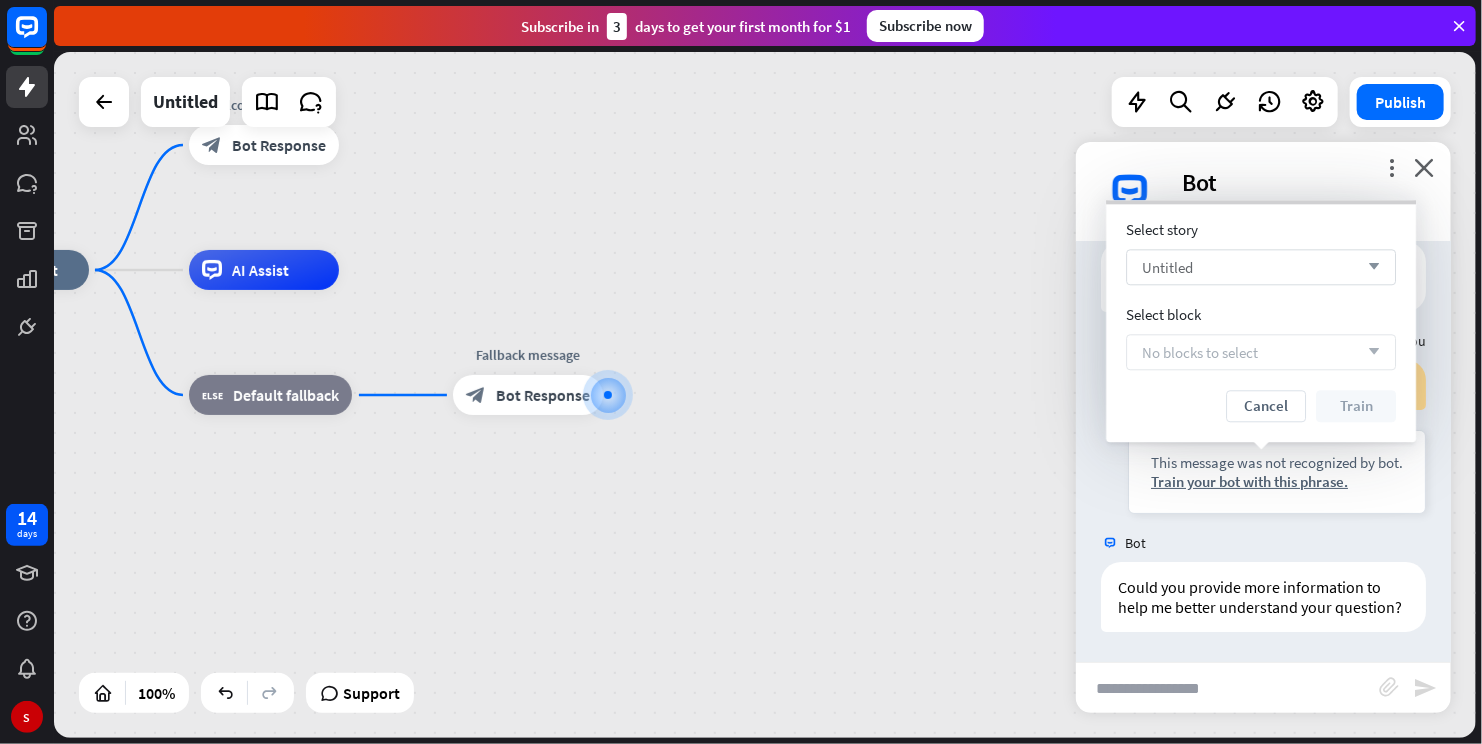 click on "arrow_down" at bounding box center [1369, 267] 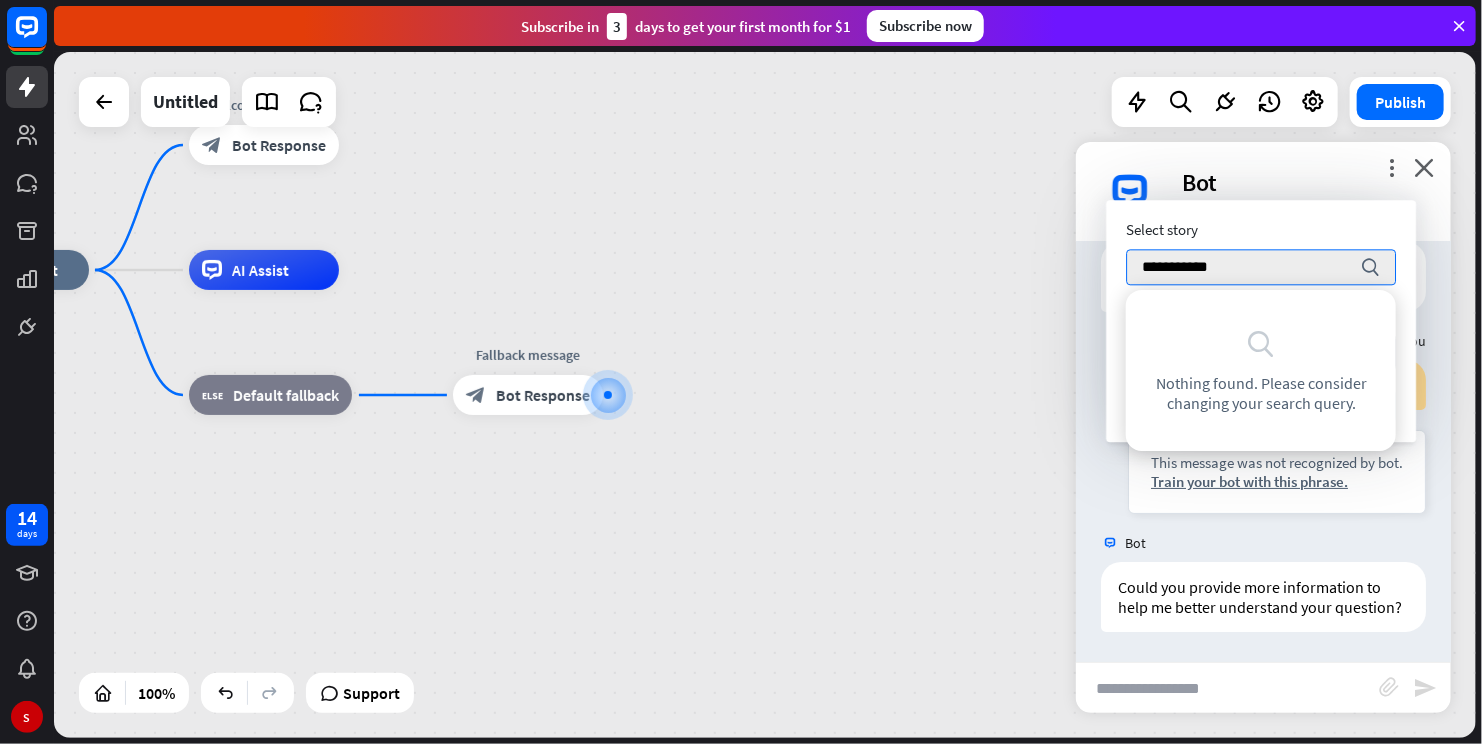 type on "**********" 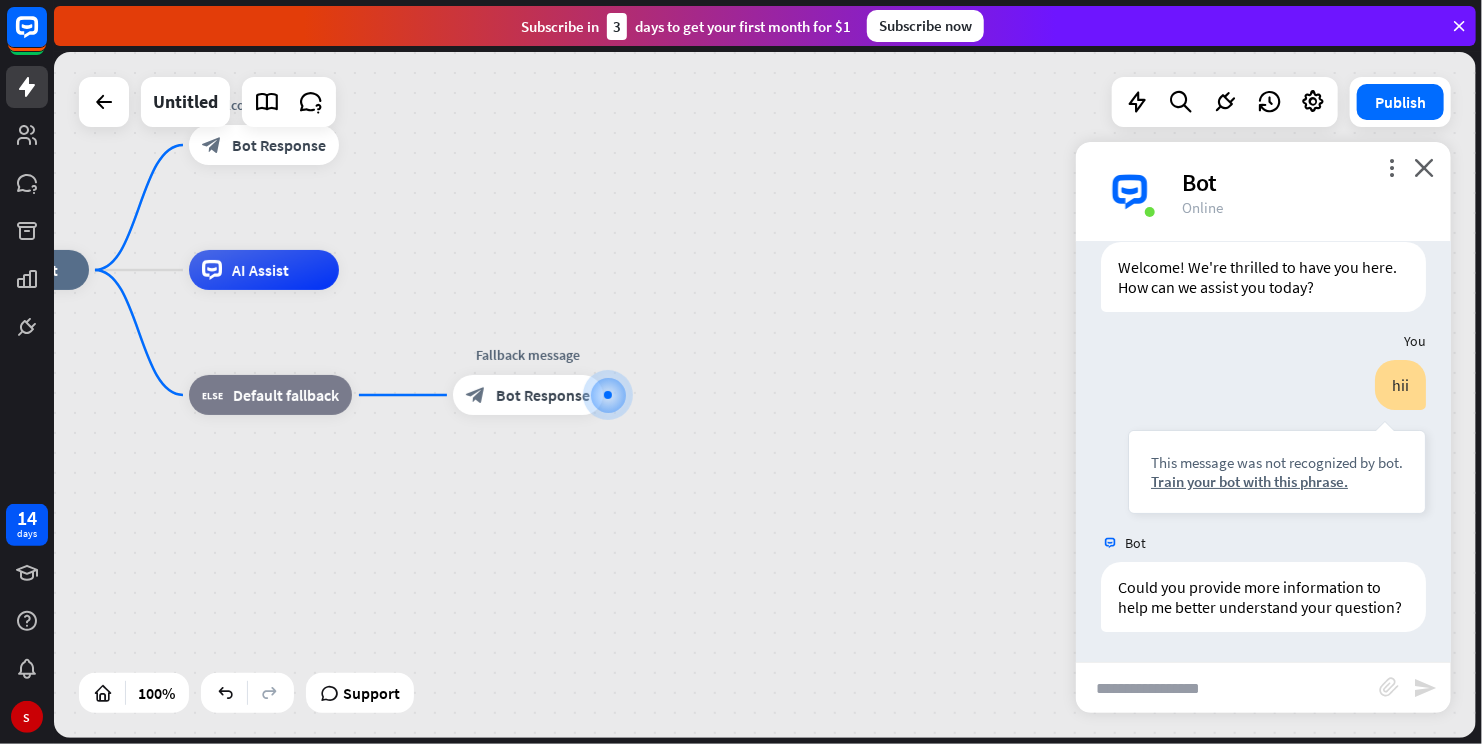 click on "more_vert
close
Bot
Online" at bounding box center (1263, 192) 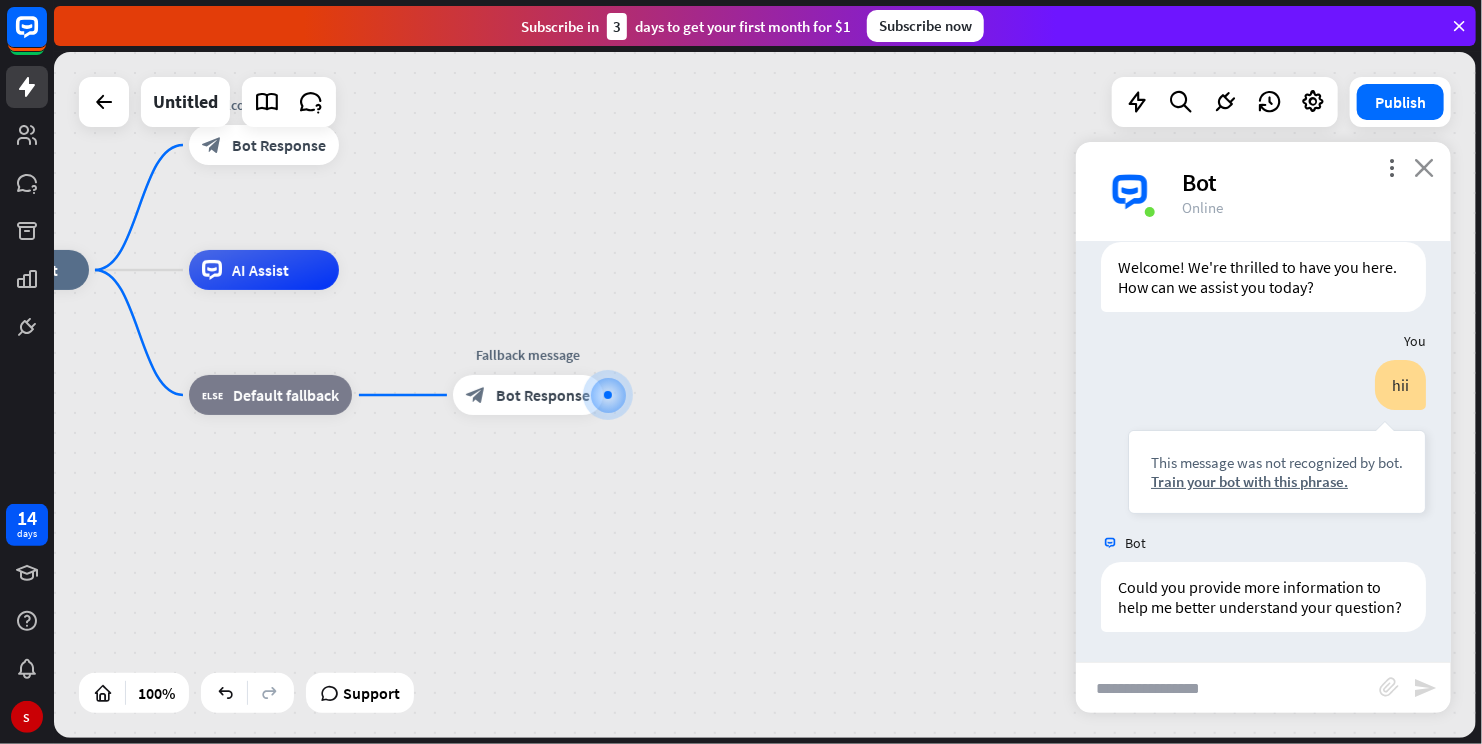 click on "close" at bounding box center (1424, 167) 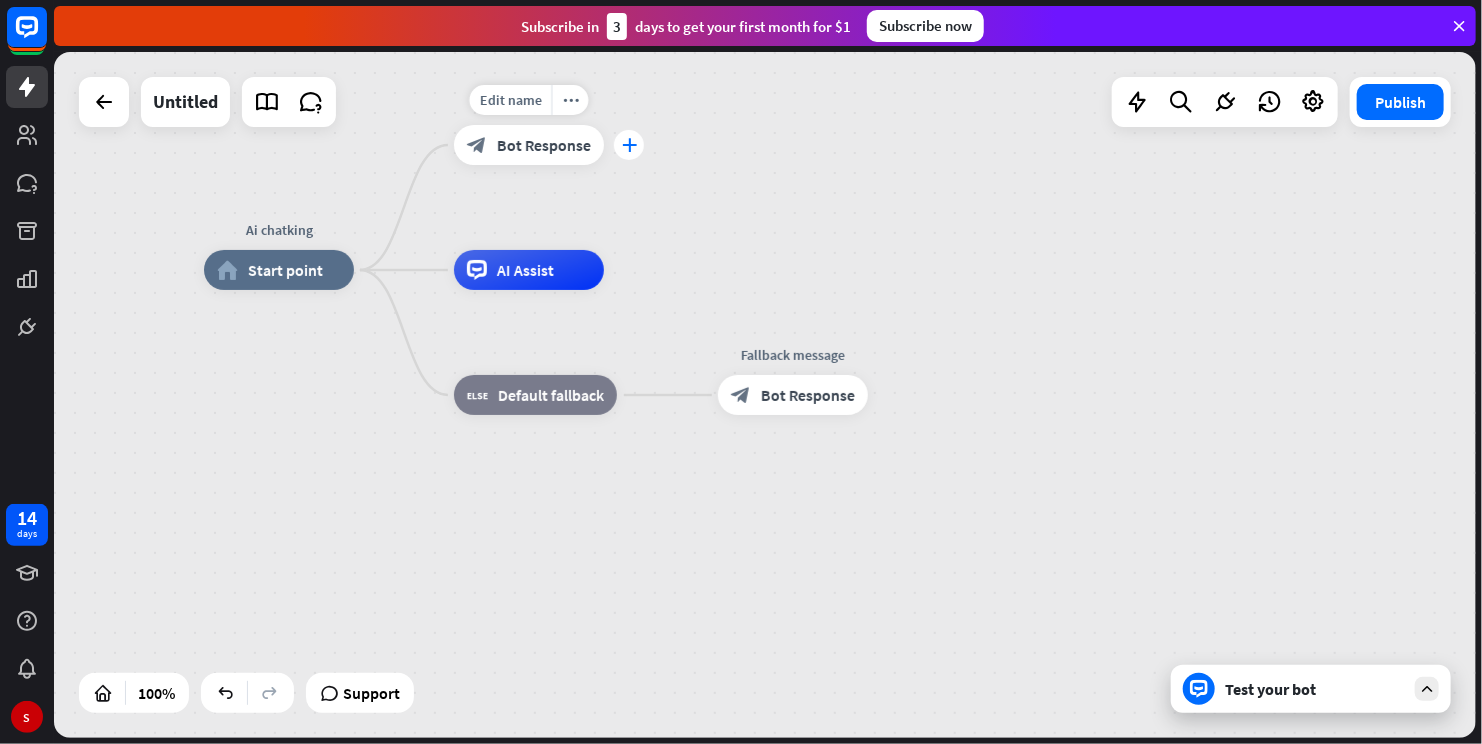 click on "plus" at bounding box center [629, 145] 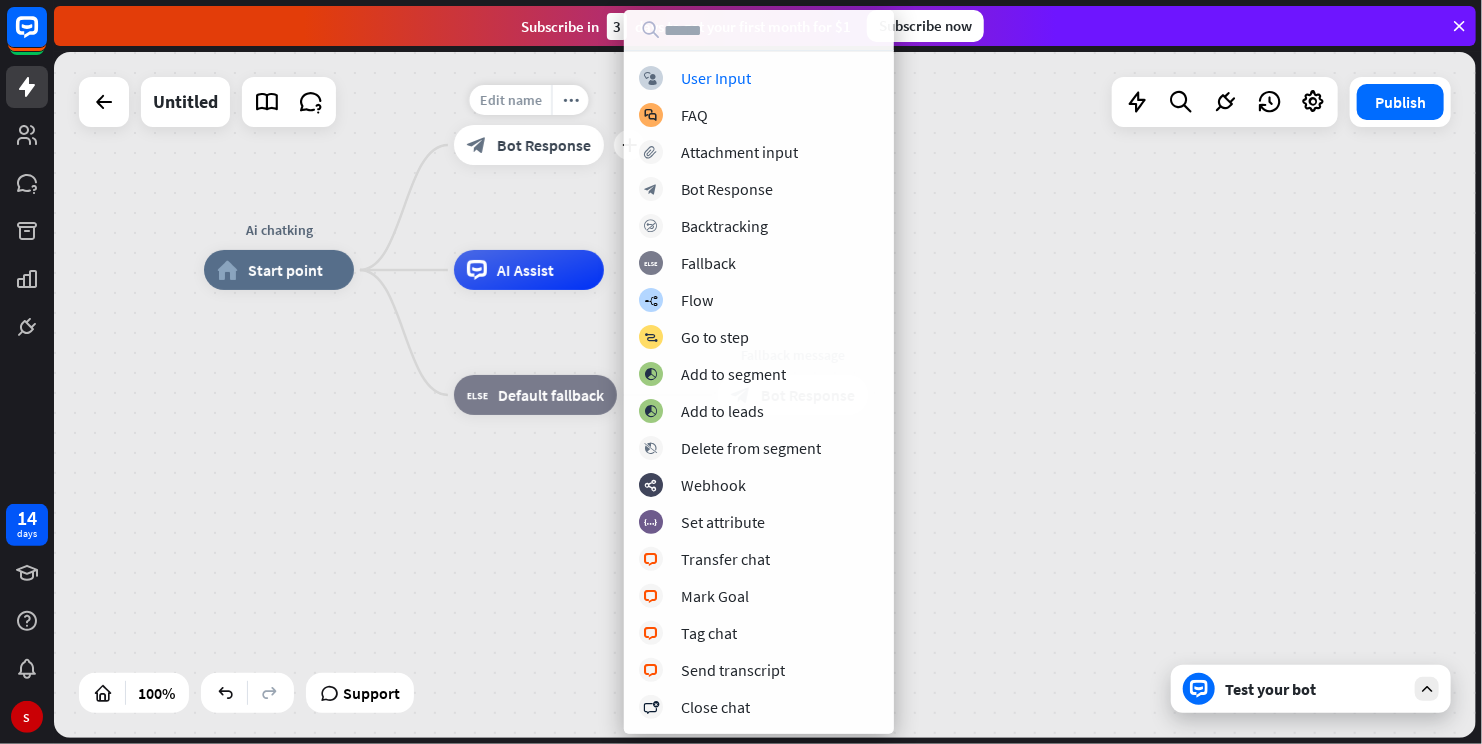 click on "Edit name" at bounding box center [511, 100] 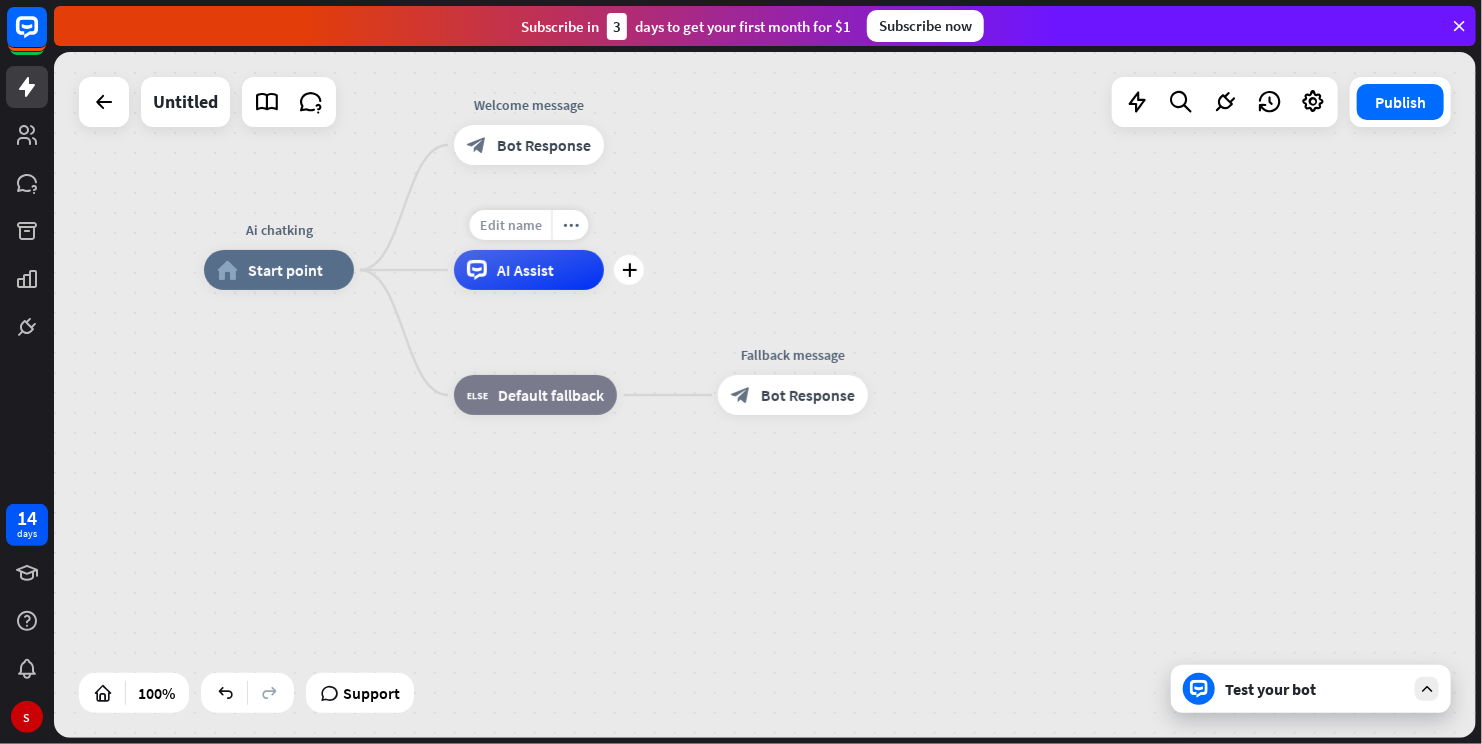 click on "Edit name" at bounding box center (511, 225) 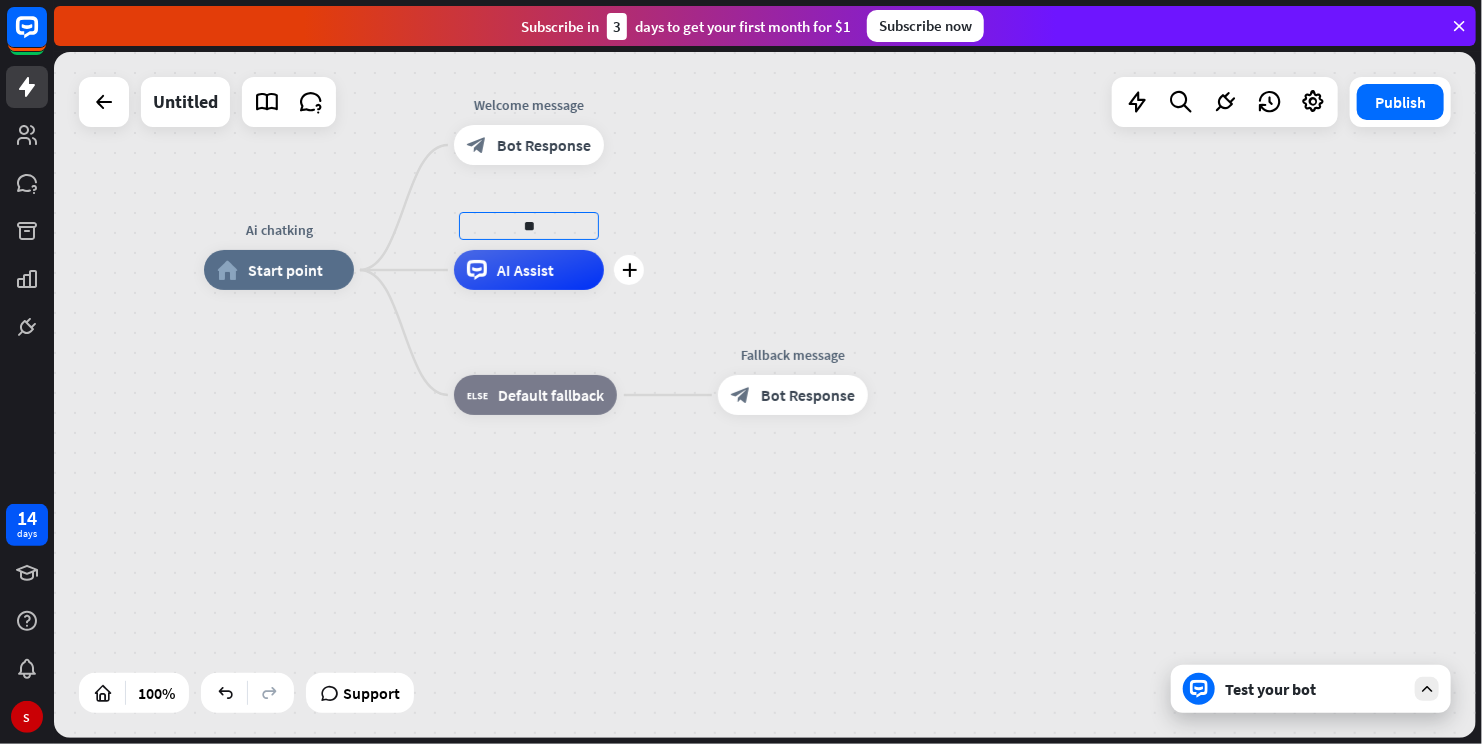 type on "*" 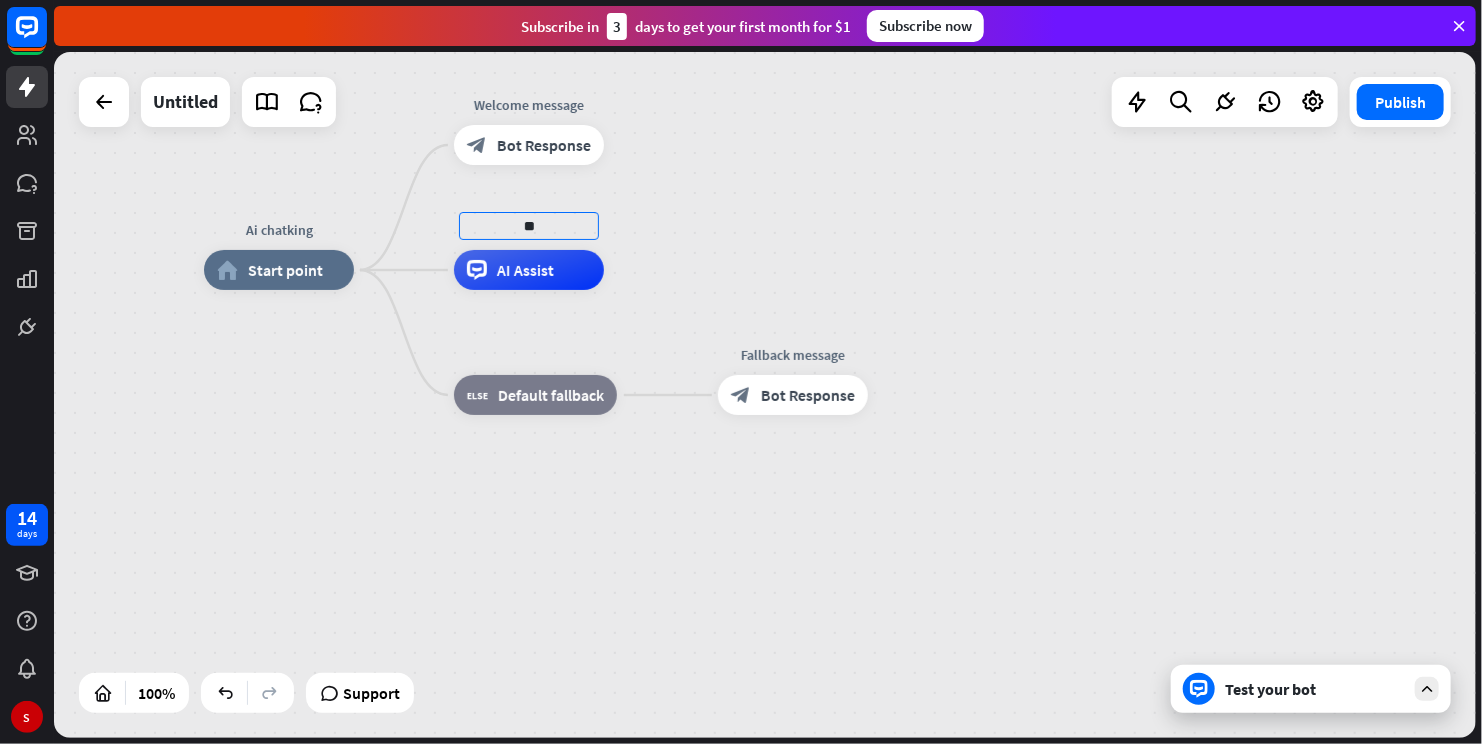 type on "*" 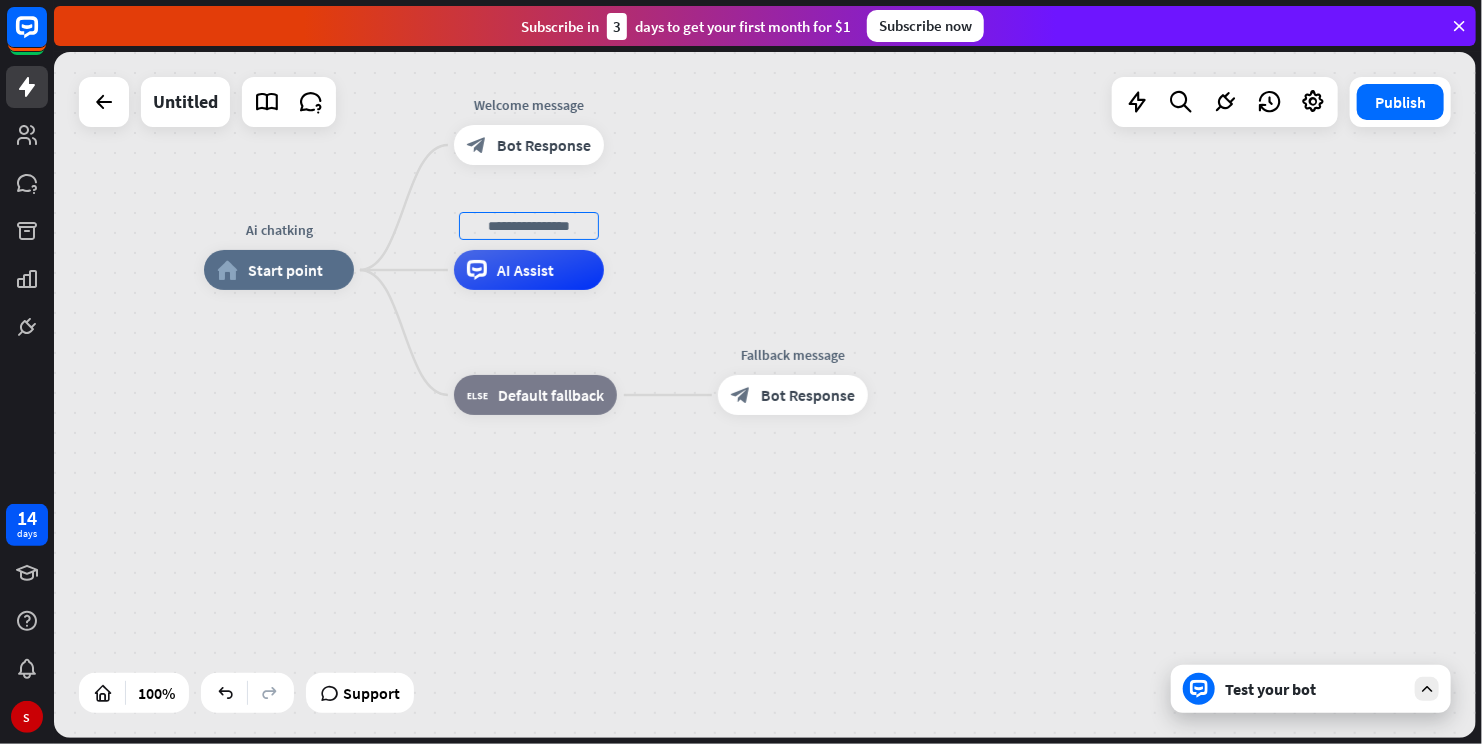 type on "*" 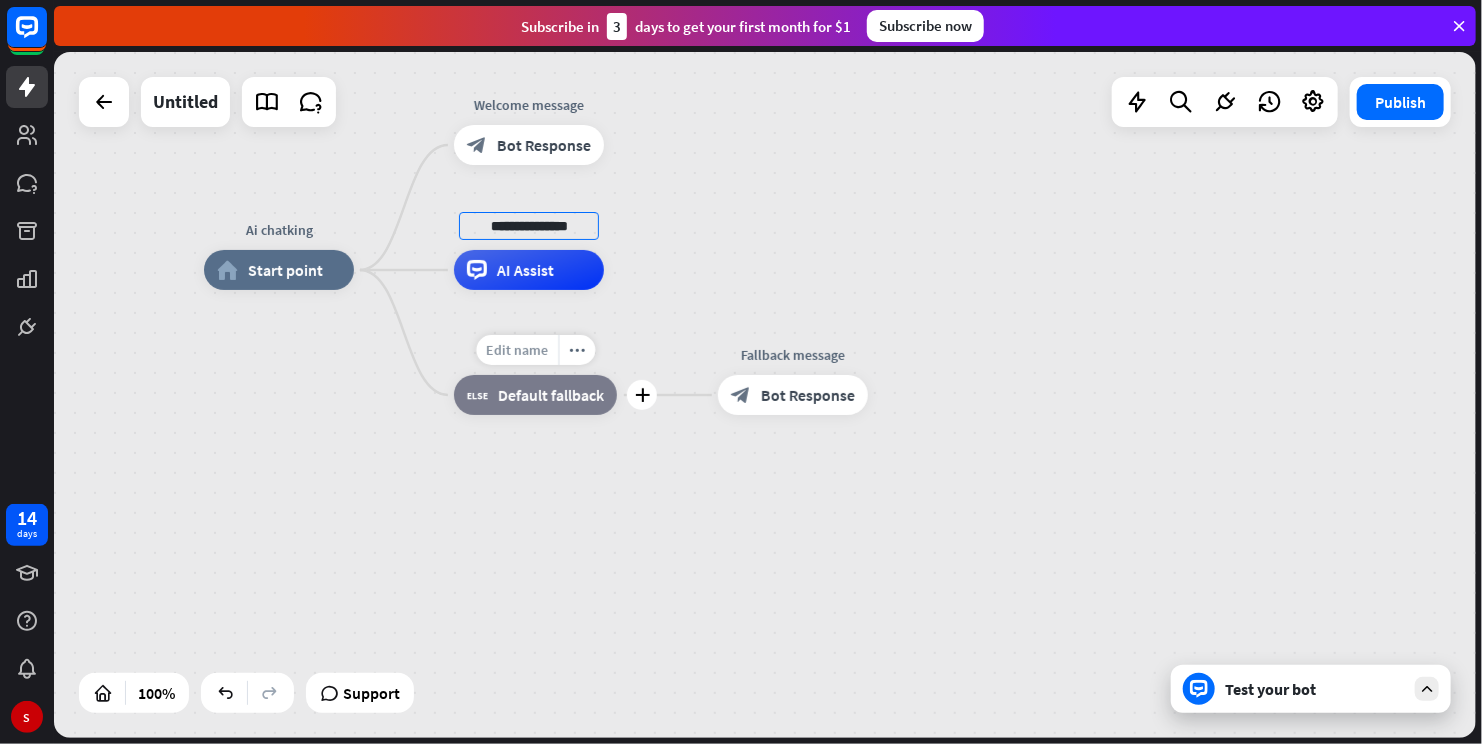 type on "**********" 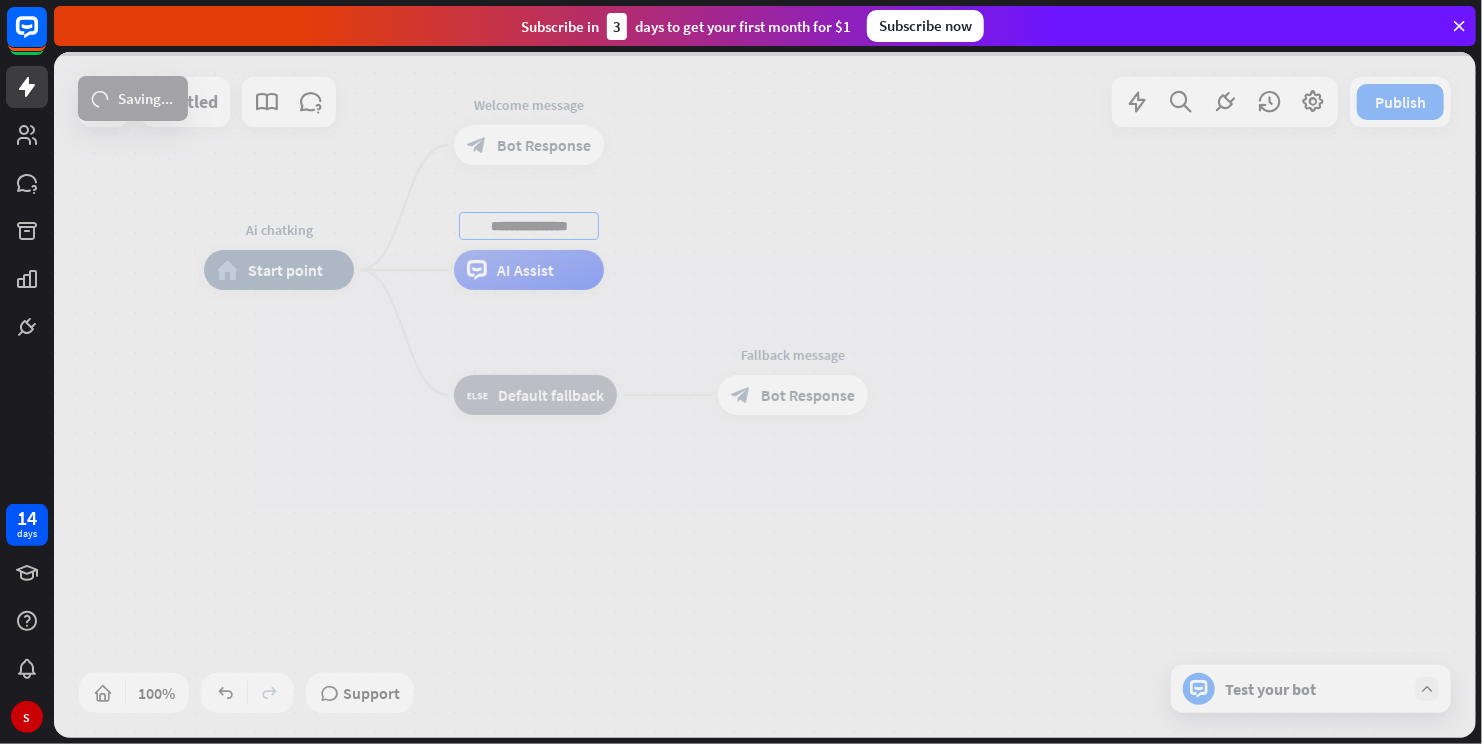 click on "**********" at bounding box center (765, 395) 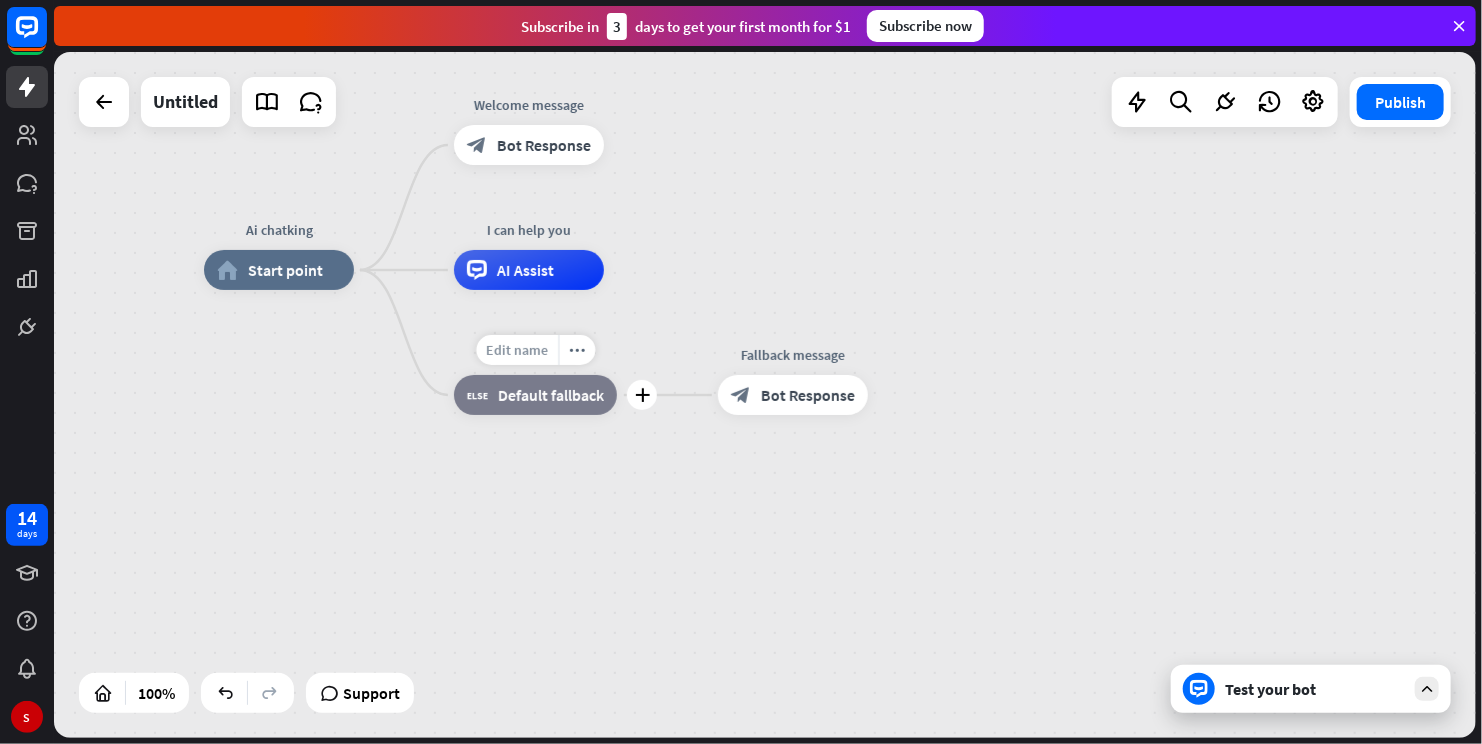 click on "Edit name" at bounding box center (517, 350) 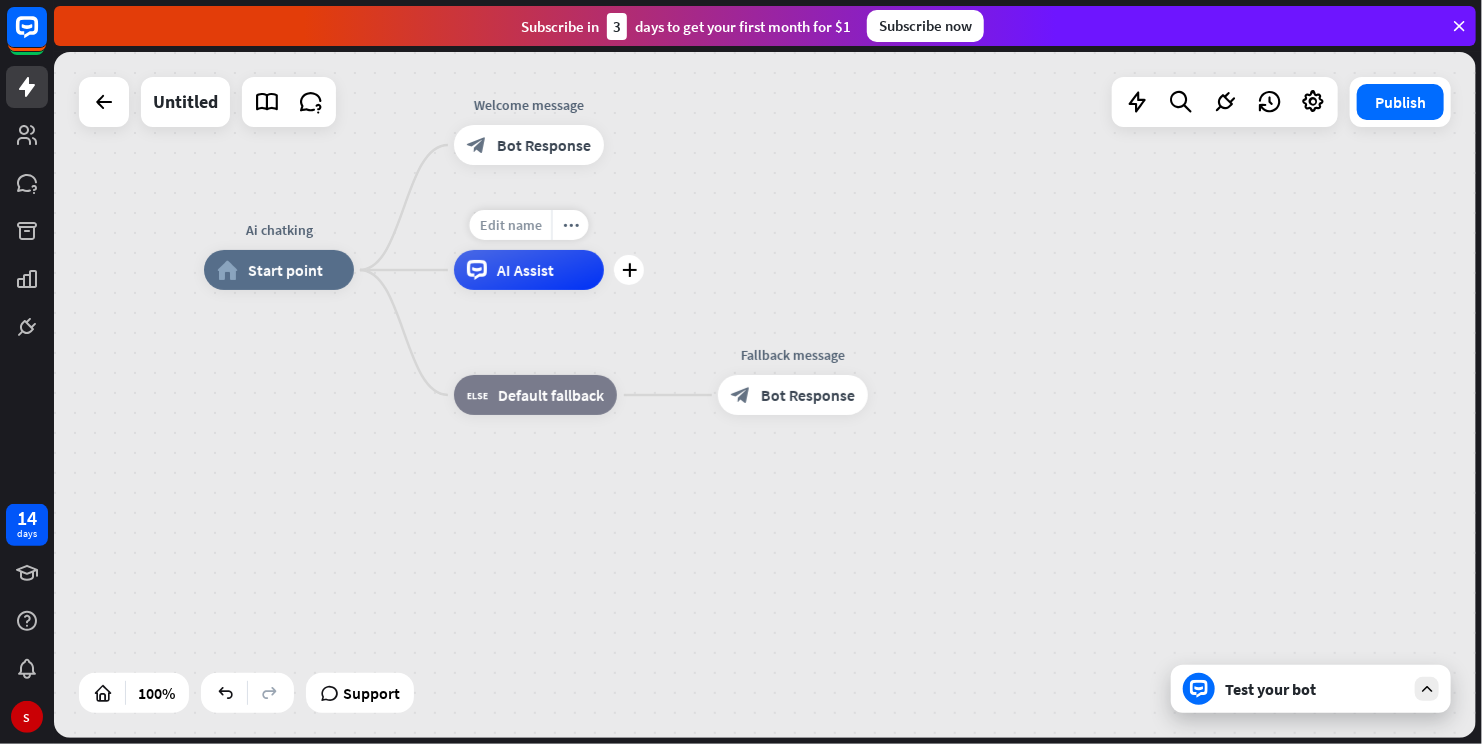 click on "Edit name" at bounding box center [511, 225] 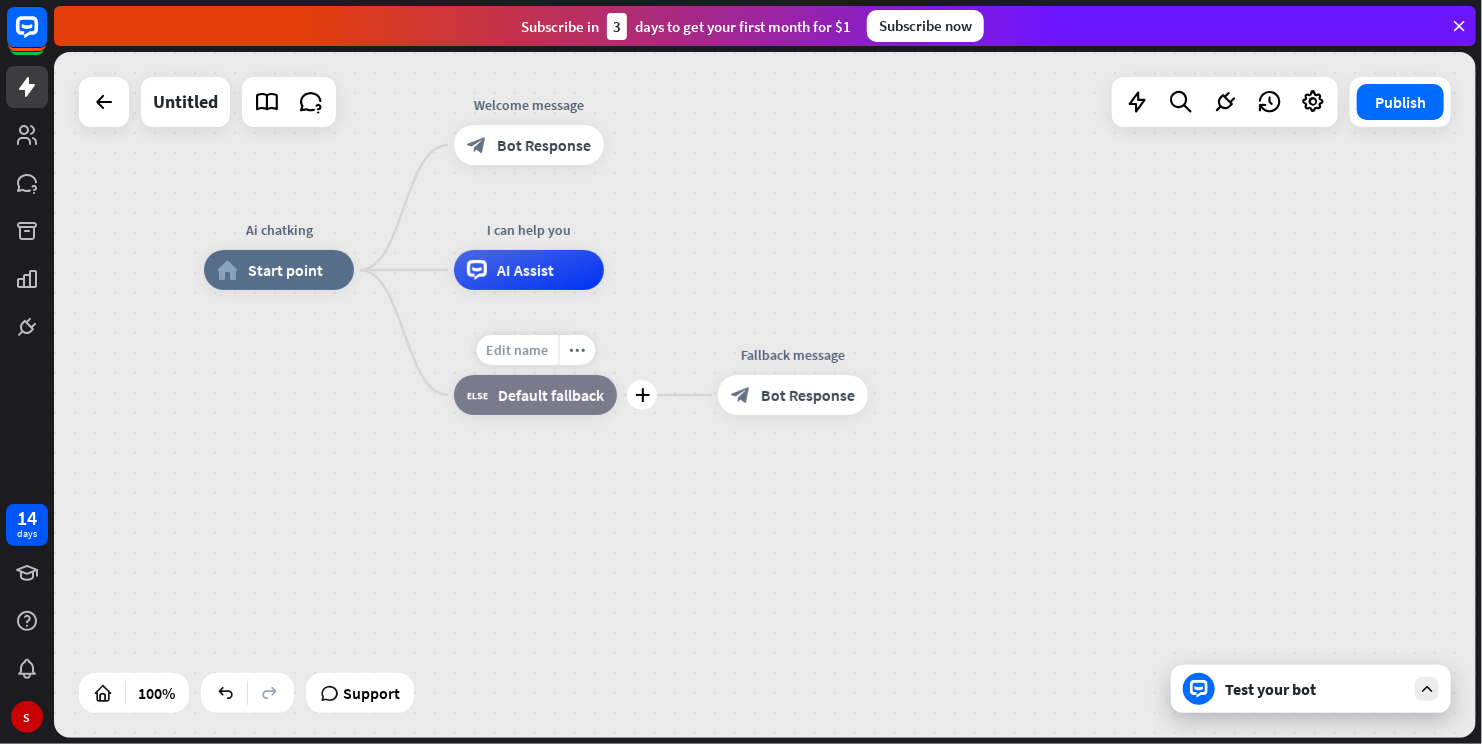 click on "Edit name" at bounding box center (517, 350) 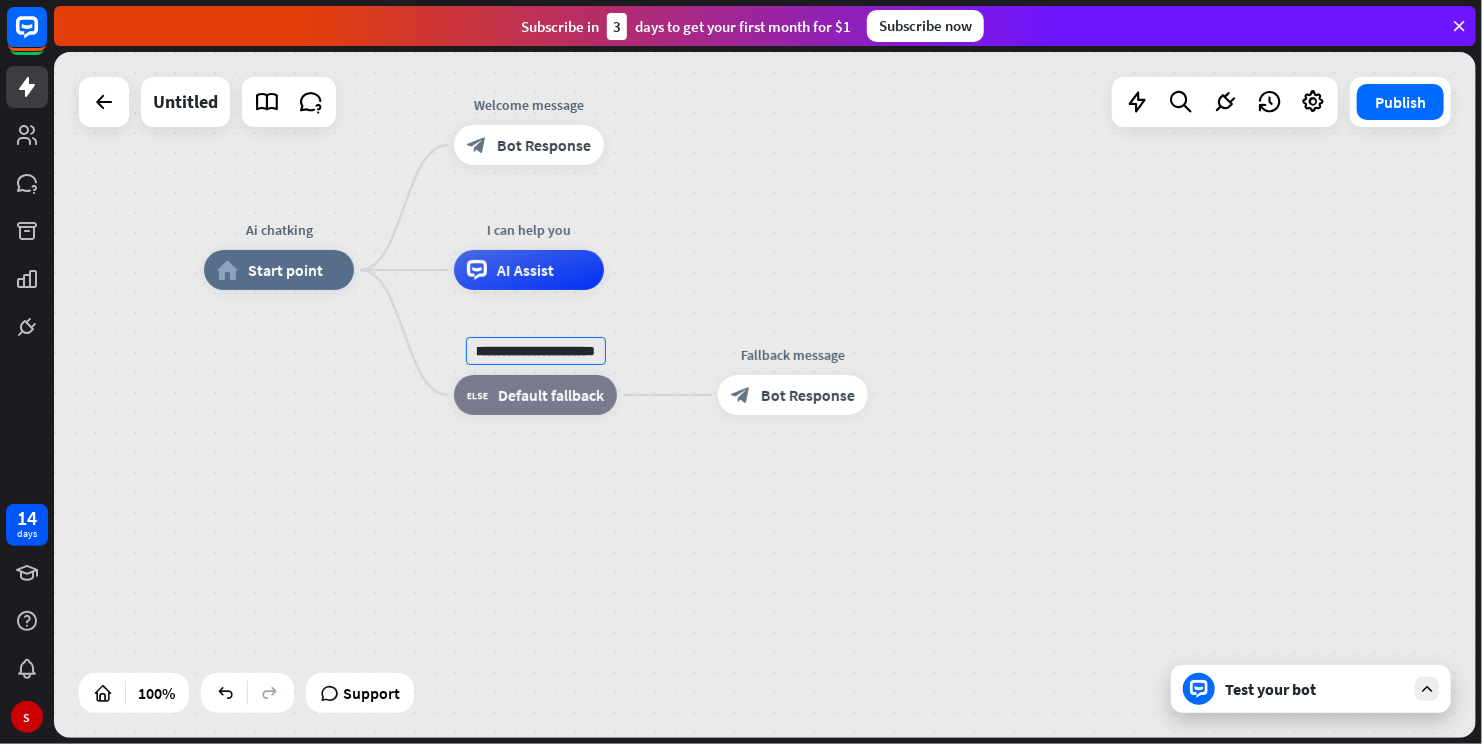 scroll, scrollTop: 0, scrollLeft: 35, axis: horizontal 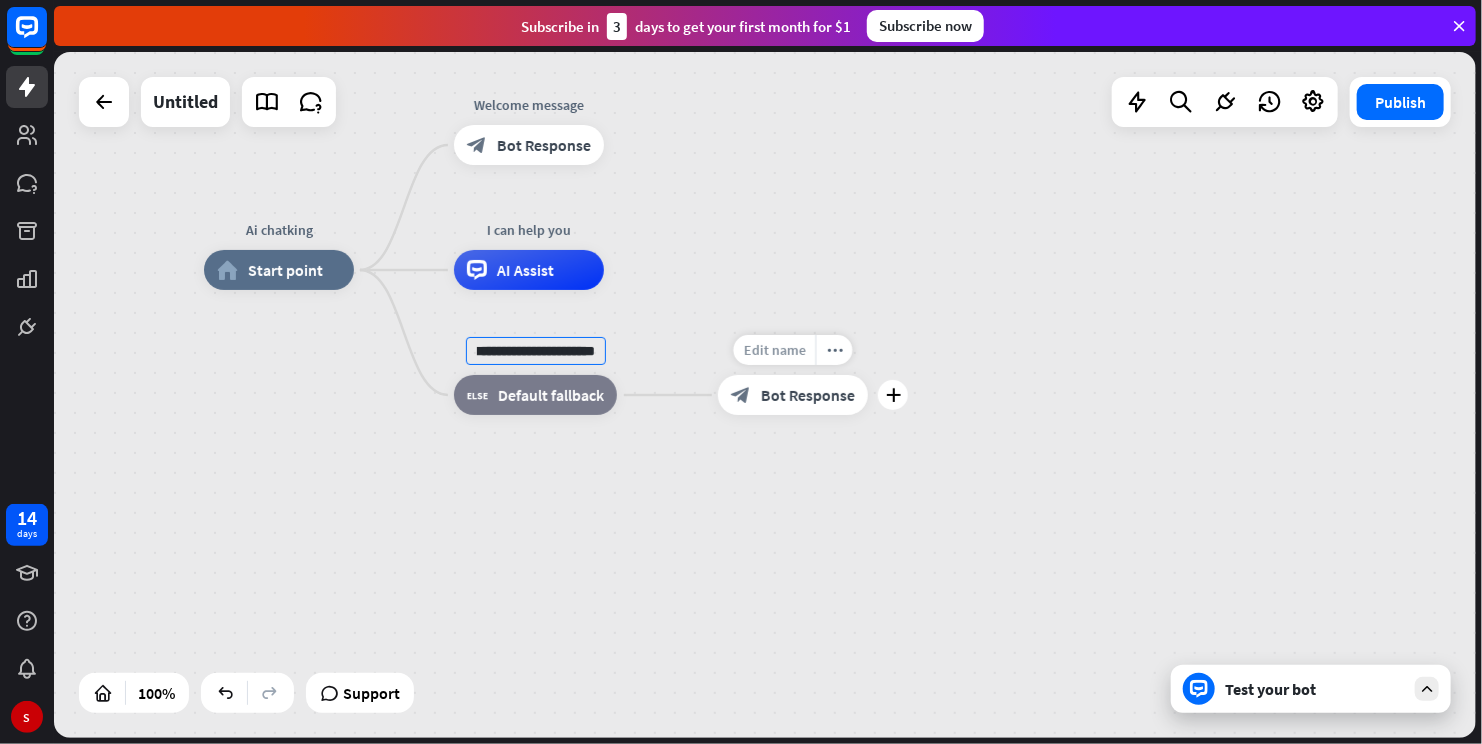 type on "**********" 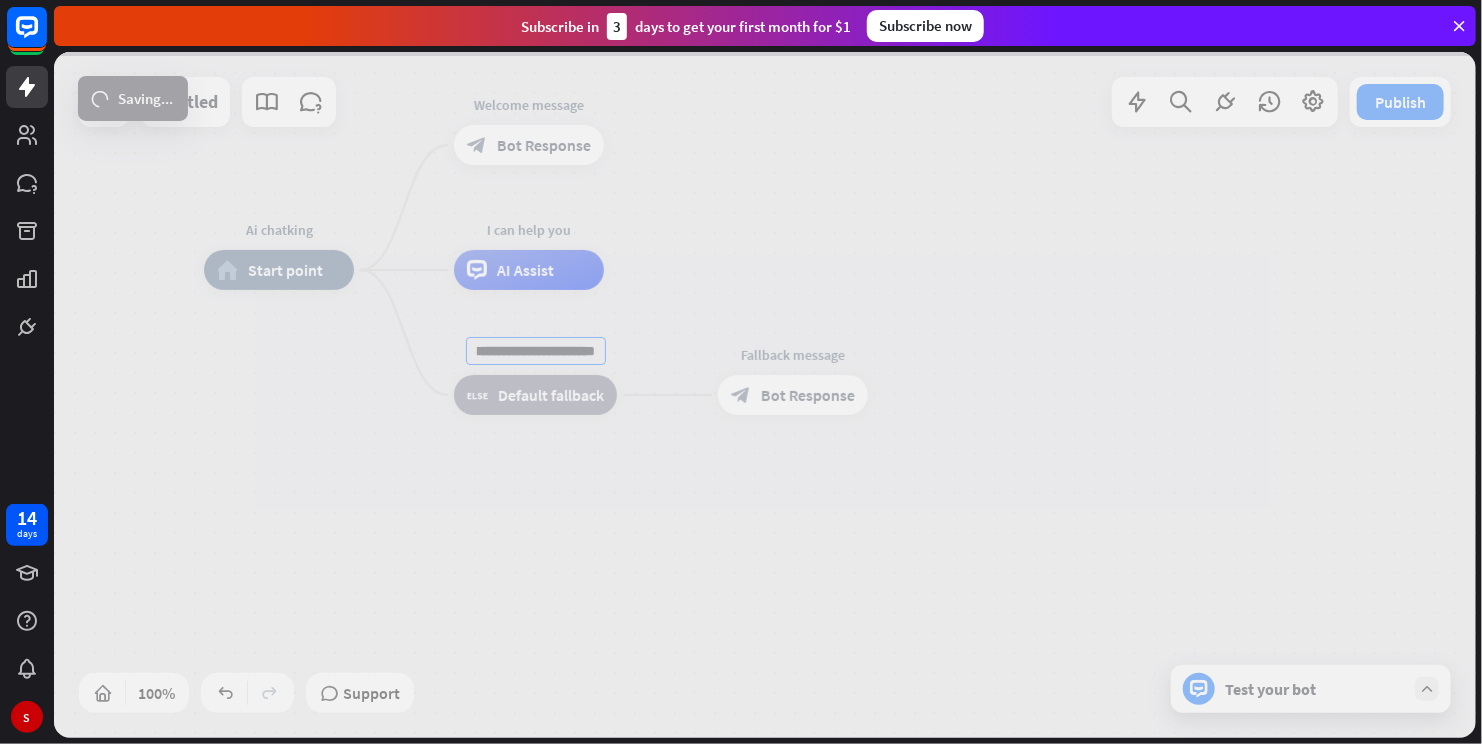 scroll, scrollTop: 0, scrollLeft: 0, axis: both 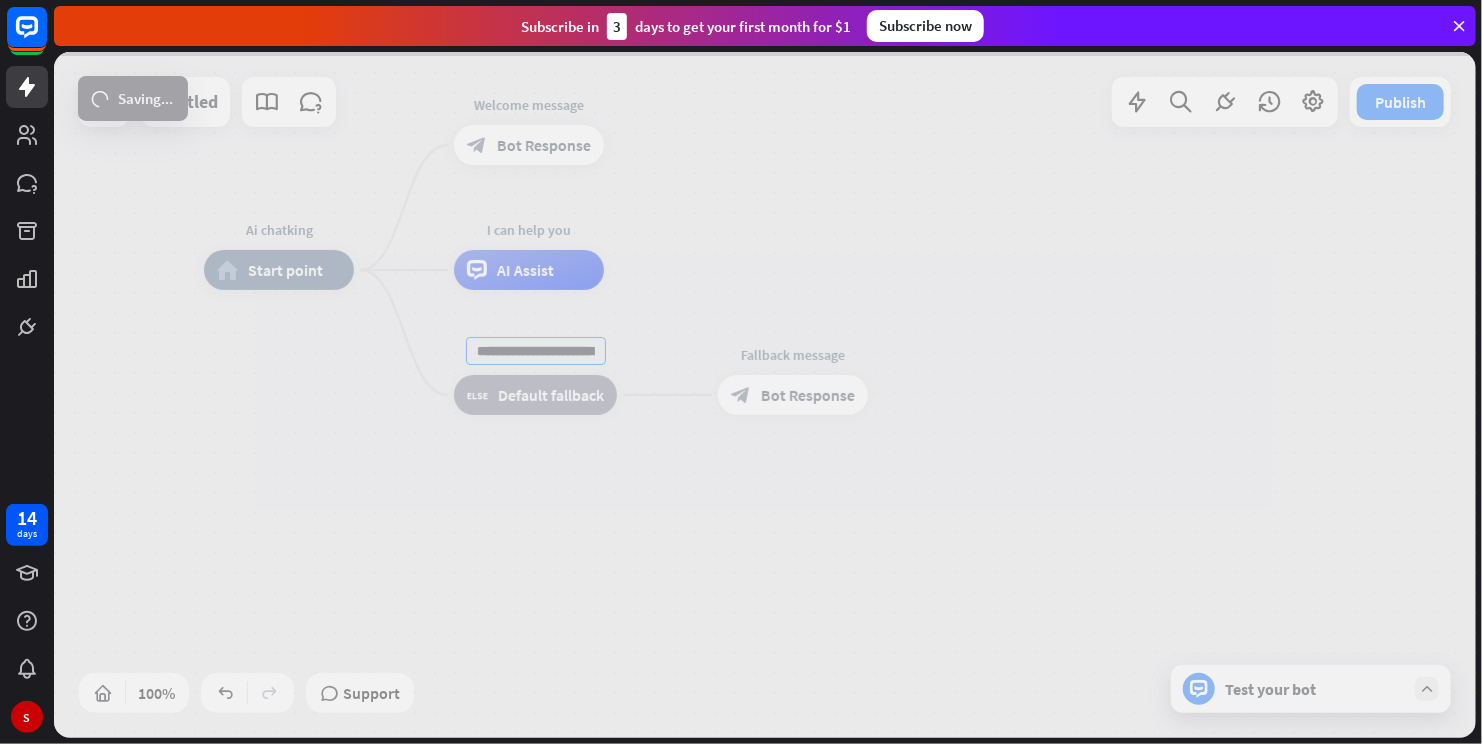 click on "**********" at bounding box center [765, 395] 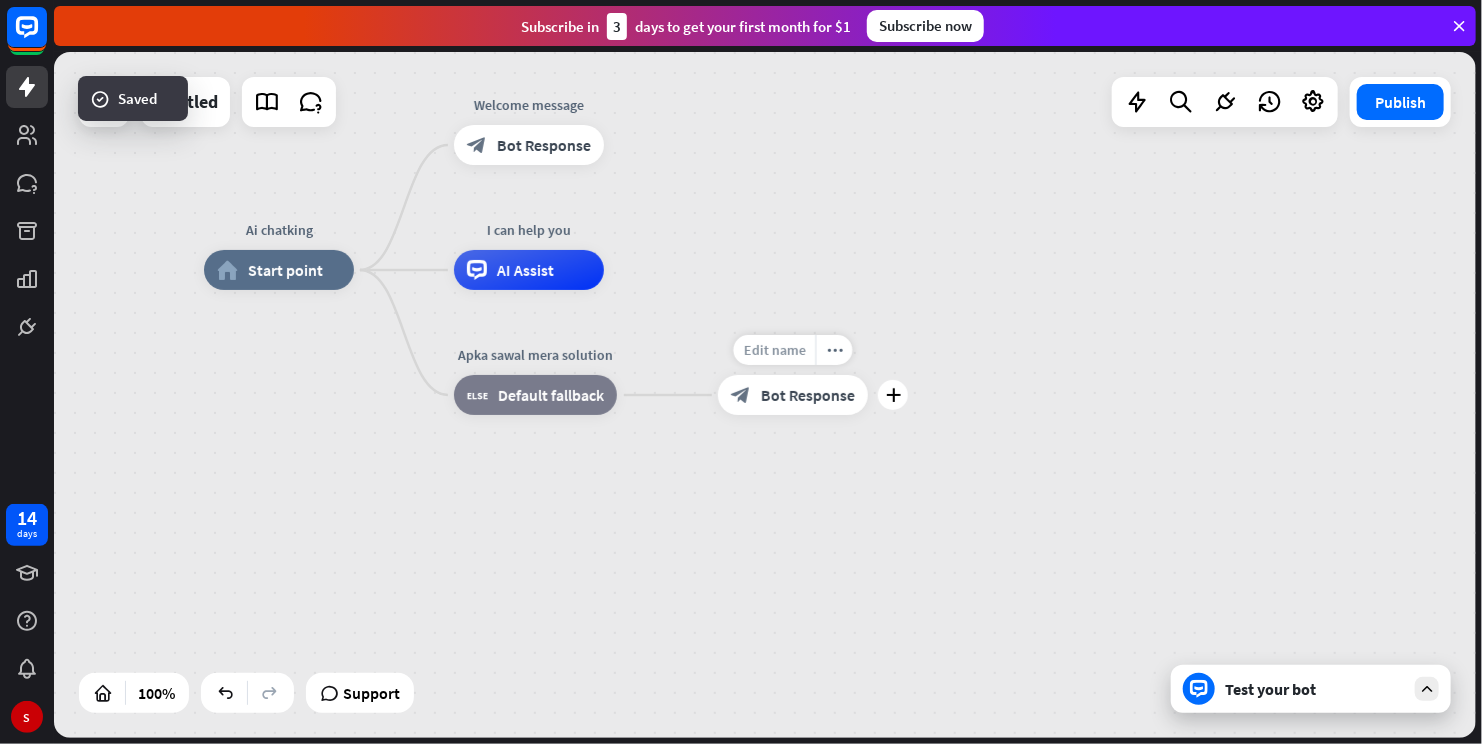 click on "Edit name" at bounding box center [775, 350] 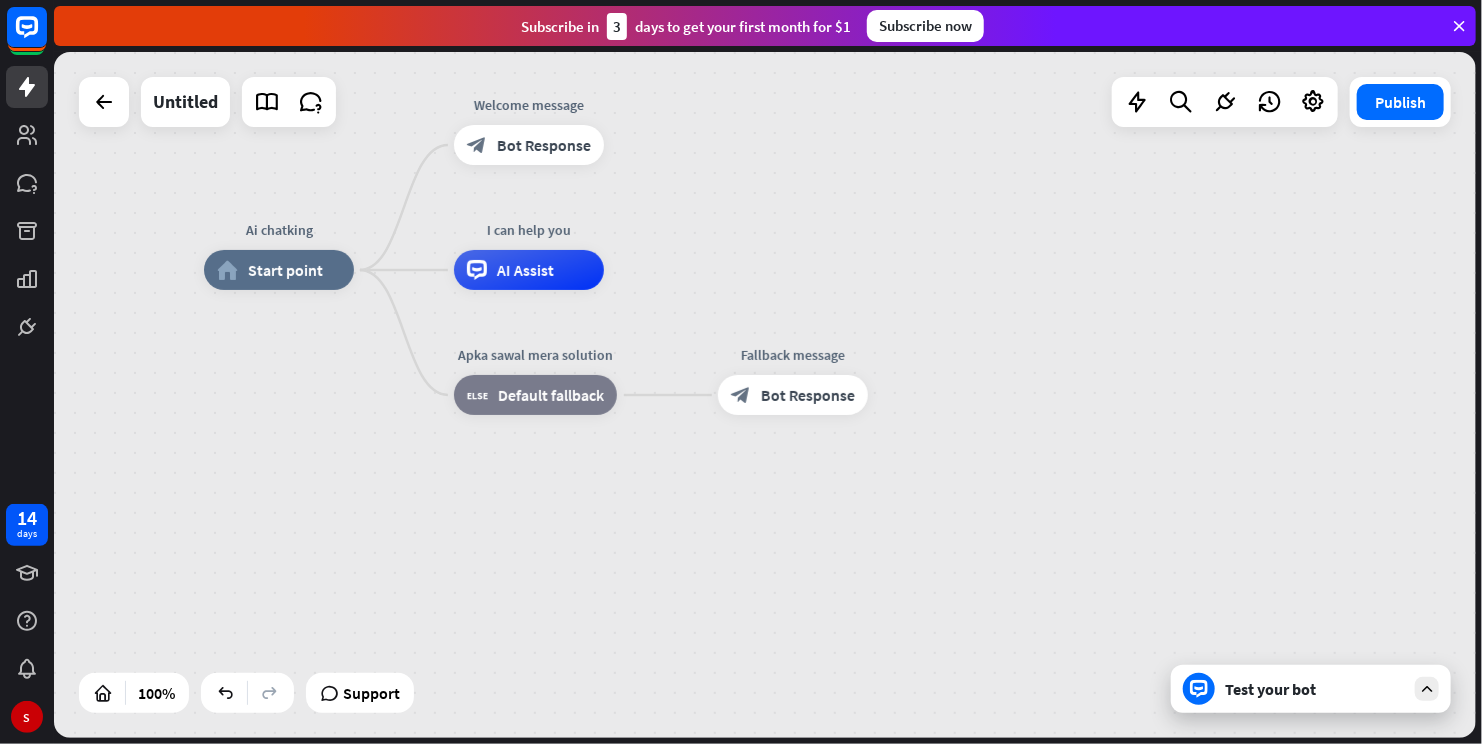 click on "**********" at bounding box center (915, 613) 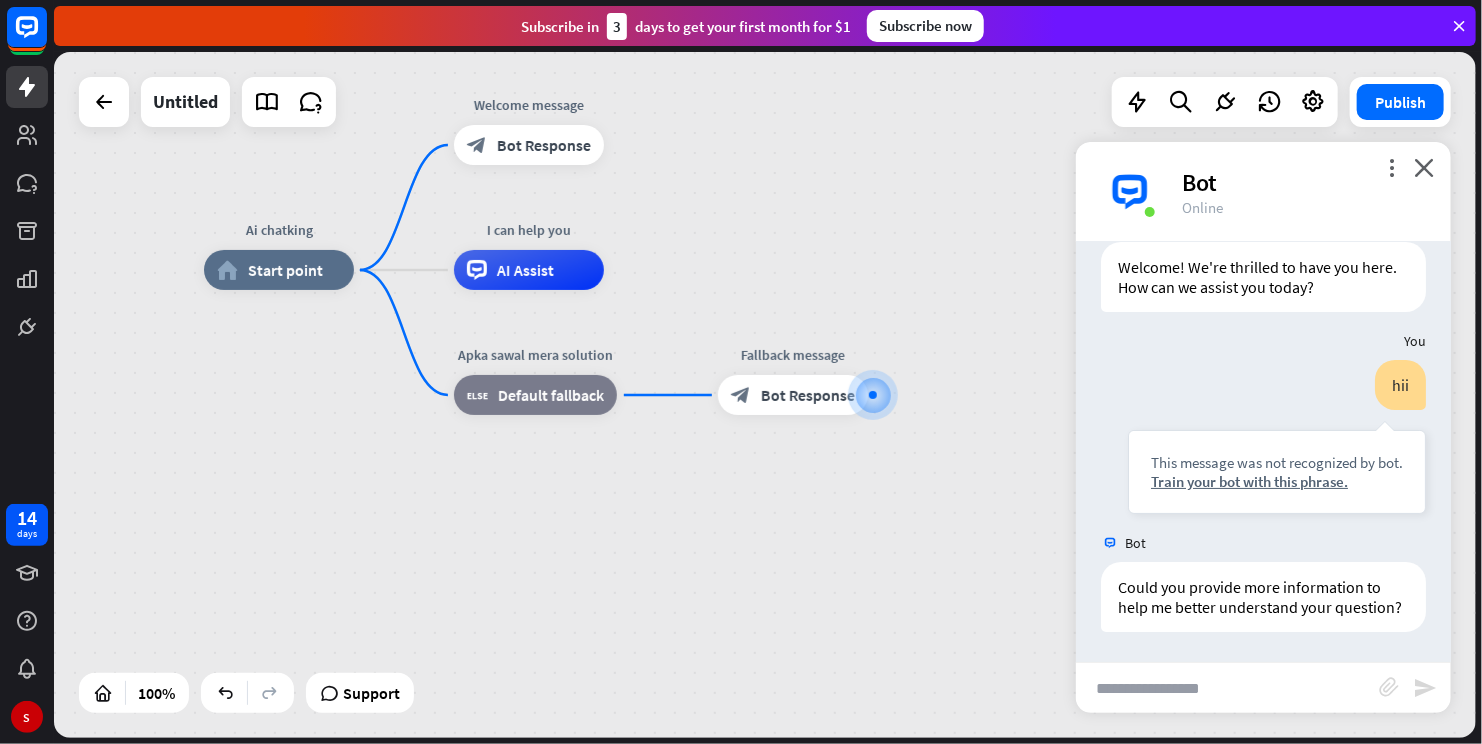 click at bounding box center [1227, 688] 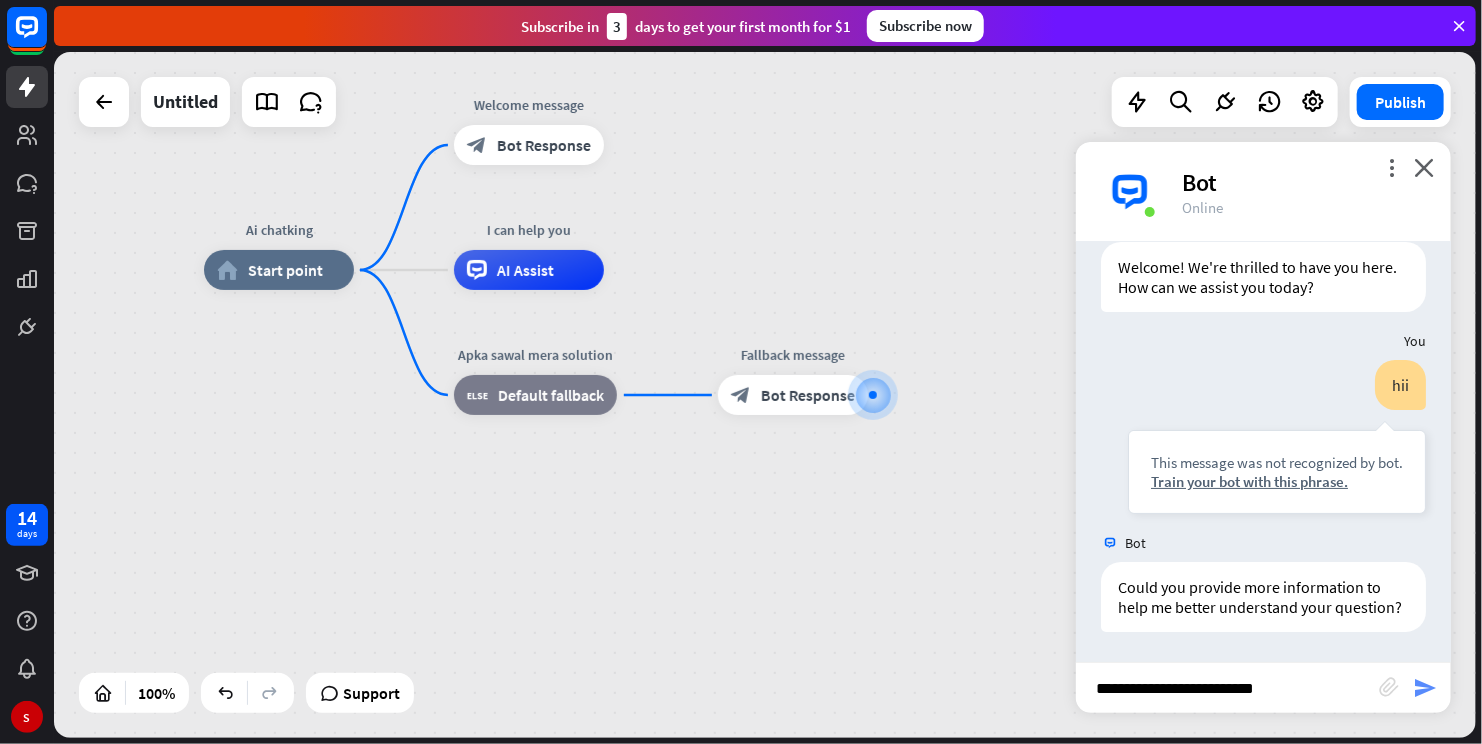 click on "Bot
Welcome! We're thrilled to have you here. How can we assist you today?
Today [TIME]
Show JSON
You
hii   This message was not recognized by bot.
Train your bot with this phrase.
Today [TIME]
Show JSON
Bot
Could you provide more information to help me better understand your question?
Today [TIME]
Show JSON" at bounding box center [1263, 452] 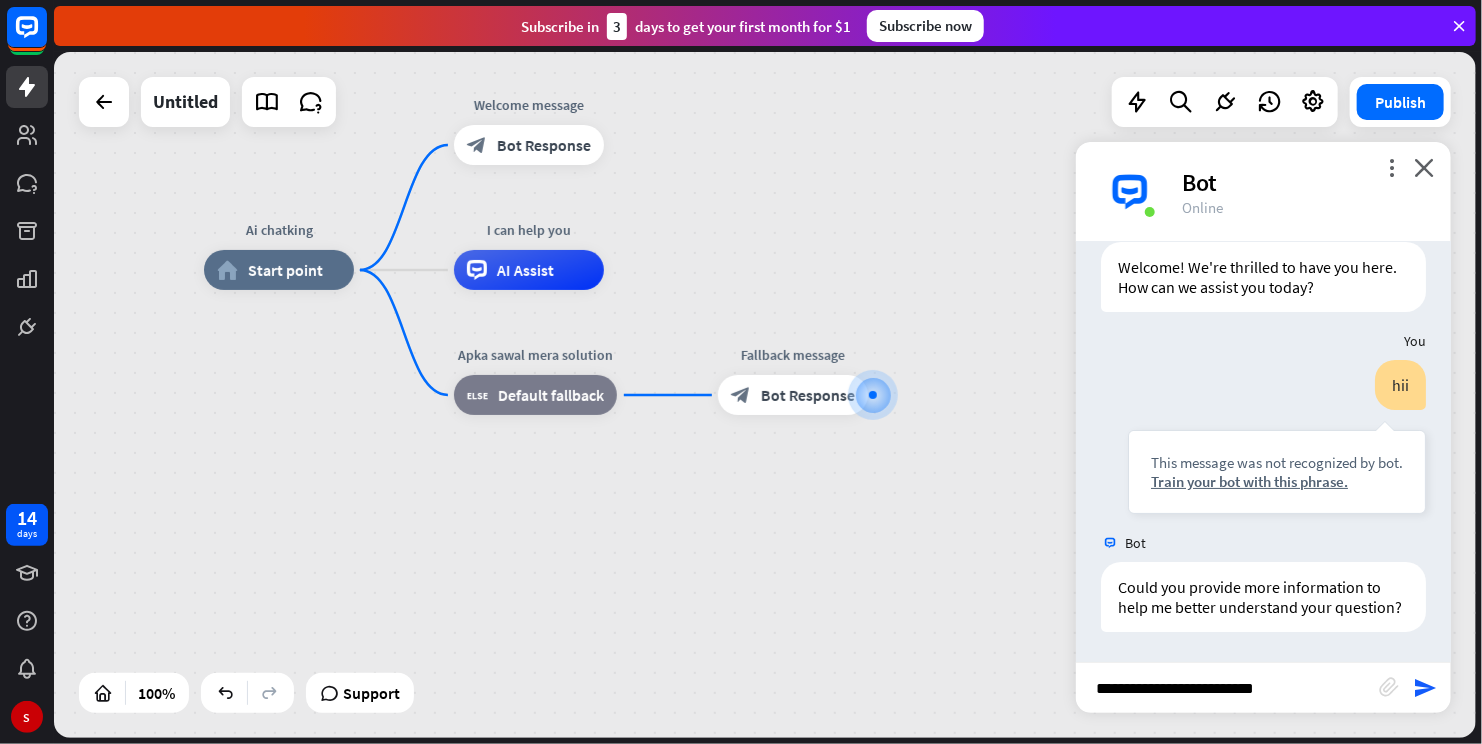 click on "**********" at bounding box center [1227, 688] 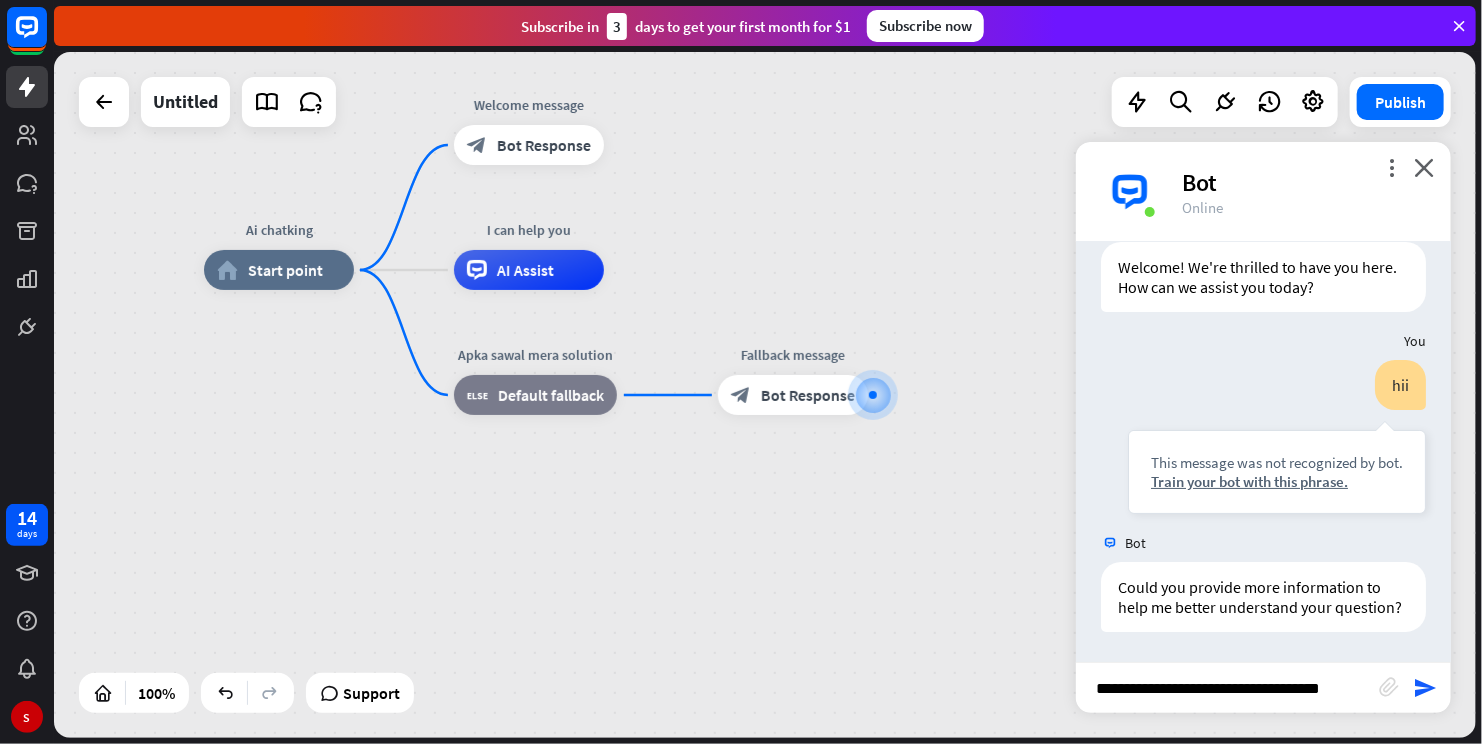 type on "**********" 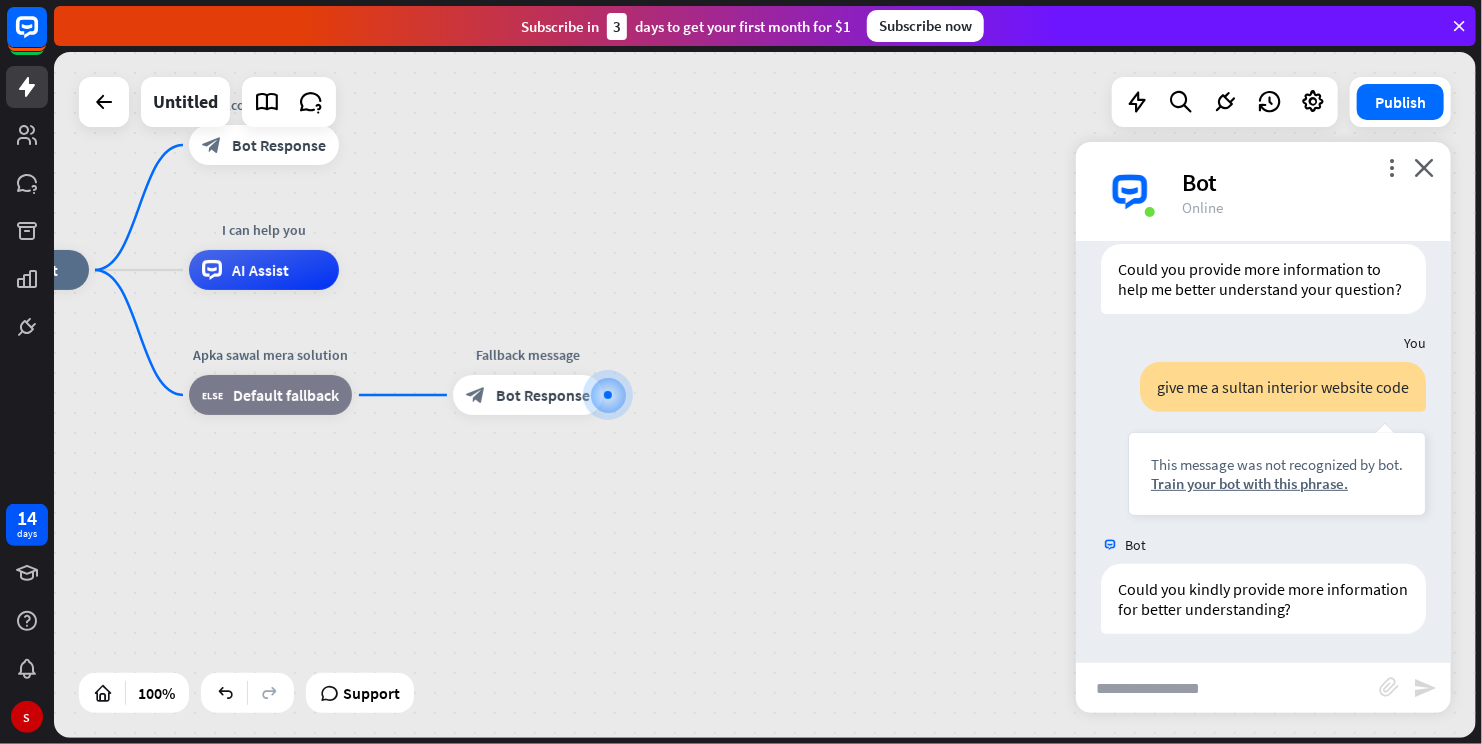scroll, scrollTop: 396, scrollLeft: 0, axis: vertical 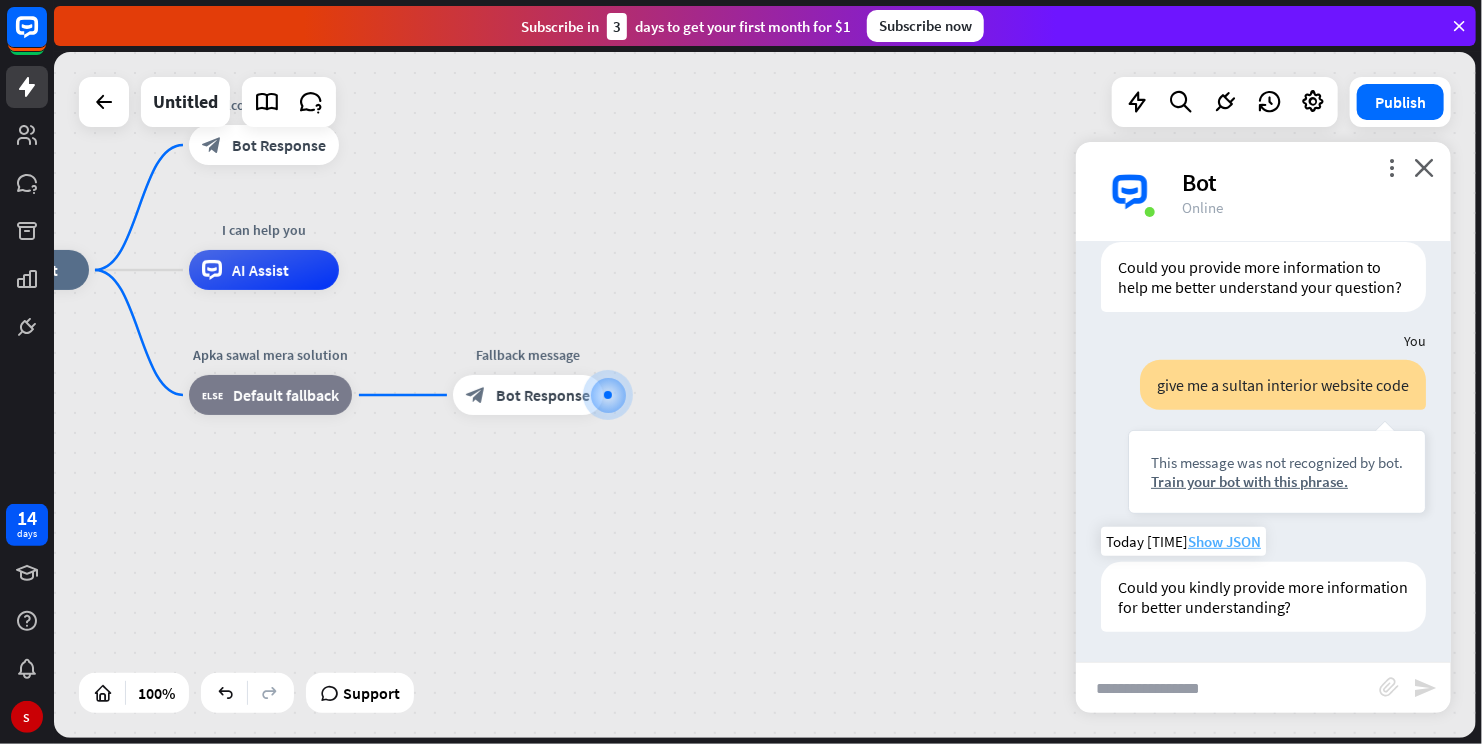 click on "Show JSON" at bounding box center (1224, 541) 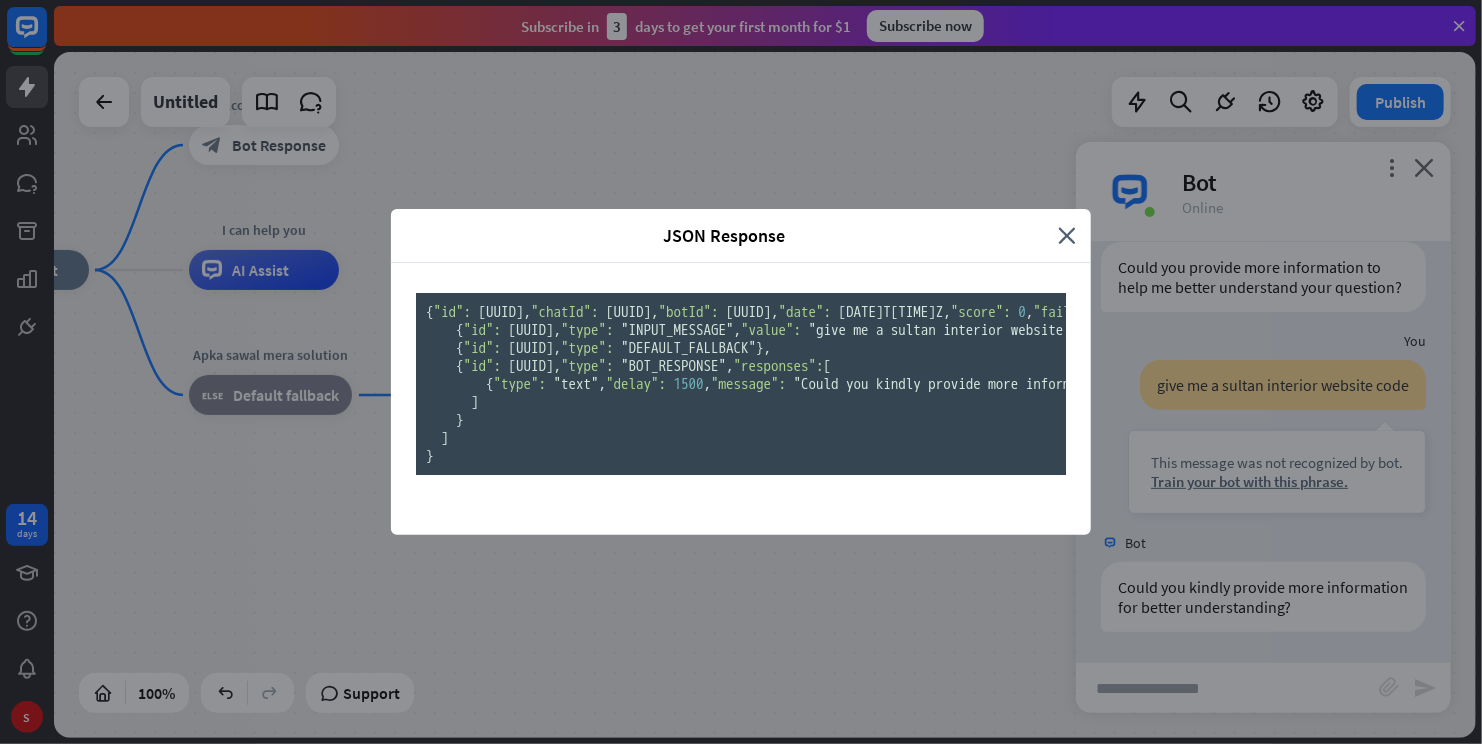 scroll, scrollTop: 168, scrollLeft: 0, axis: vertical 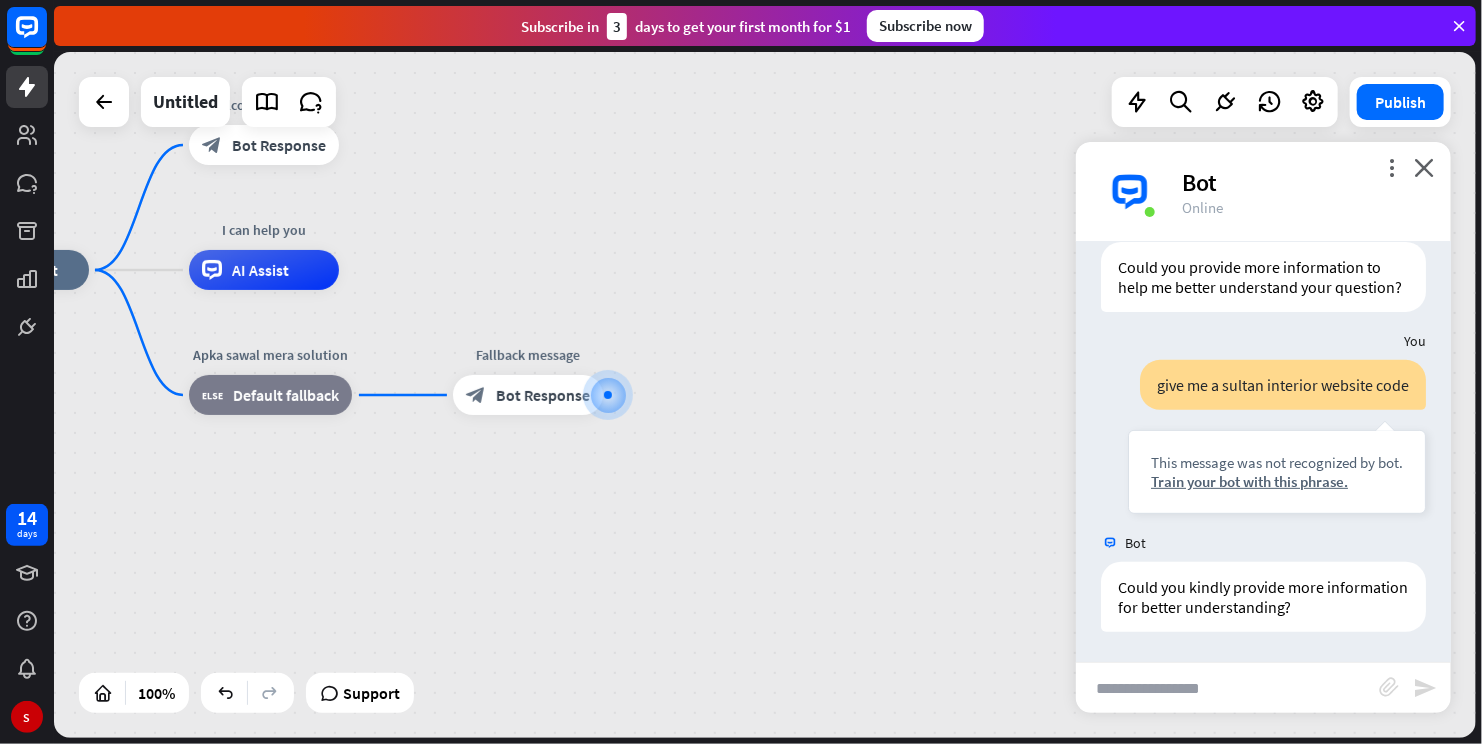 click on "JSON Response
close
{
"id":   "[UUID]" ,
"chatId":   "[UUID]" ,
"botId":   "[UUID]" ,
"date":   "[DATE]T[TIME]Z" ,
"score":   0 ,
"failures":   3 ,
"finished":   false ,
"attributes":  {},
"diagram":  [
"[UUID]" ,
"[UUID]" ,
"[UUID]" ,
"[UUID]"
],
"responses":  [
{
"id":   "[UUID]" ,
"type":   "INPUT_MESSAGE" ,
"value":   "[TEXT]"
},
{
"id":   "[UUID]" ,
"type":   "DEFAULT_FALLBACK"
},
{
"id":   "[UUID]"
}
]
}" at bounding box center [741, 372] 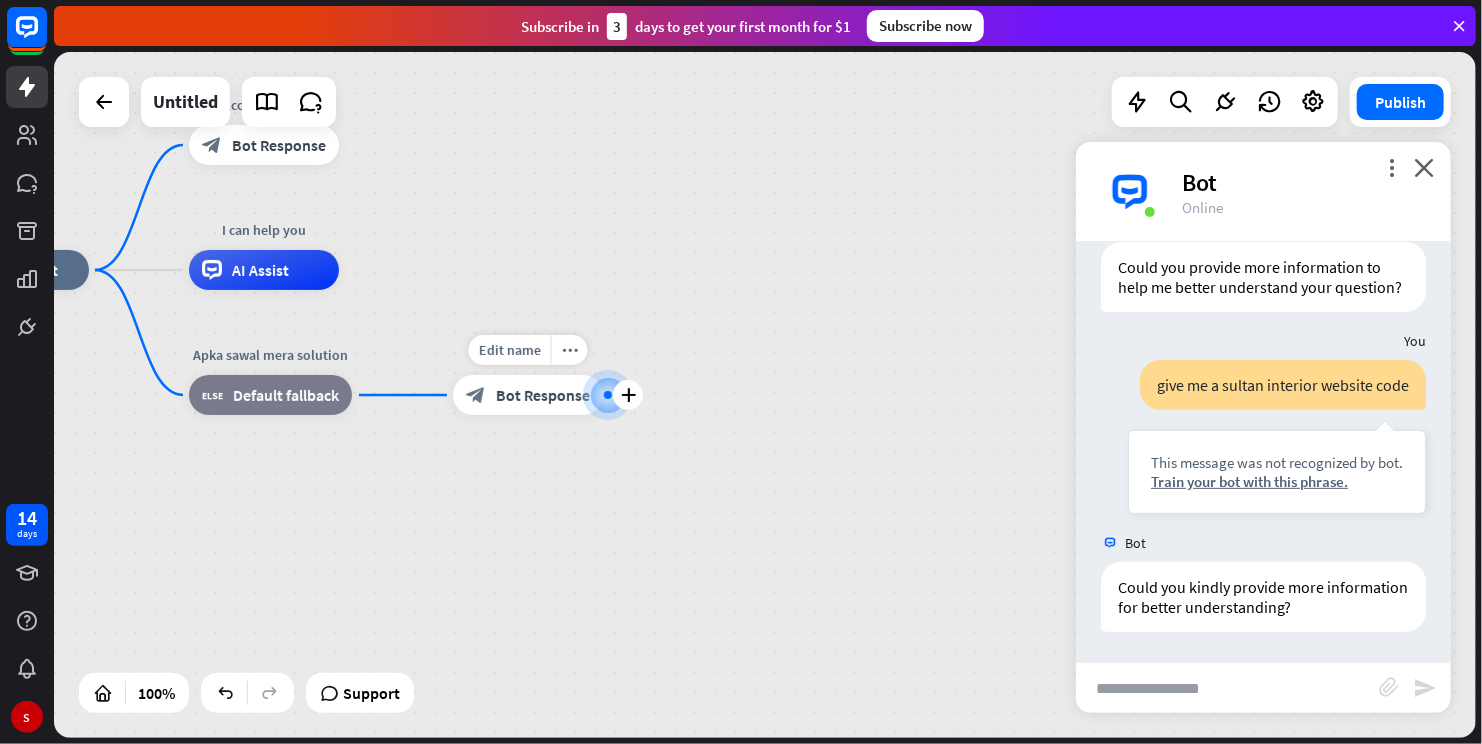 click at bounding box center (608, 395) 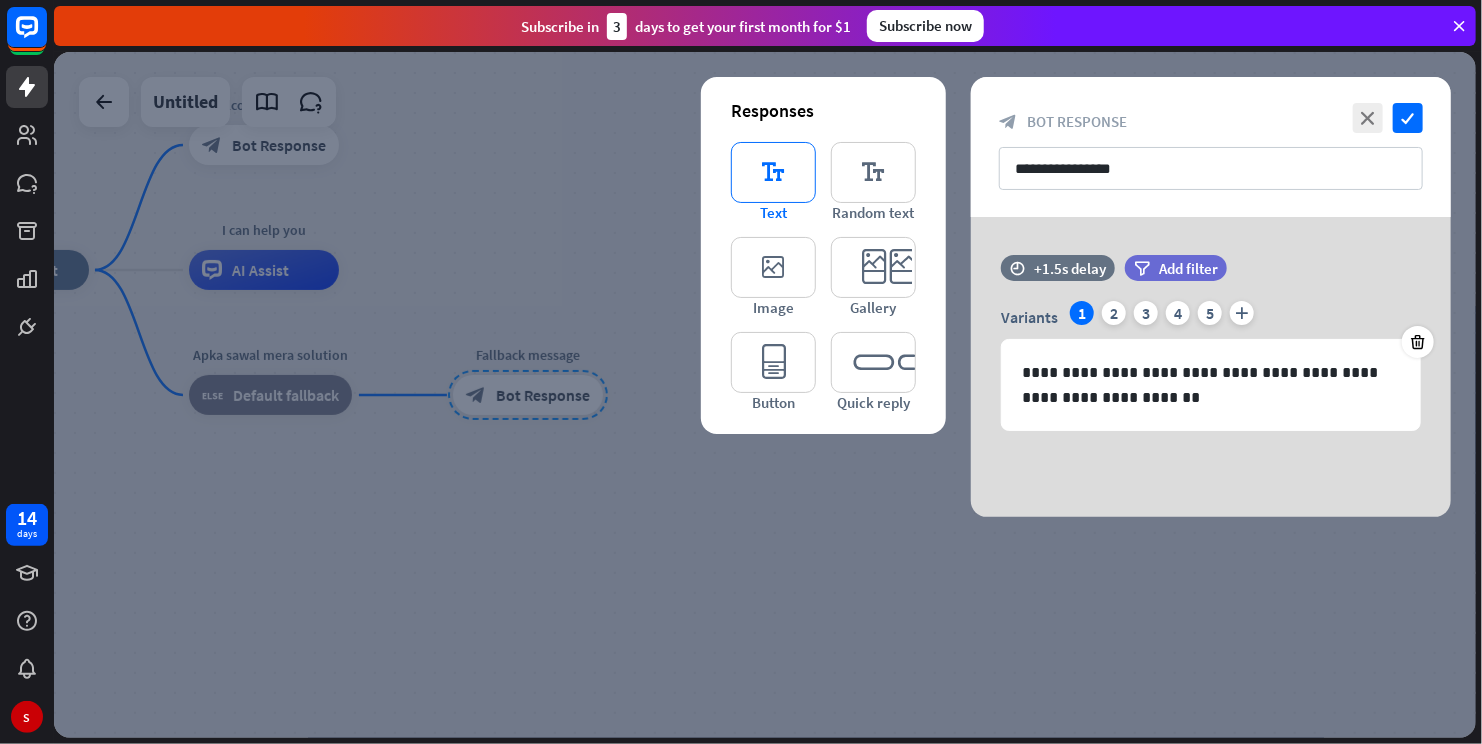 click on "editor_text" at bounding box center (773, 172) 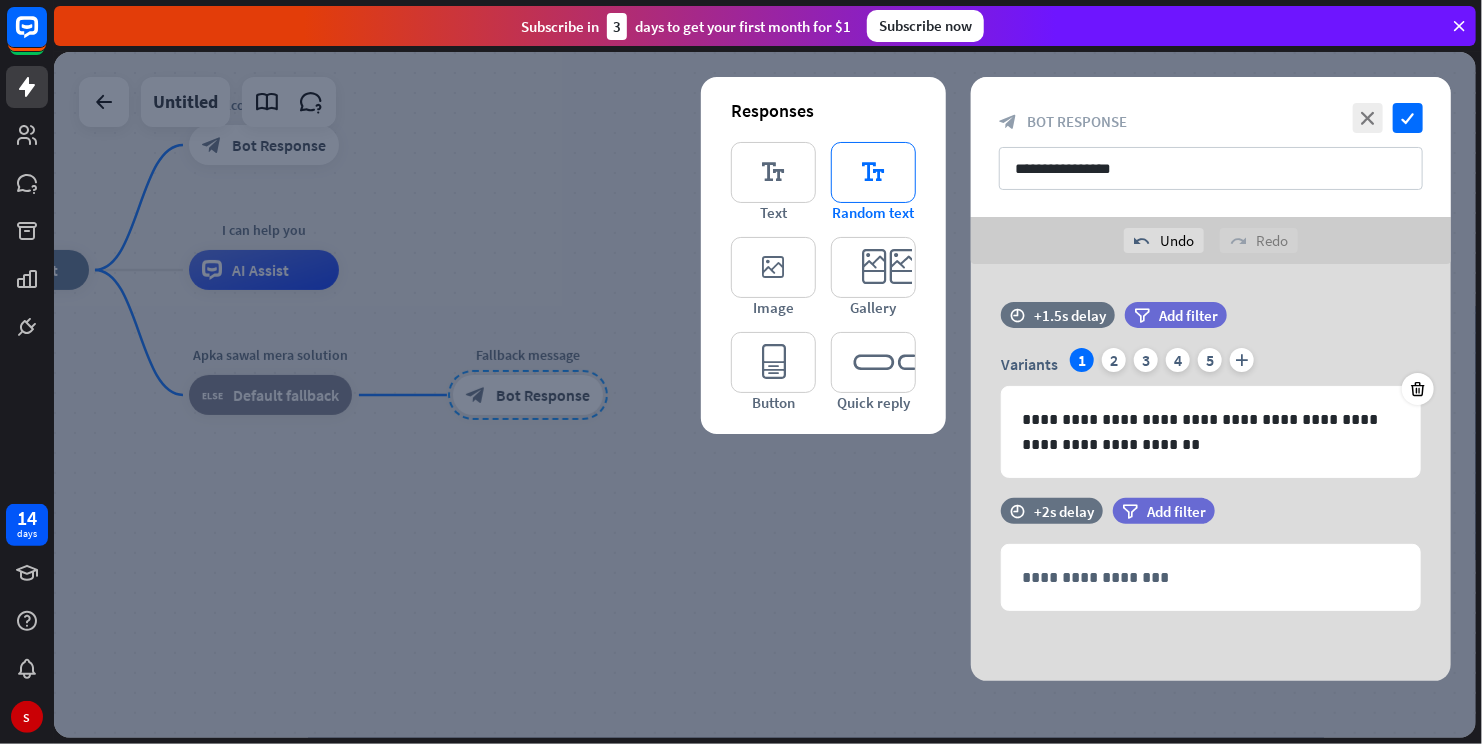 click on "editor_text" at bounding box center (873, 172) 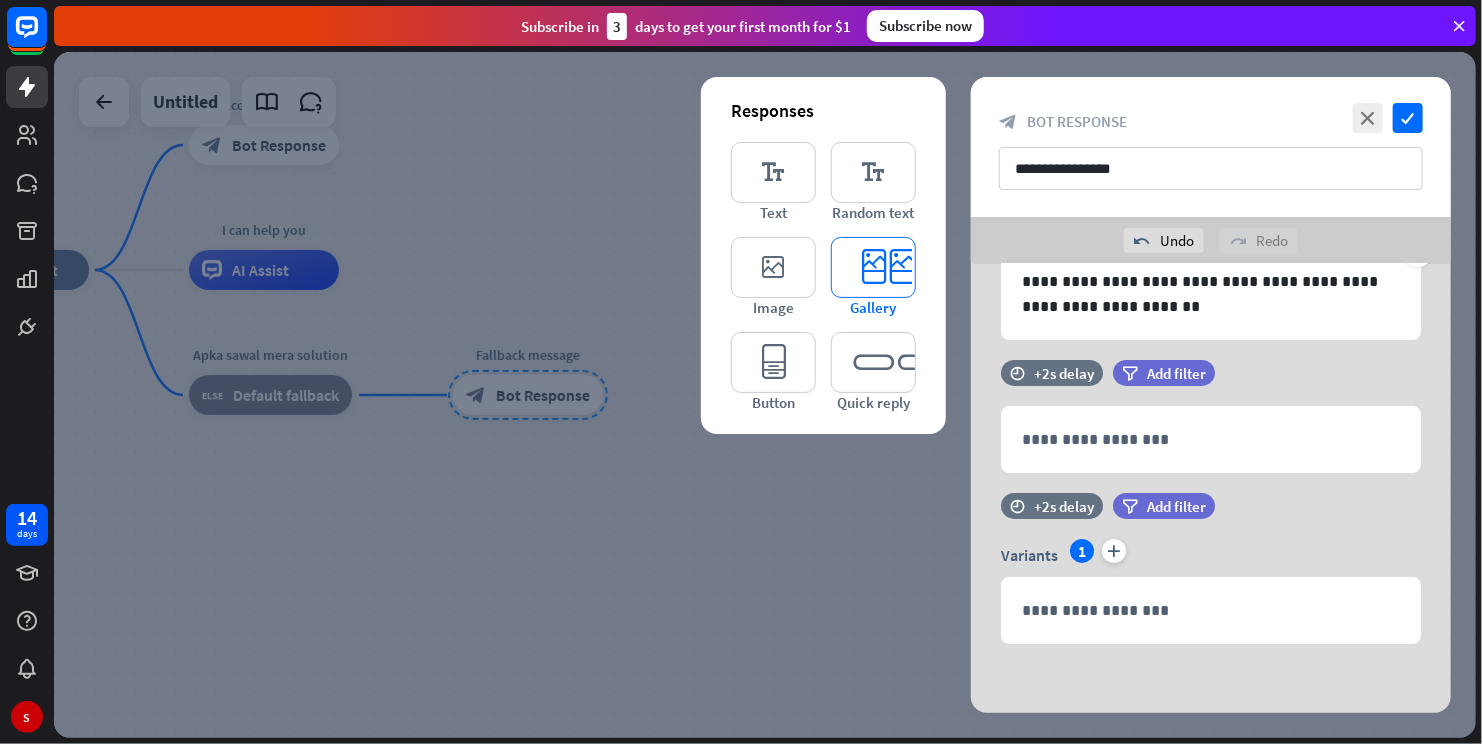 click on "editor_card" at bounding box center (873, 267) 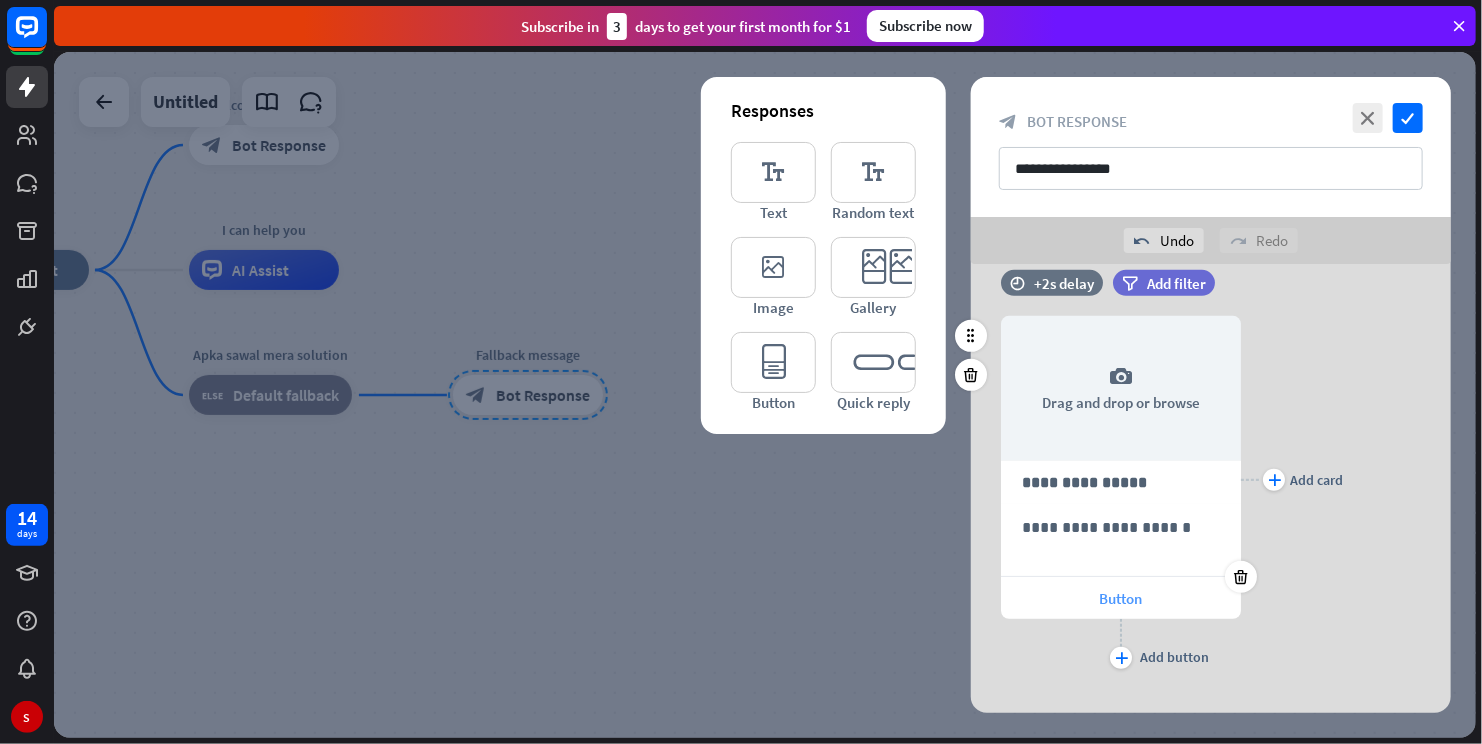 scroll, scrollTop: 536, scrollLeft: 0, axis: vertical 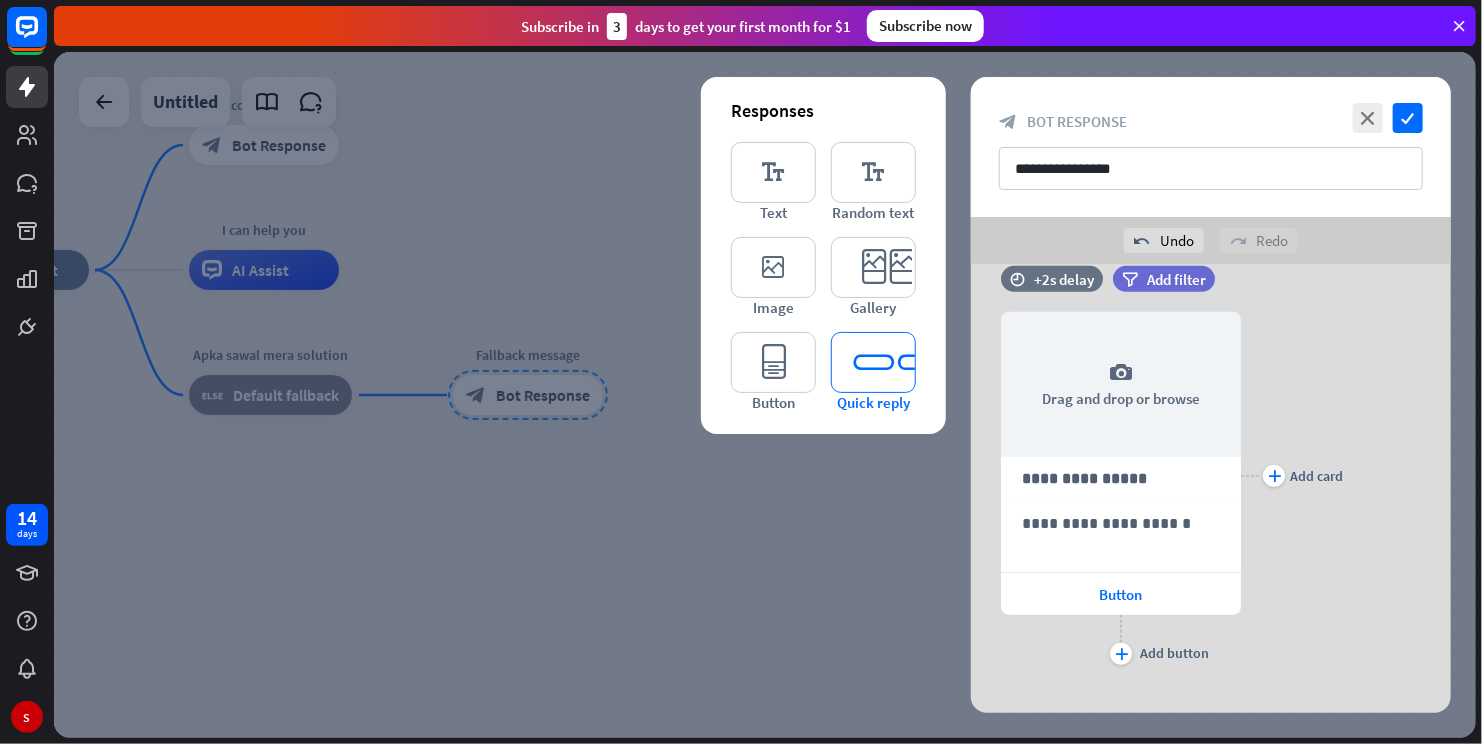 click on "Quick reply" at bounding box center [873, 402] 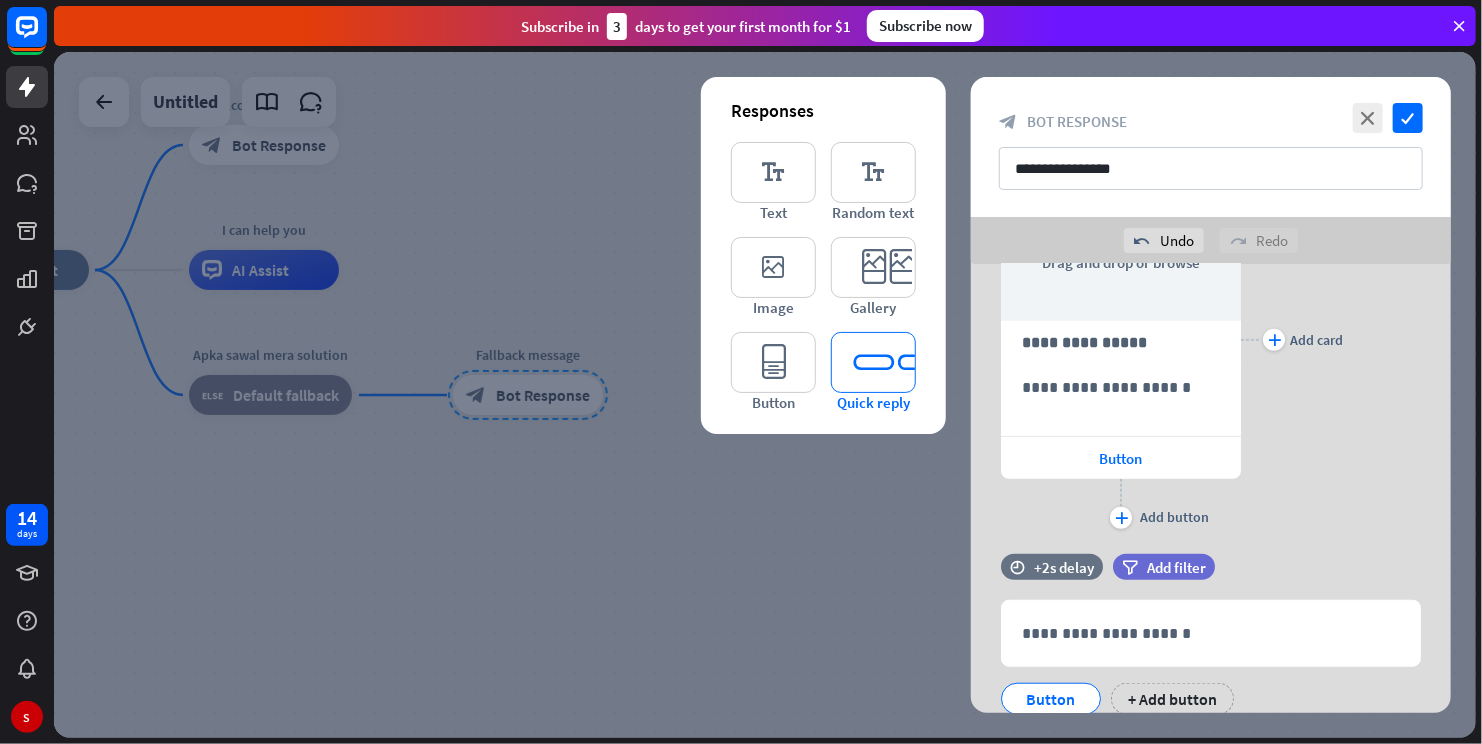 scroll, scrollTop: 740, scrollLeft: 0, axis: vertical 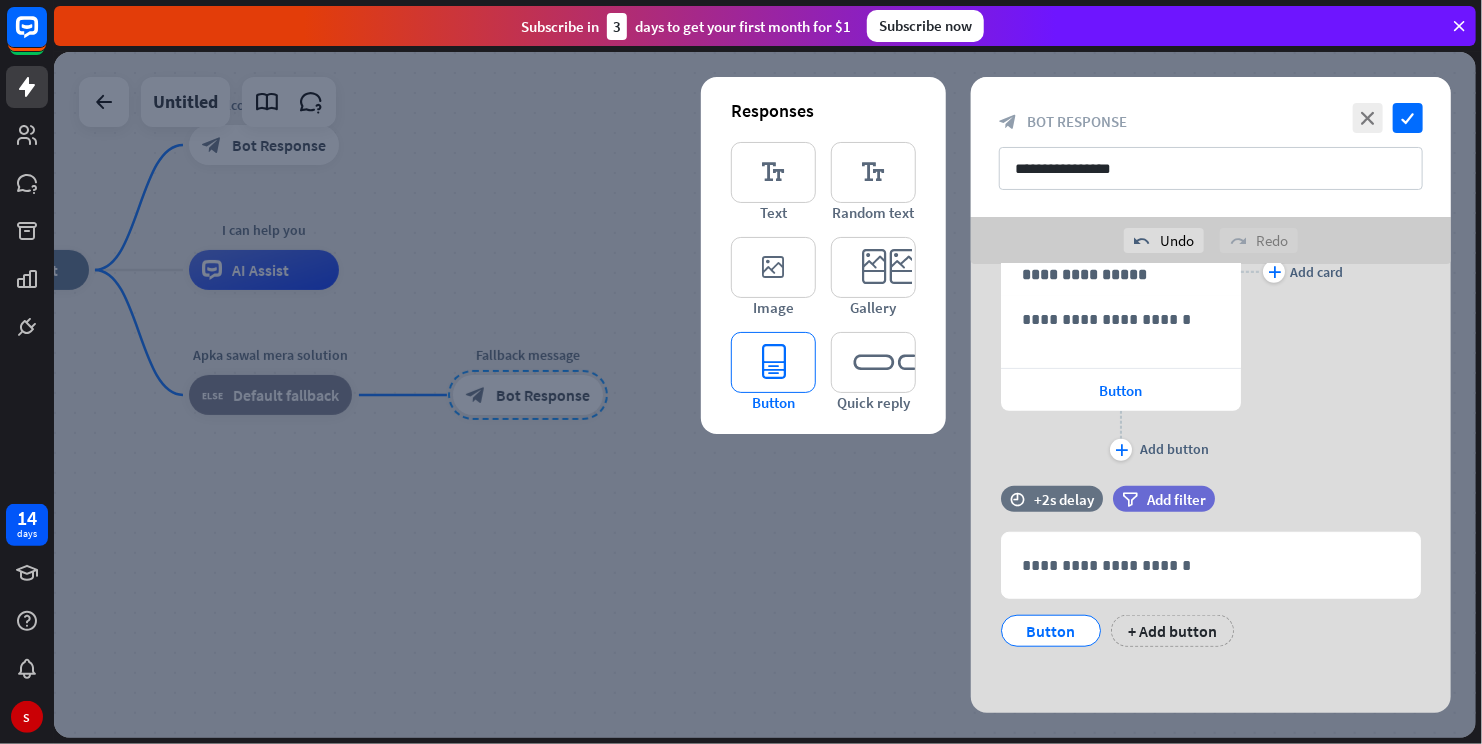 click on "editor_button" at bounding box center (773, 362) 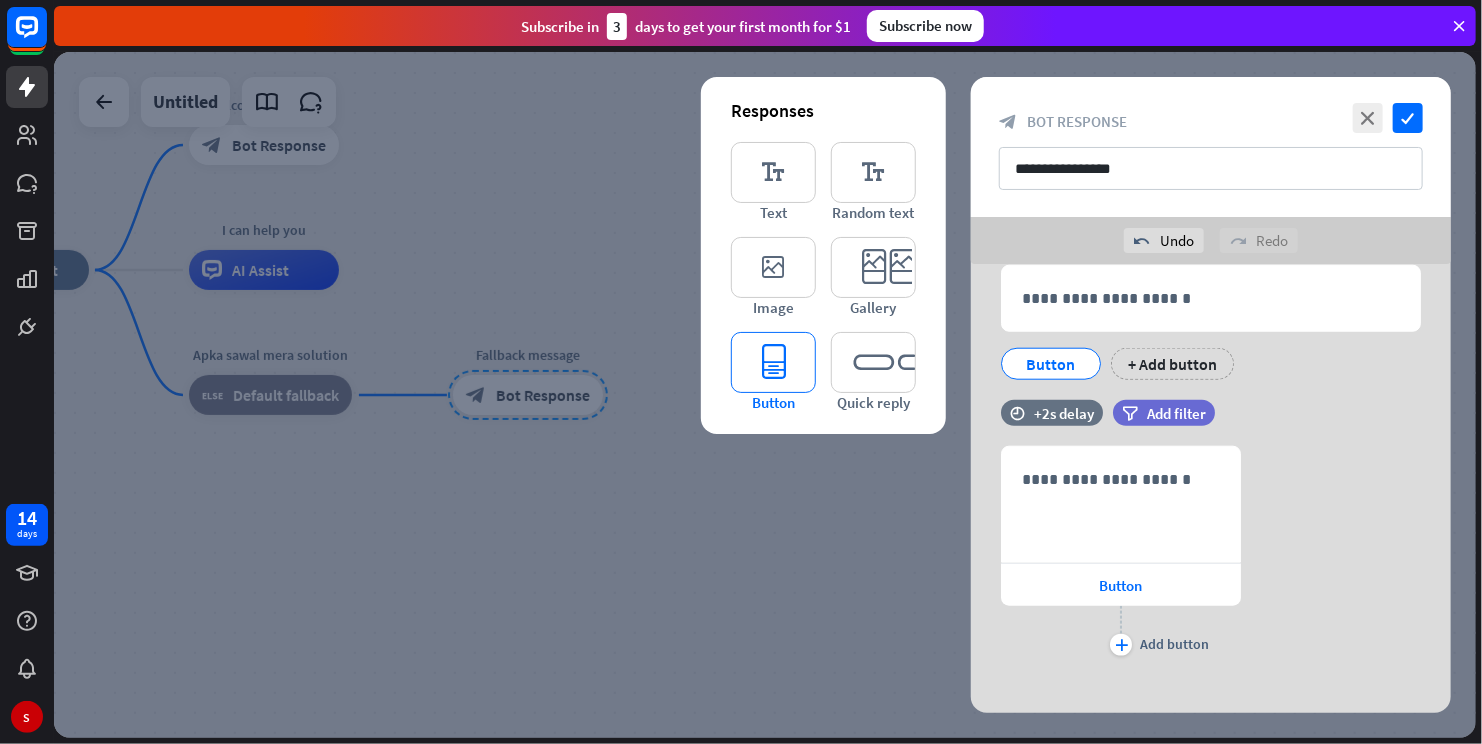 scroll, scrollTop: 1022, scrollLeft: 0, axis: vertical 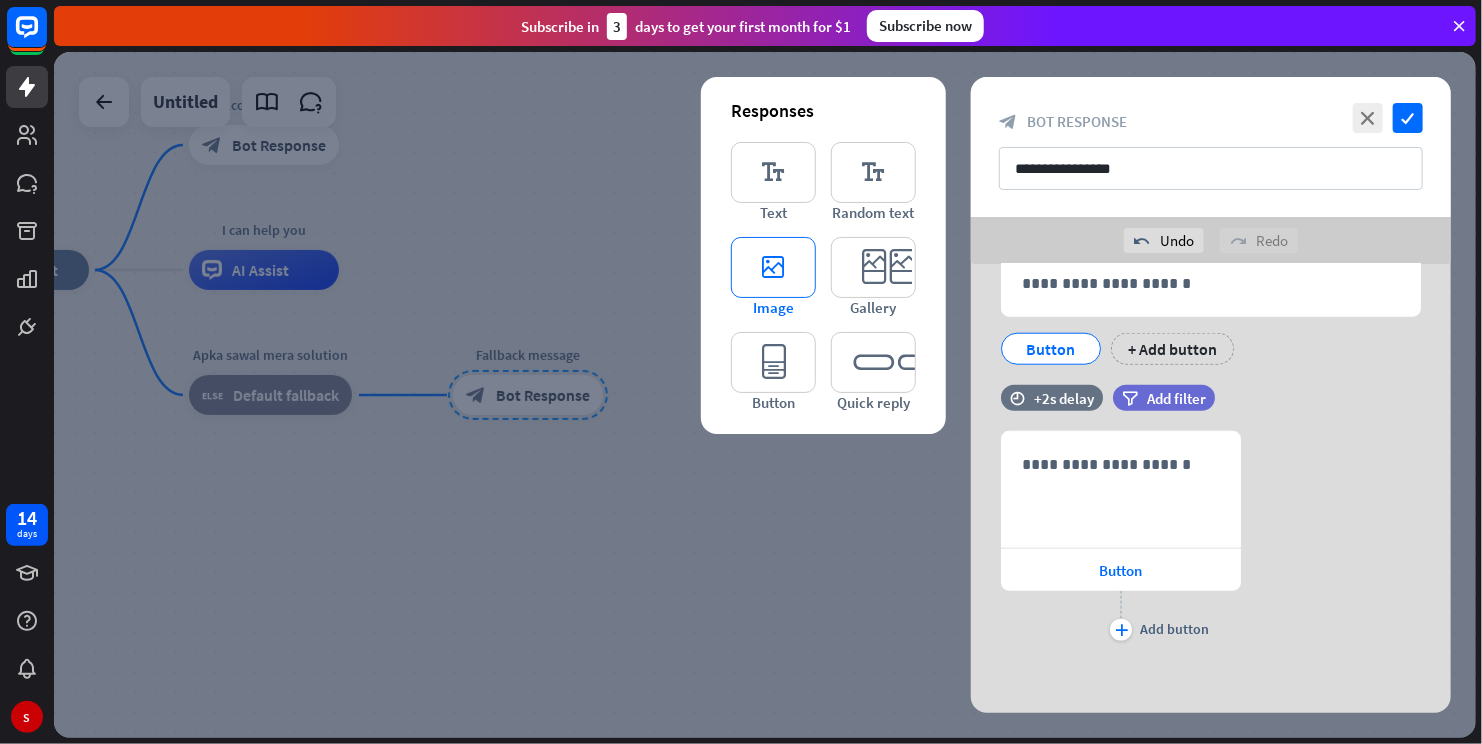 click on "editor_image" at bounding box center (773, 267) 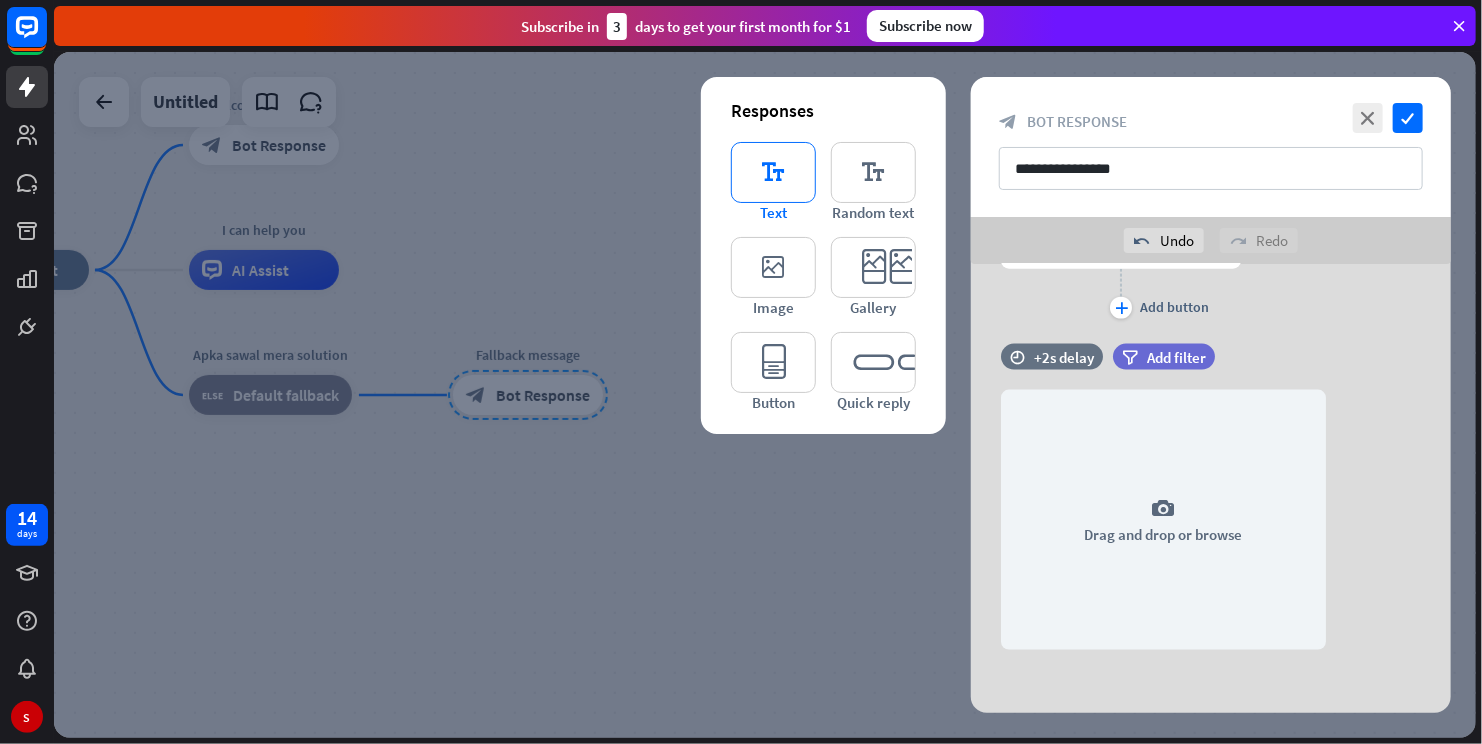 scroll, scrollTop: 1348, scrollLeft: 0, axis: vertical 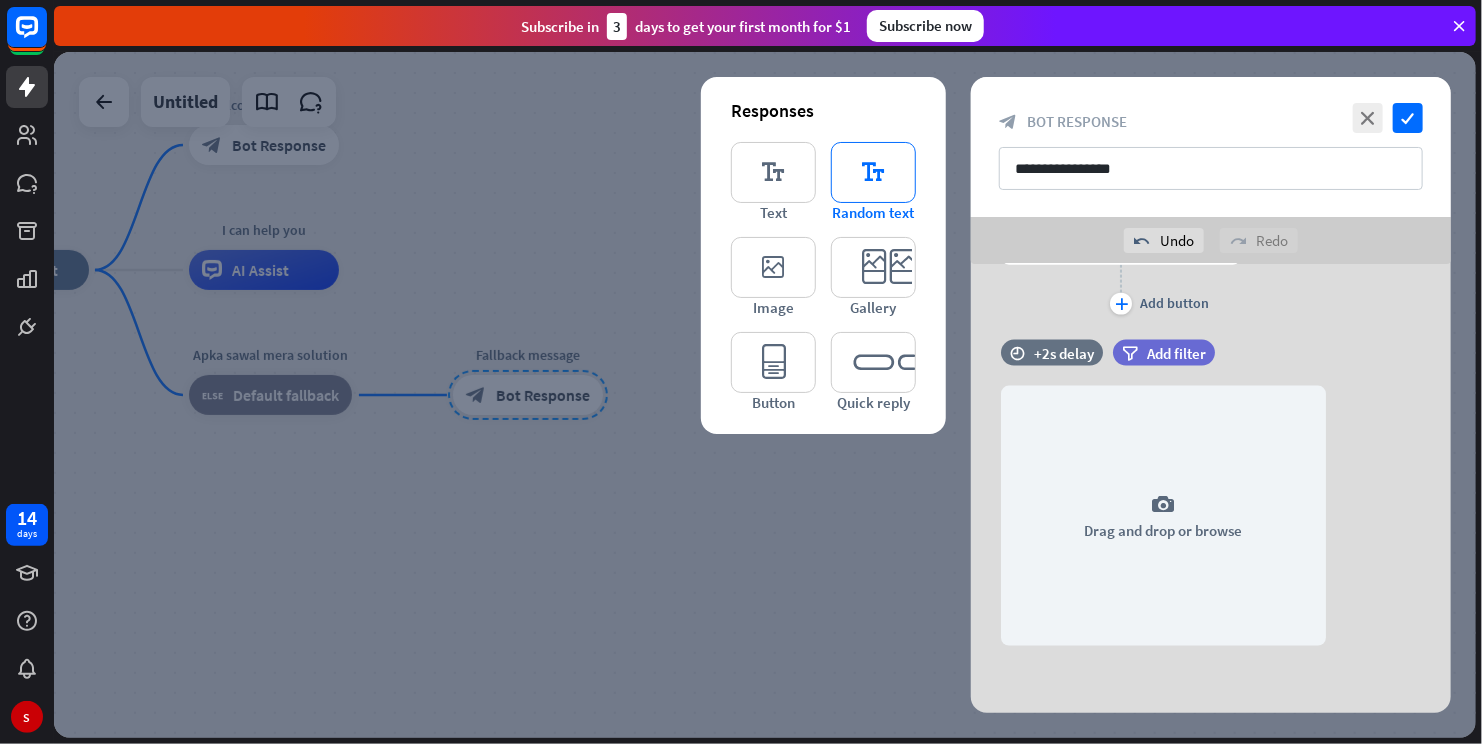 click on "editor_text" at bounding box center (873, 172) 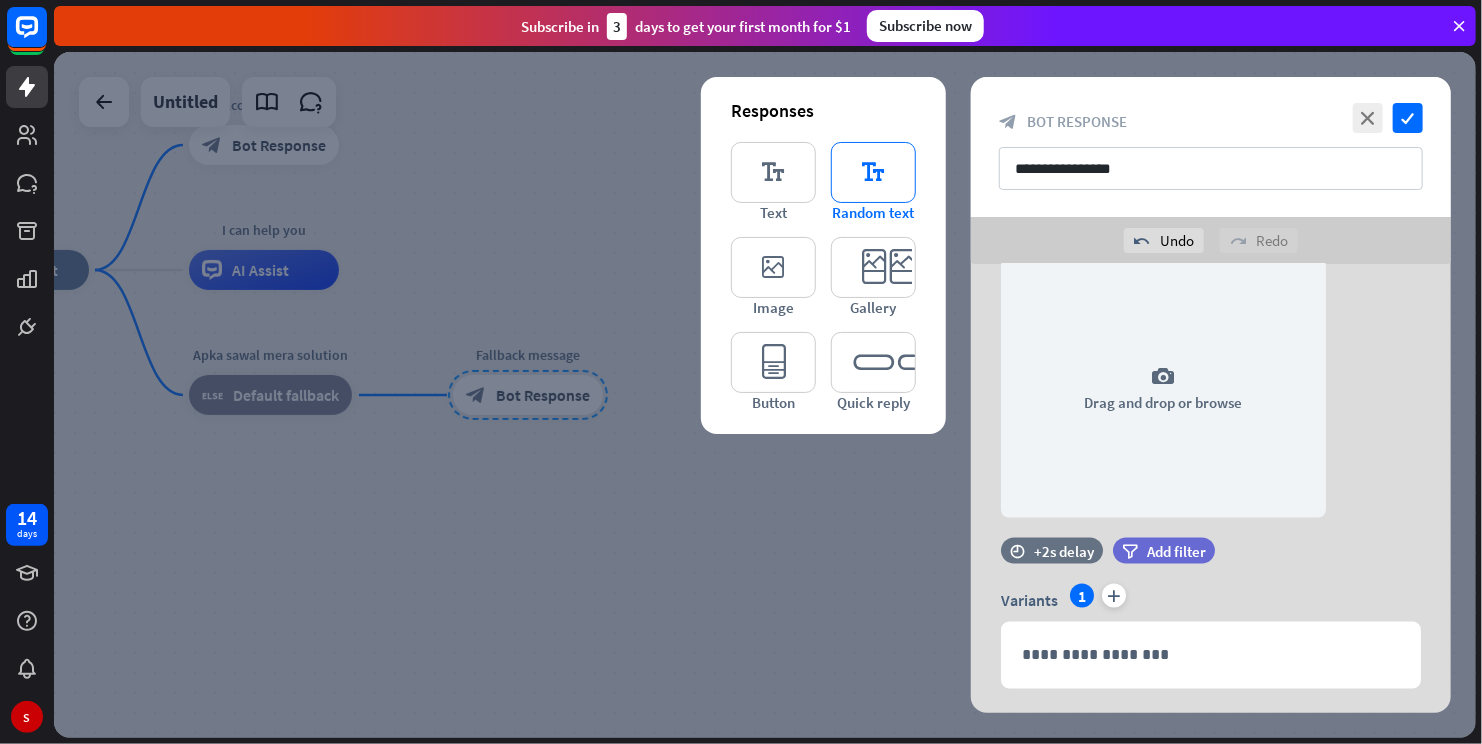 scroll, scrollTop: 1518, scrollLeft: 0, axis: vertical 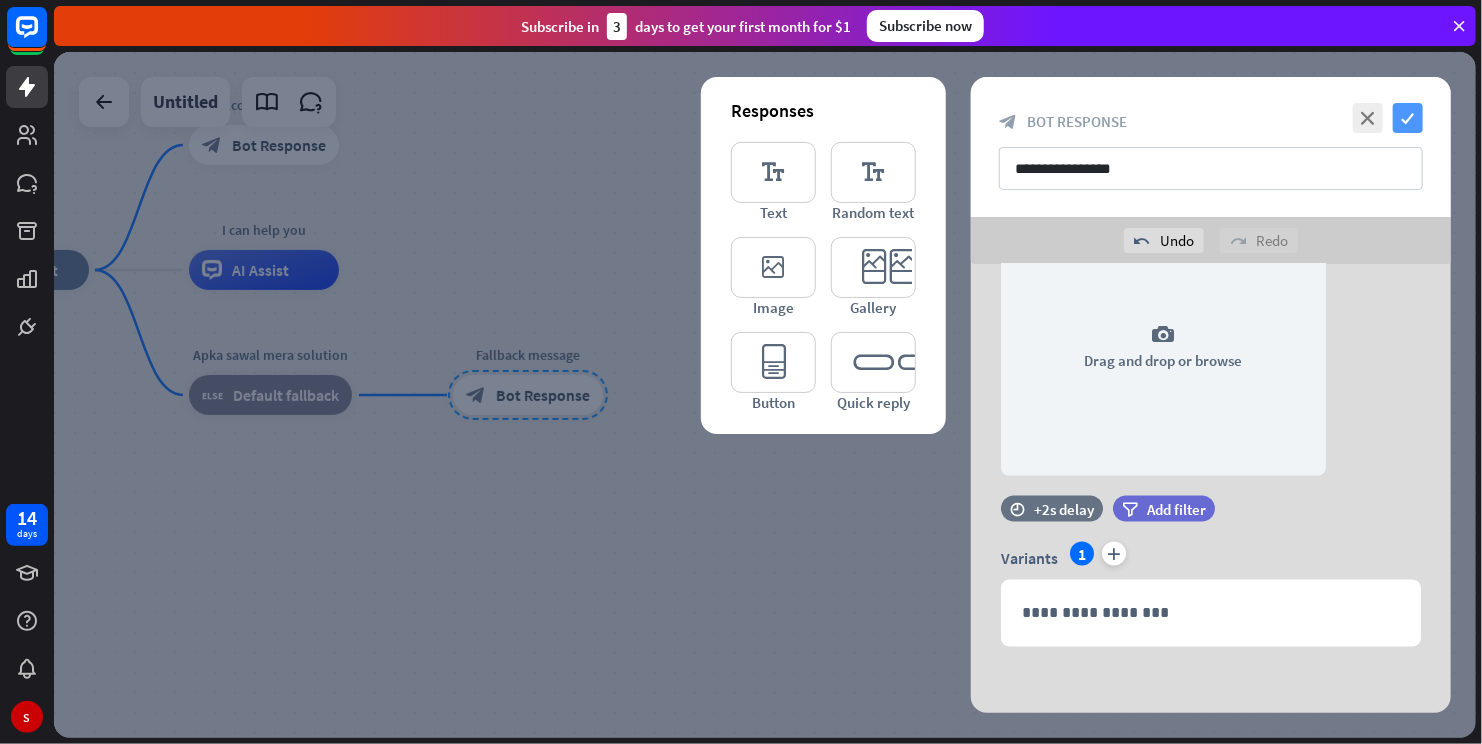 click on "check" at bounding box center (1408, 118) 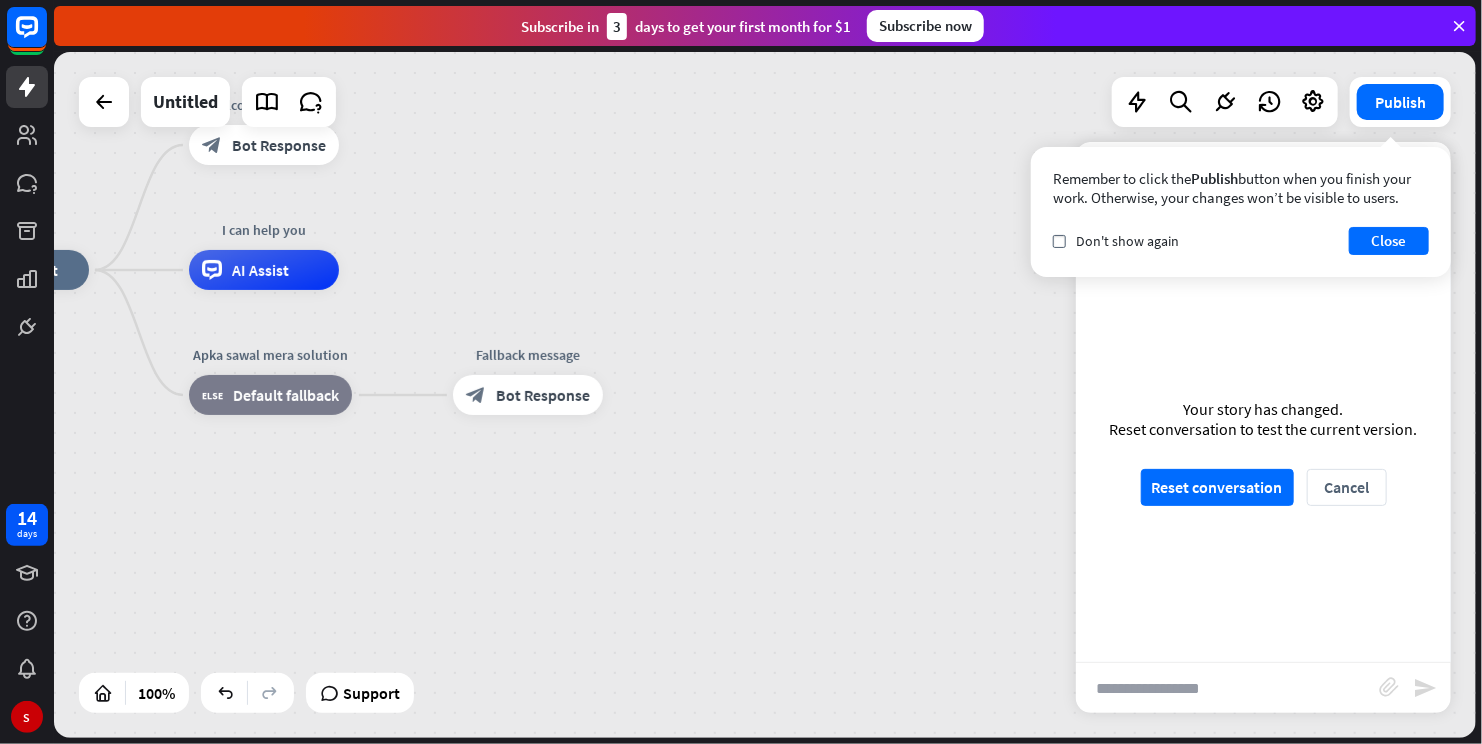 click at bounding box center [1227, 688] 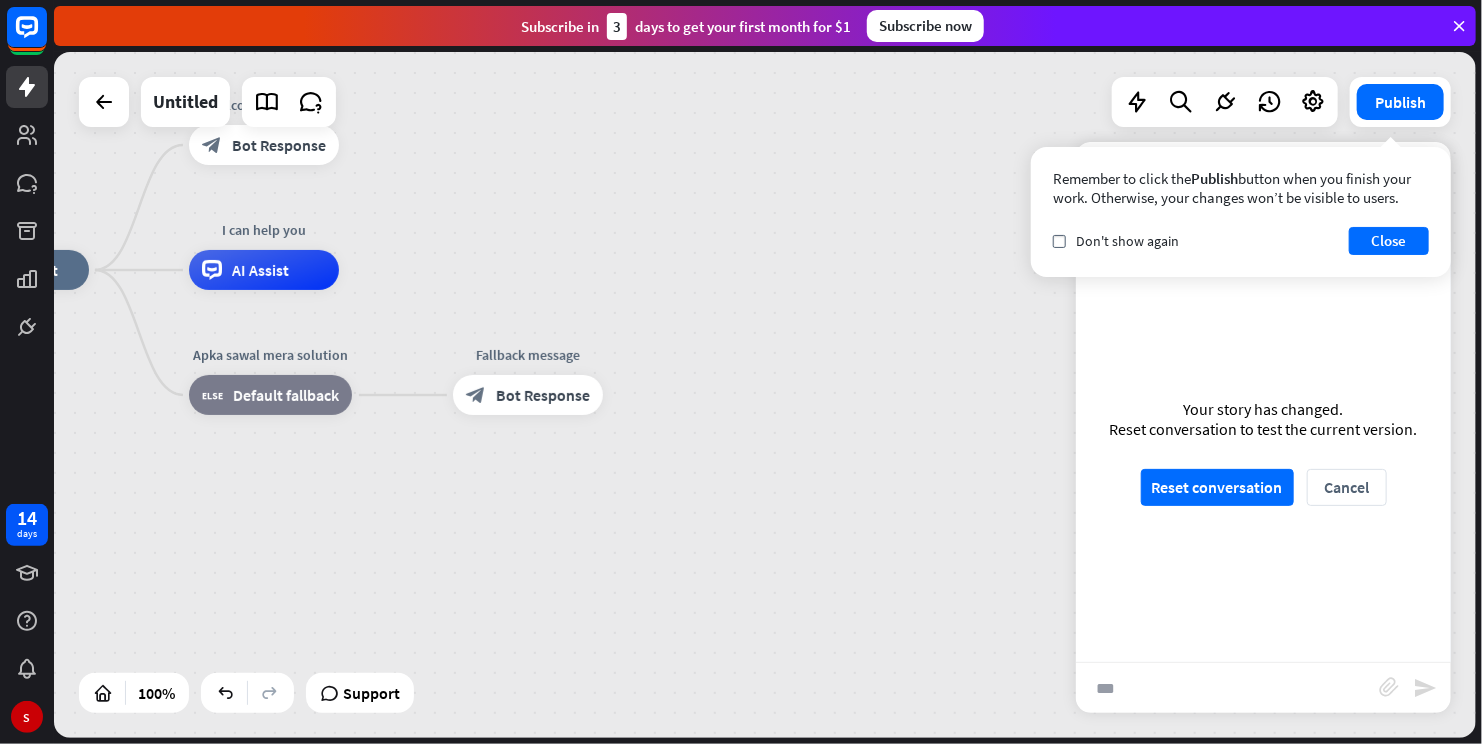 type on "***" 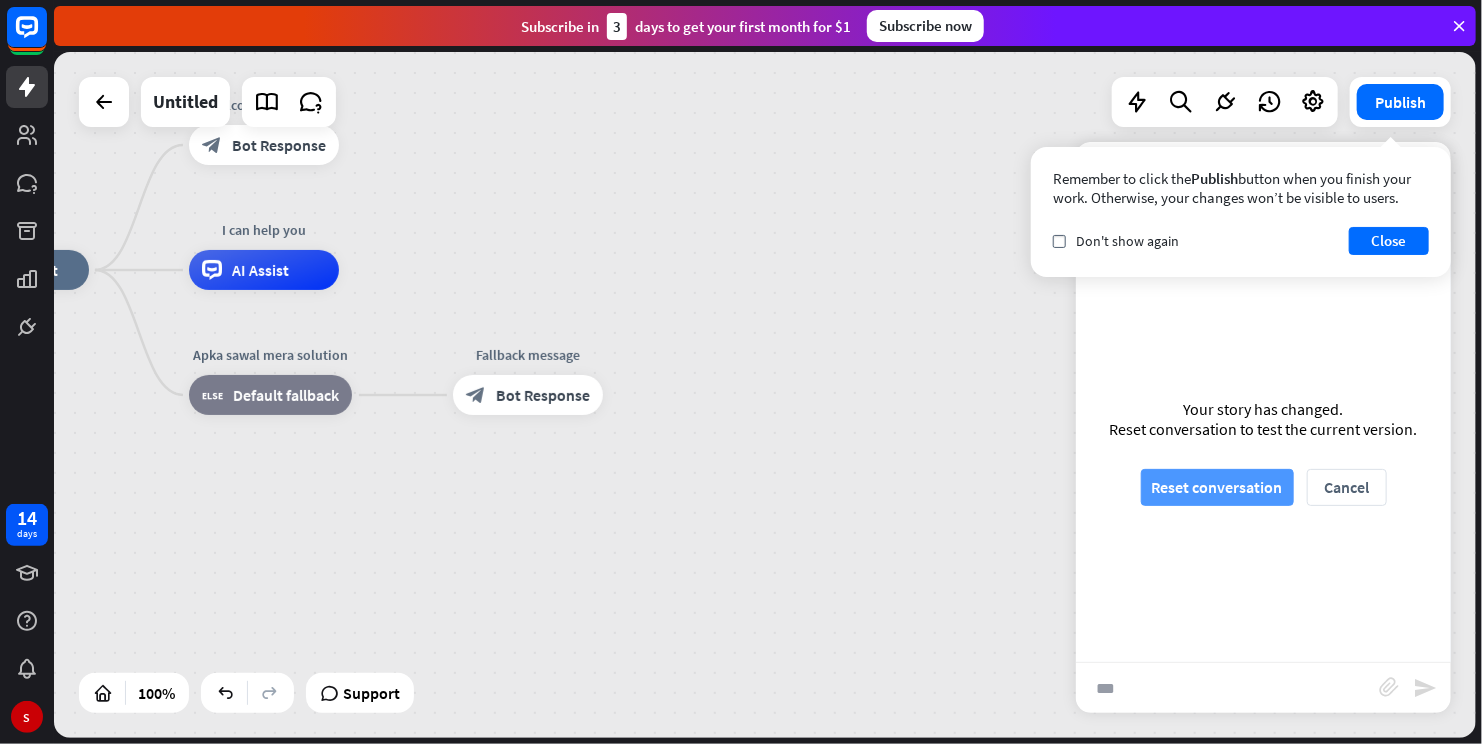 click on "Reset conversation" at bounding box center (1217, 487) 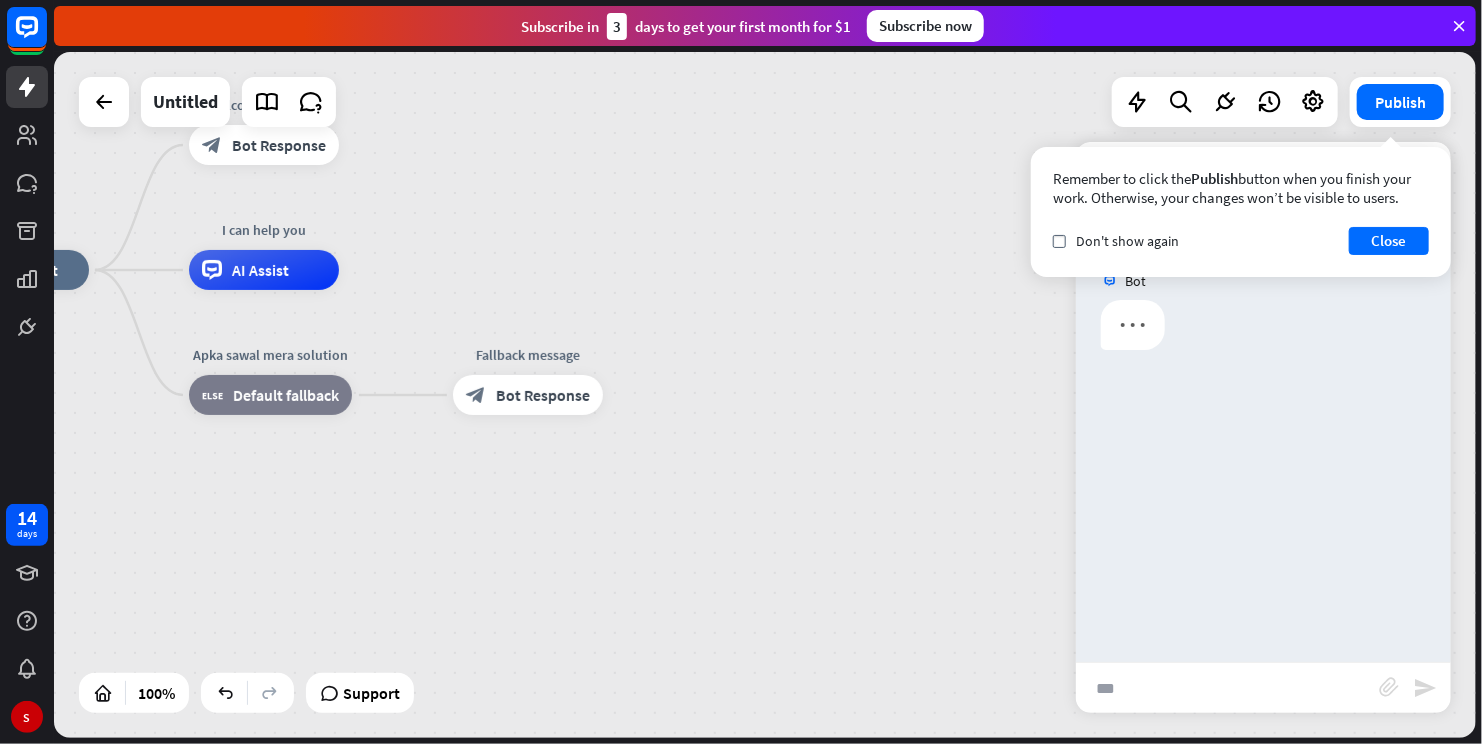 scroll, scrollTop: 0, scrollLeft: 0, axis: both 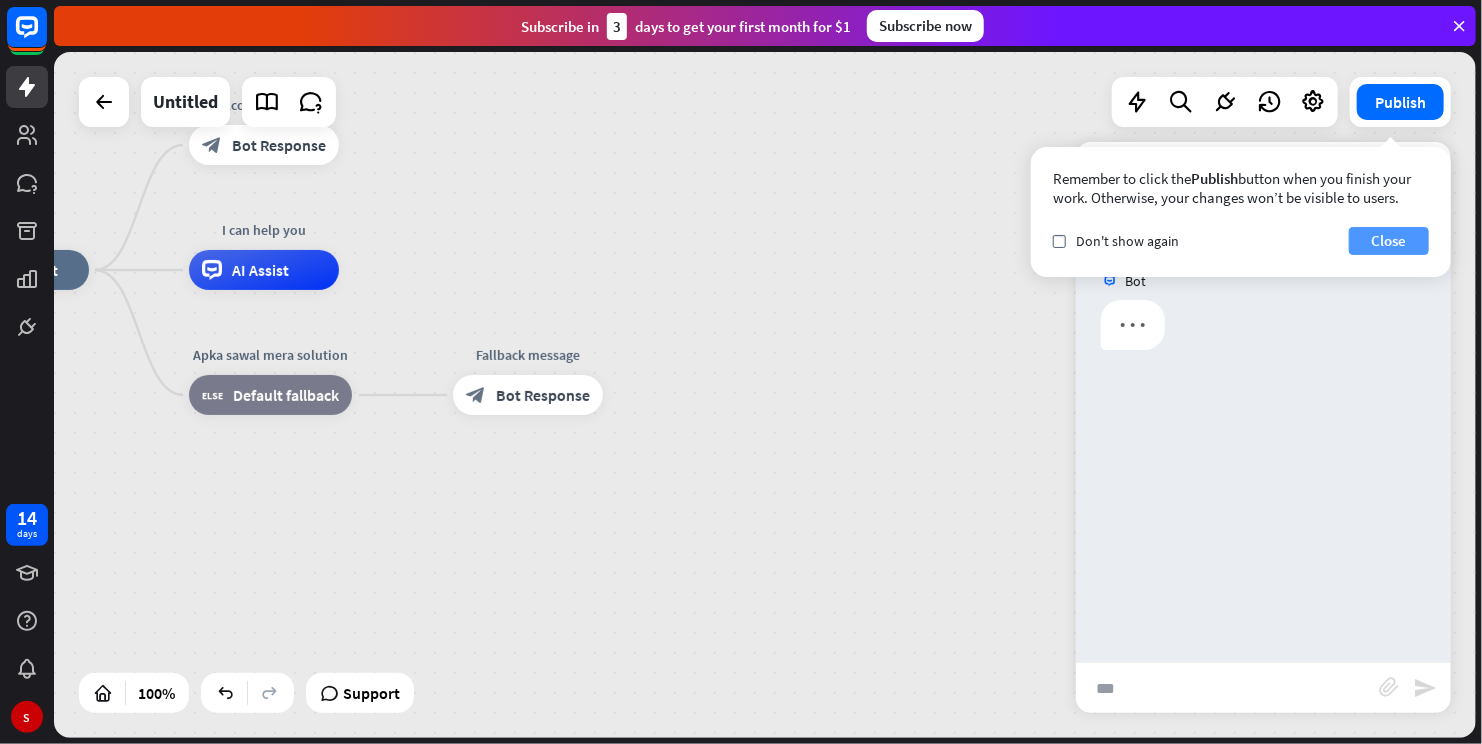 click on "Close" at bounding box center [1389, 241] 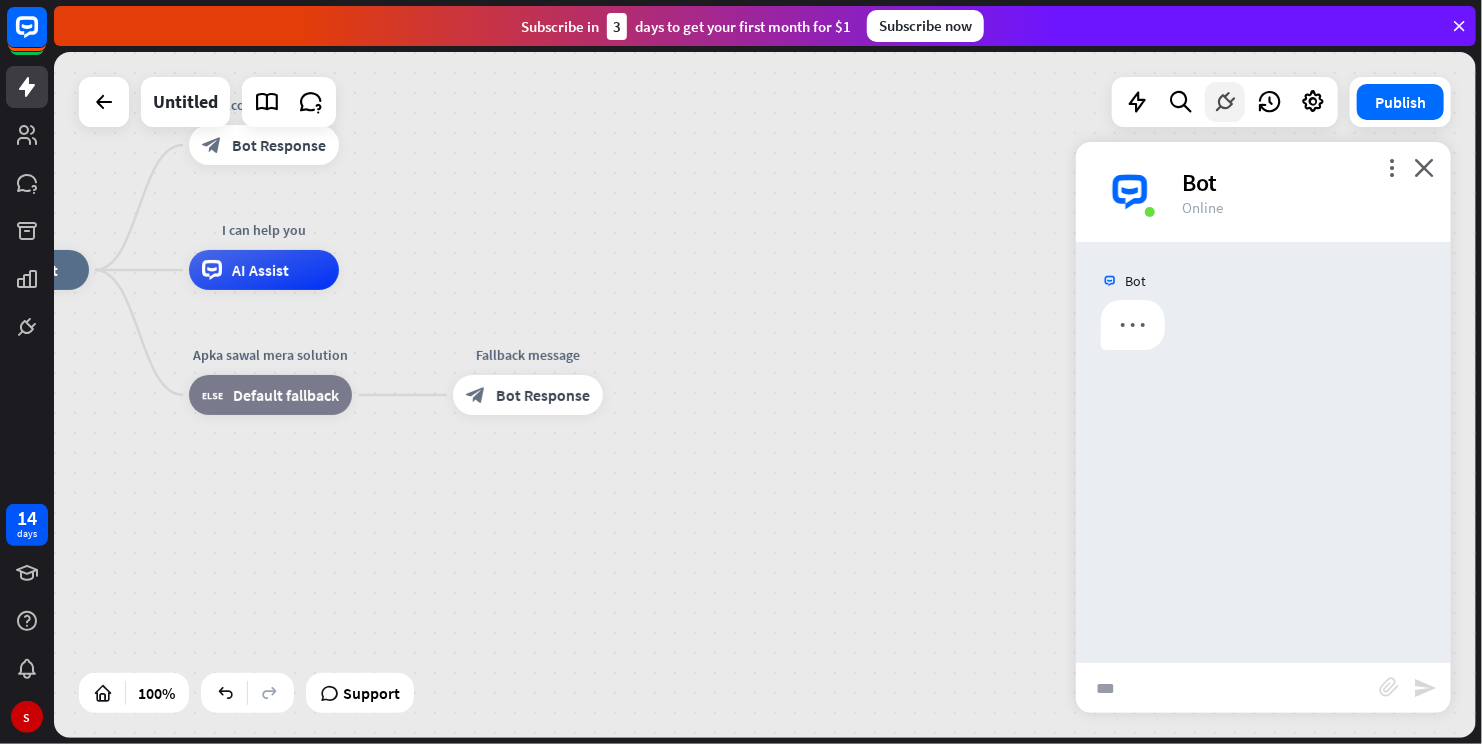 click at bounding box center (1225, 102) 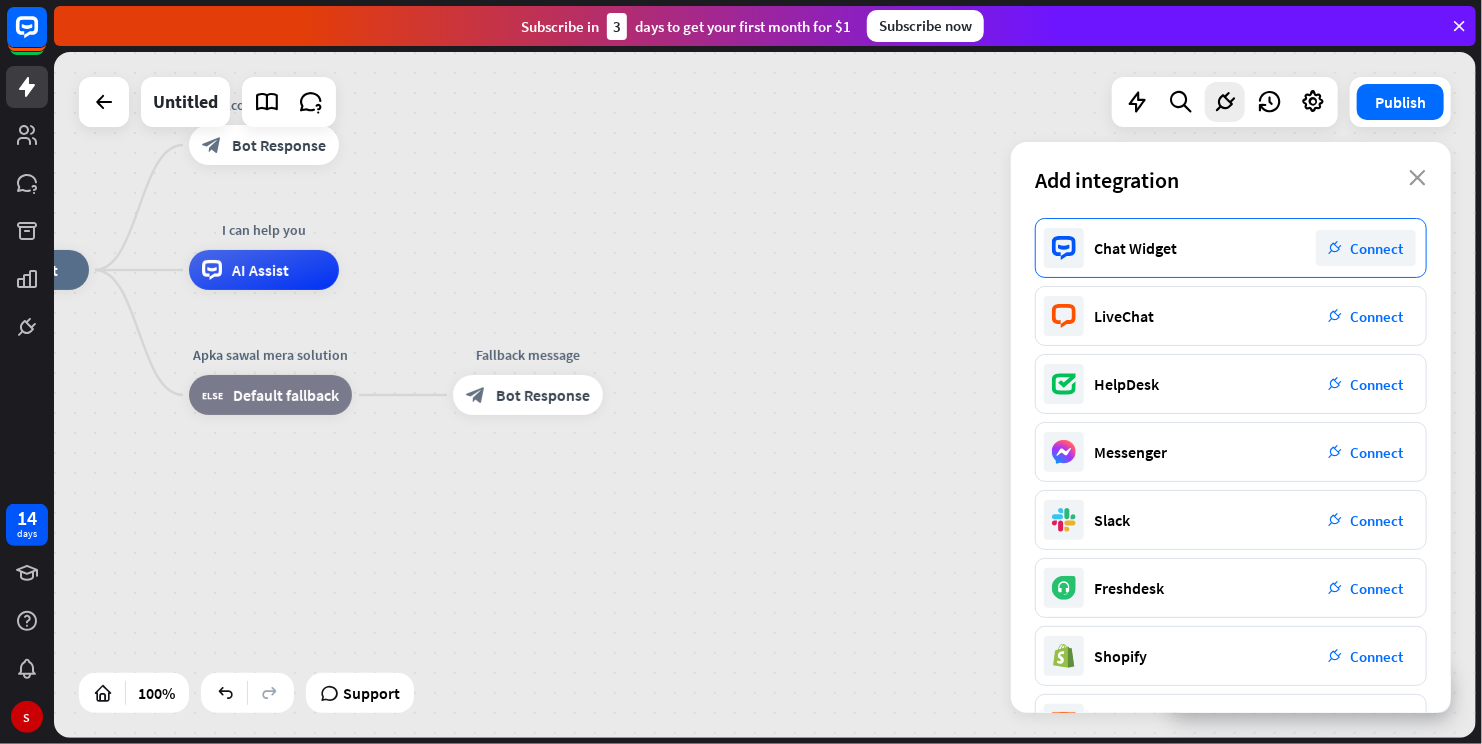 click on "Chat Widget   plug_integration   Connect" at bounding box center [1231, 248] 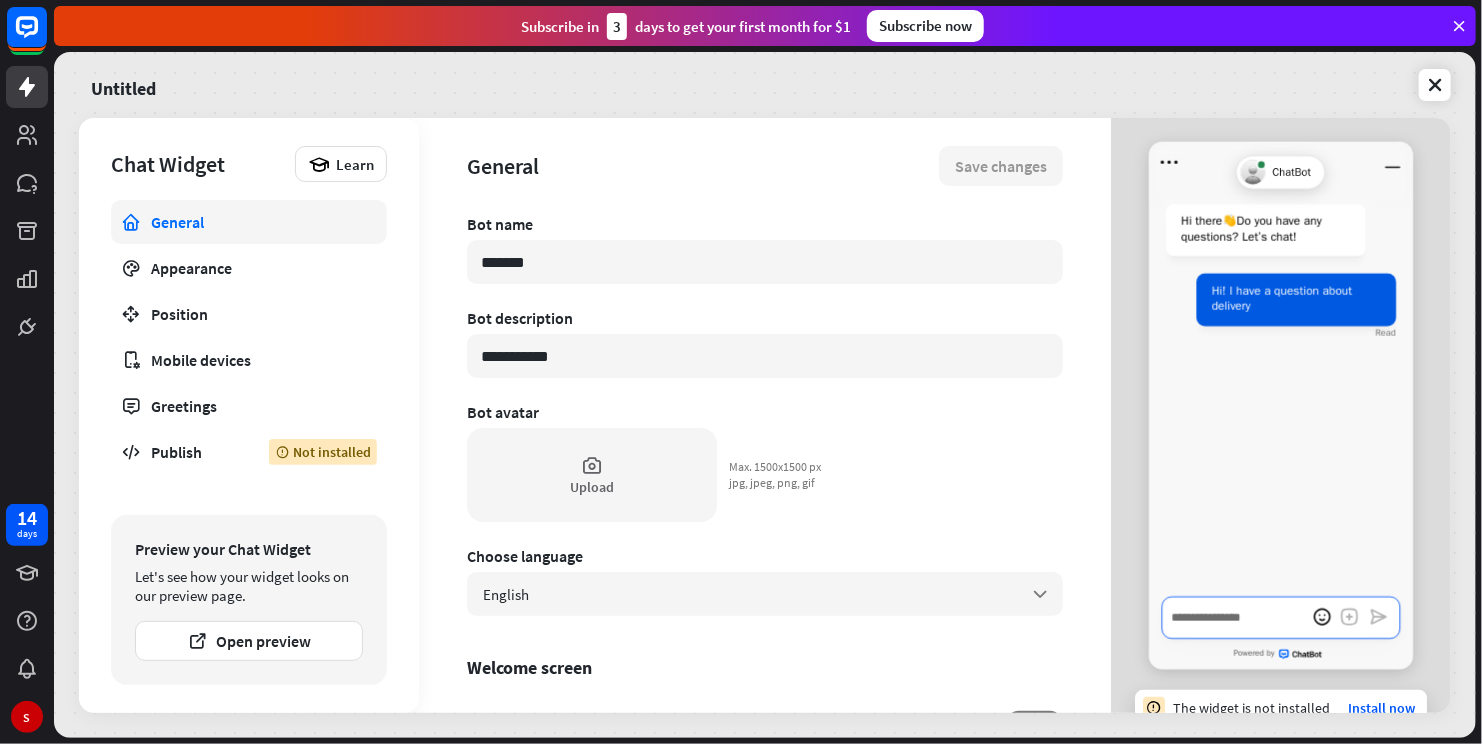 click at bounding box center (1281, 617) 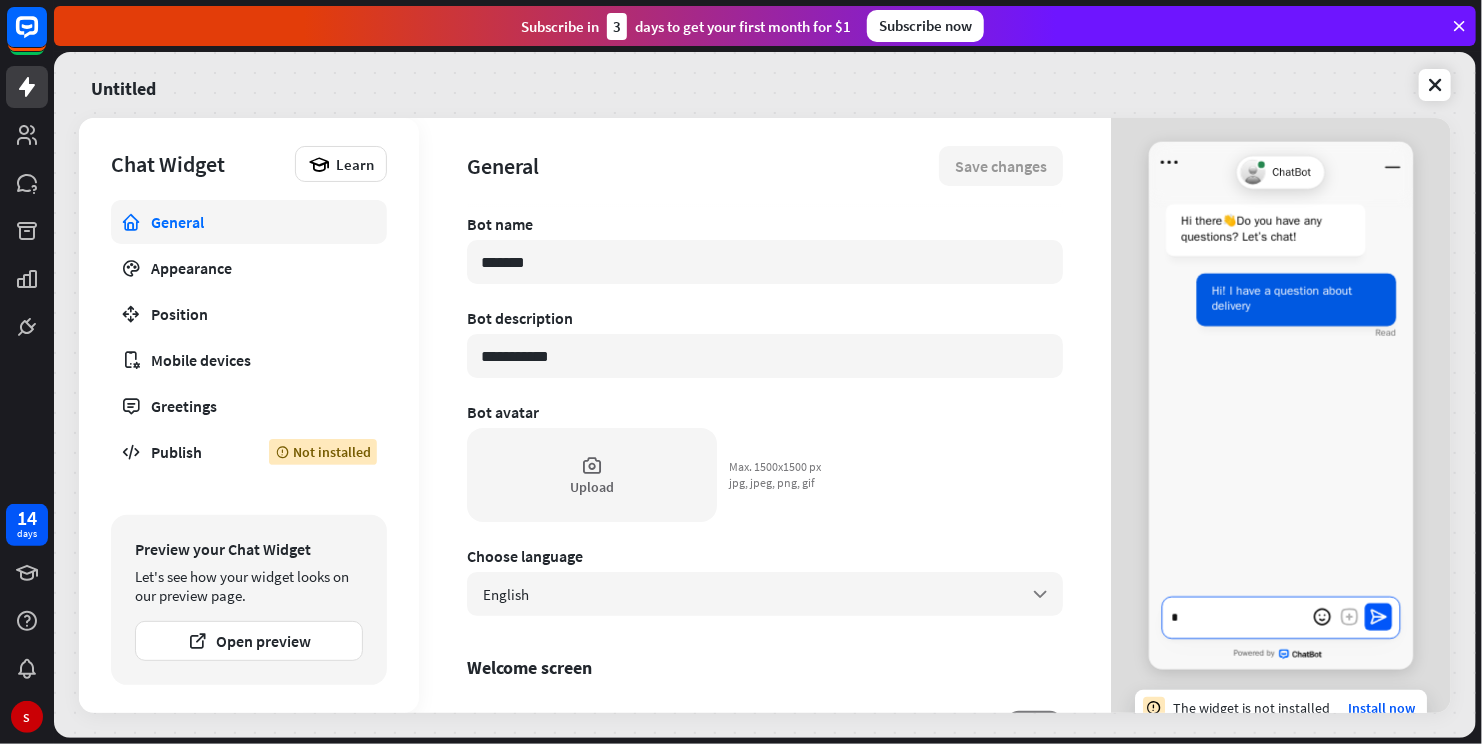 type on "*" 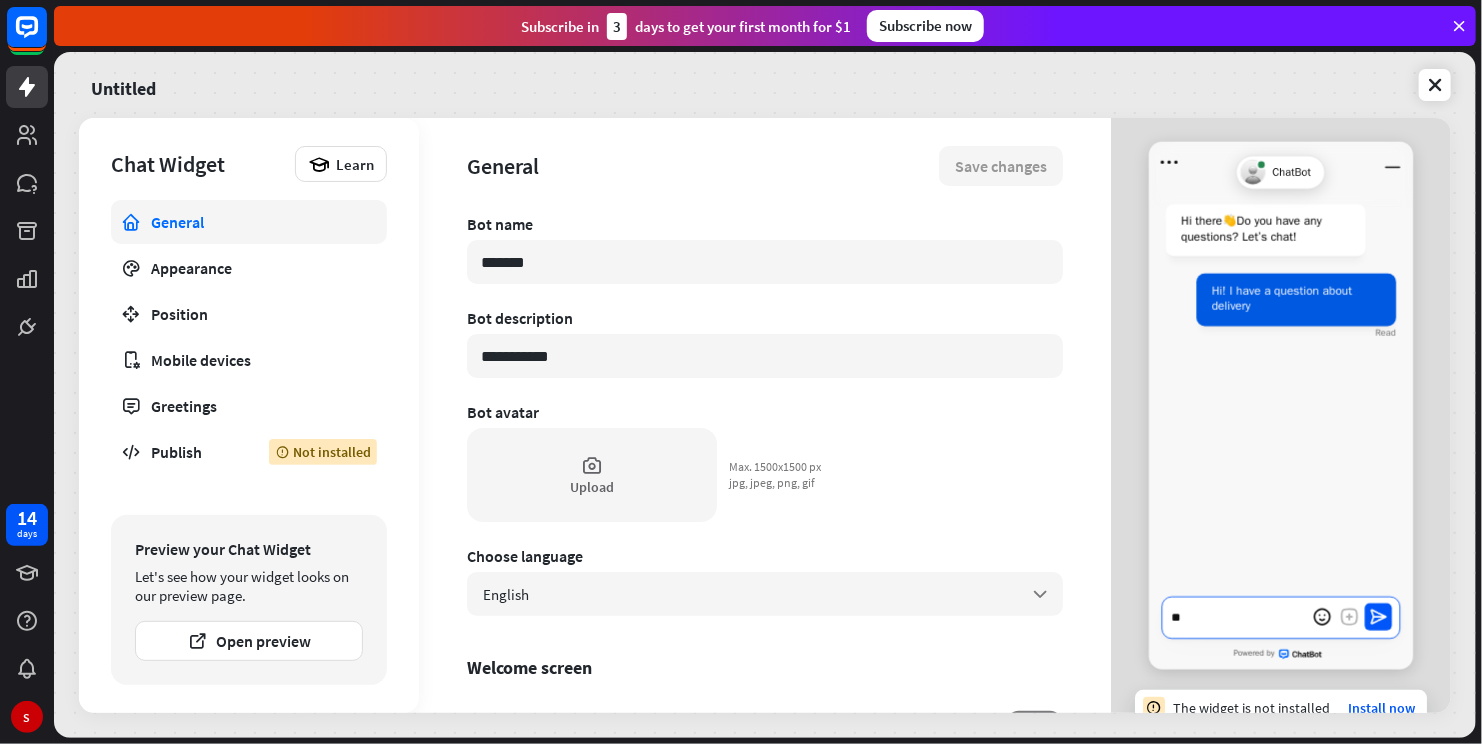 type on "*" 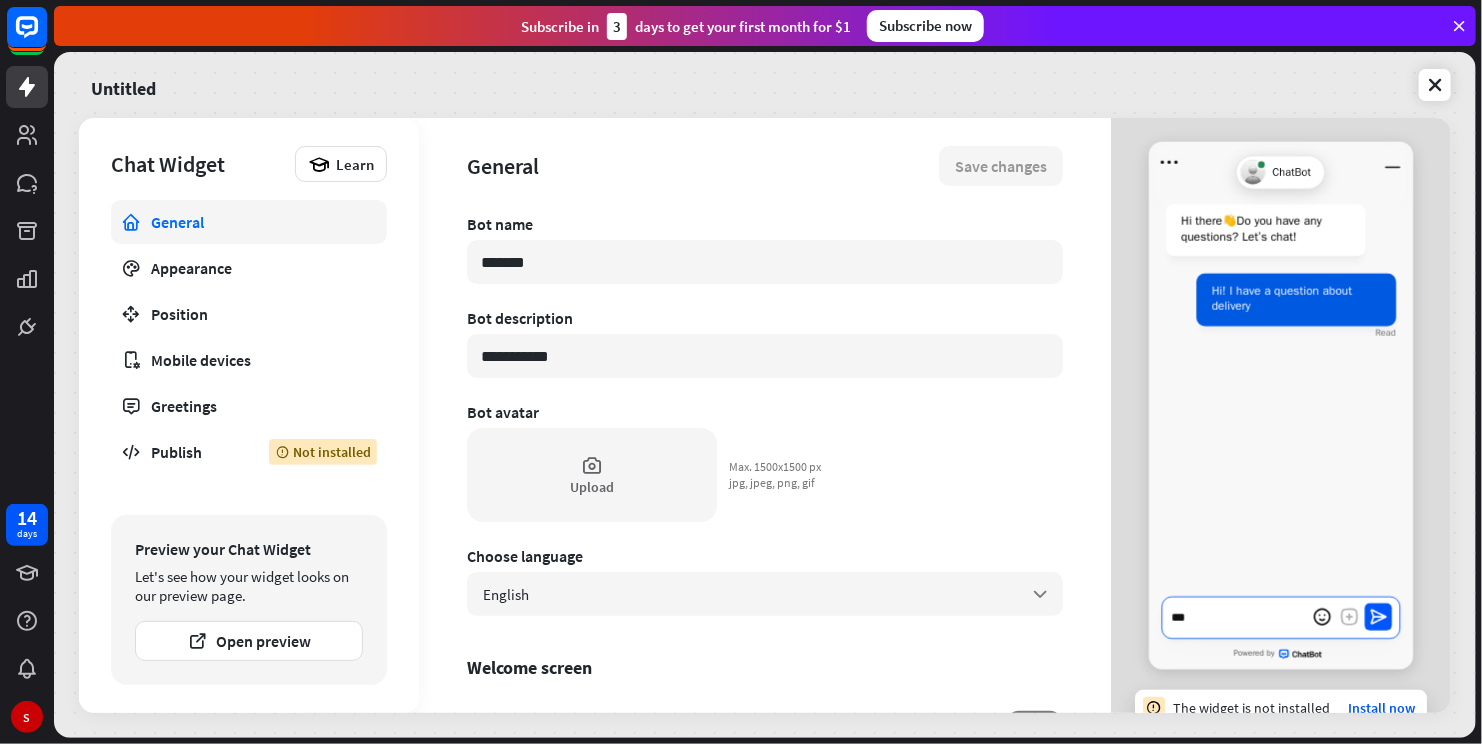 type on "*" 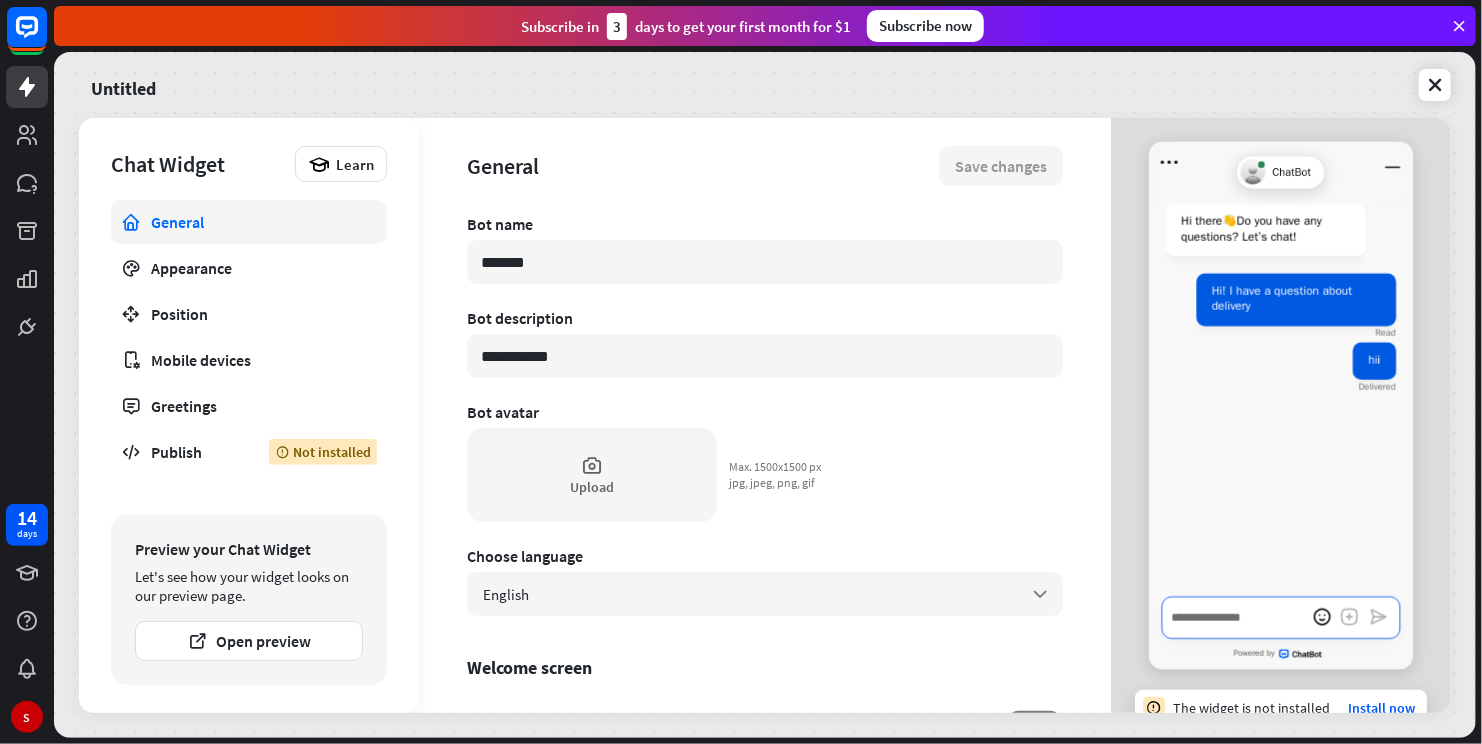 type on "*" 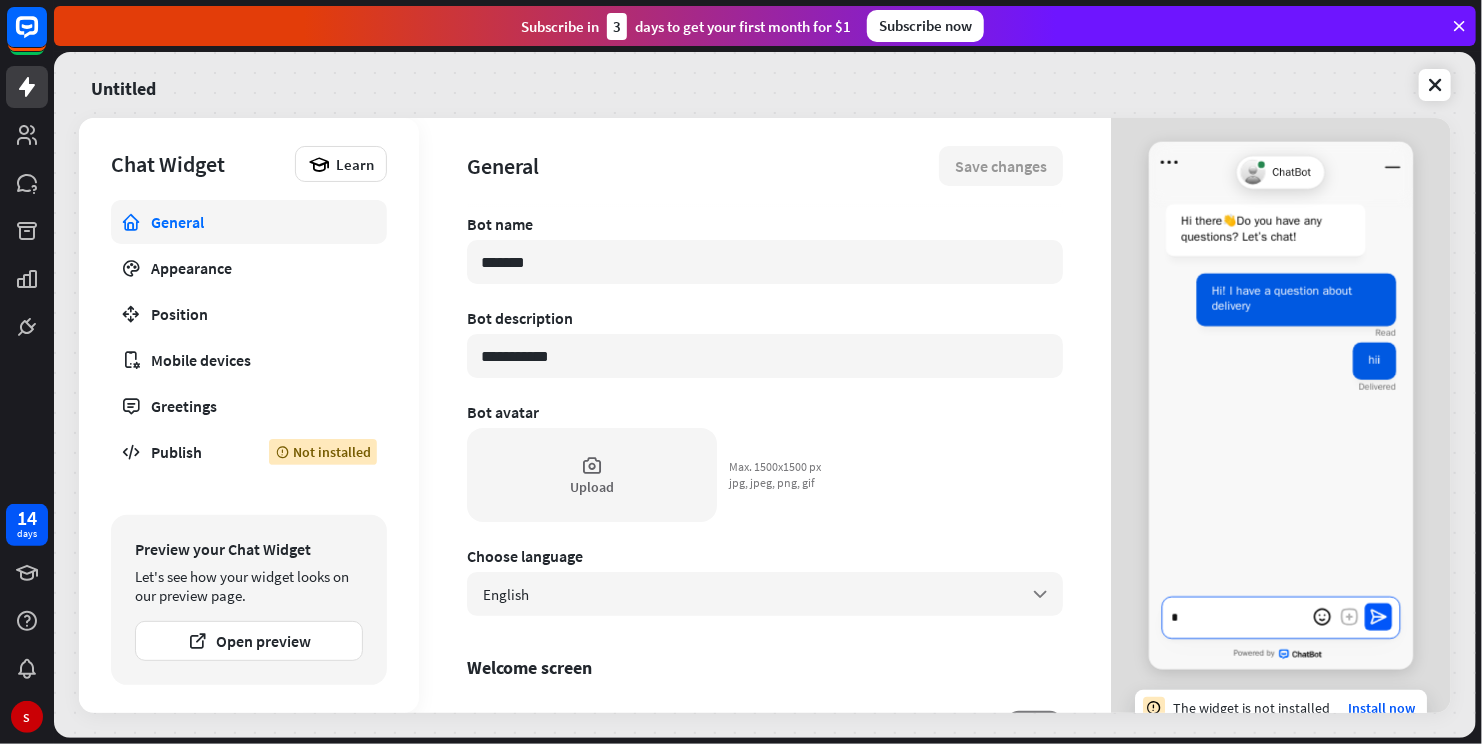 type on "*" 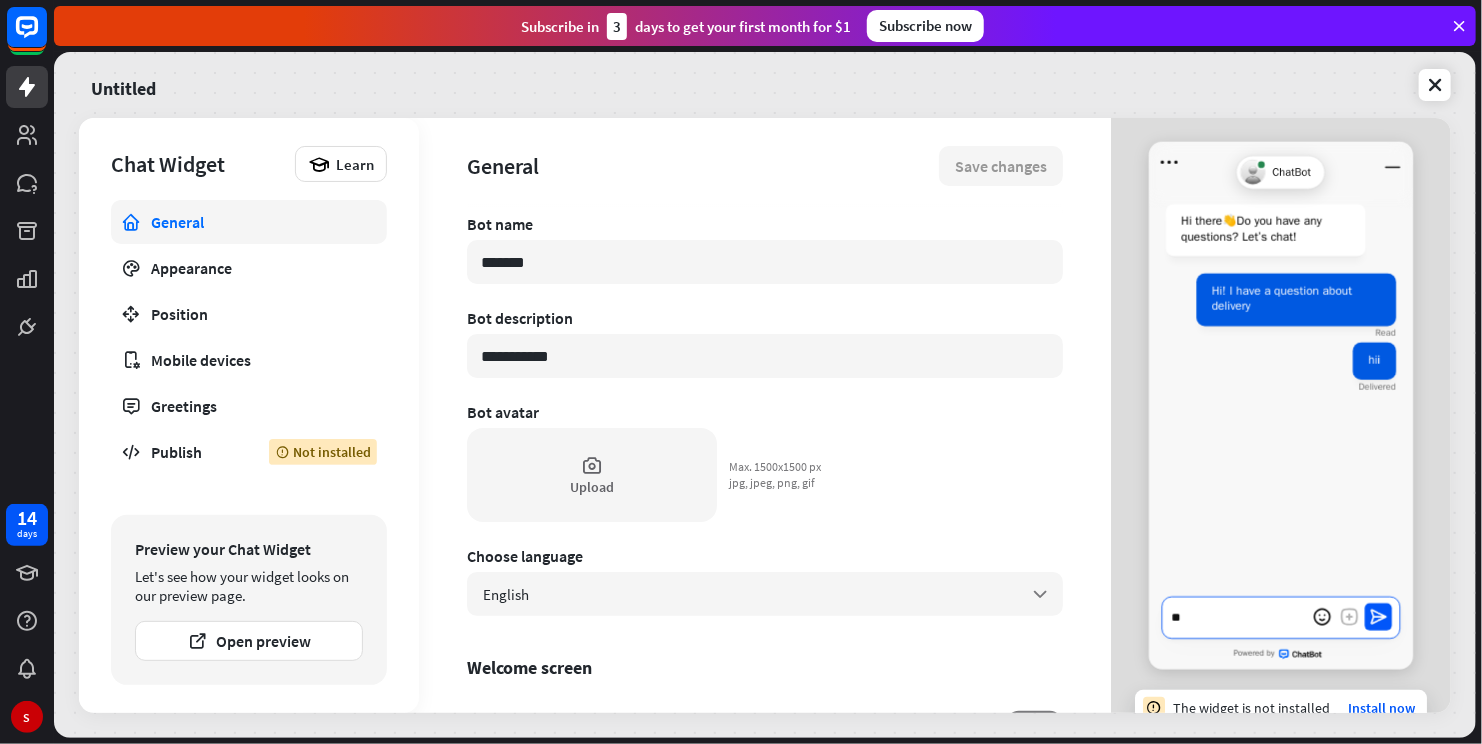 type on "*" 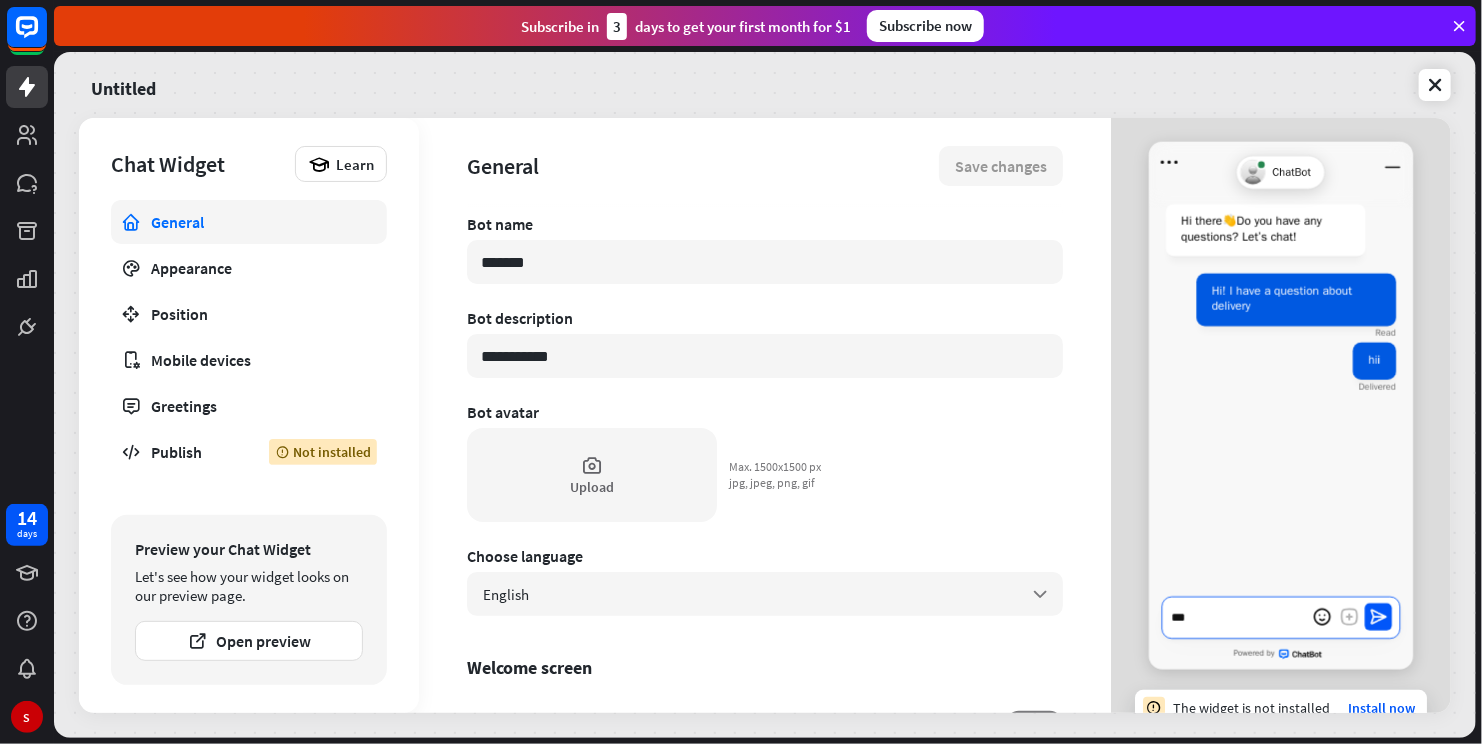 type on "*" 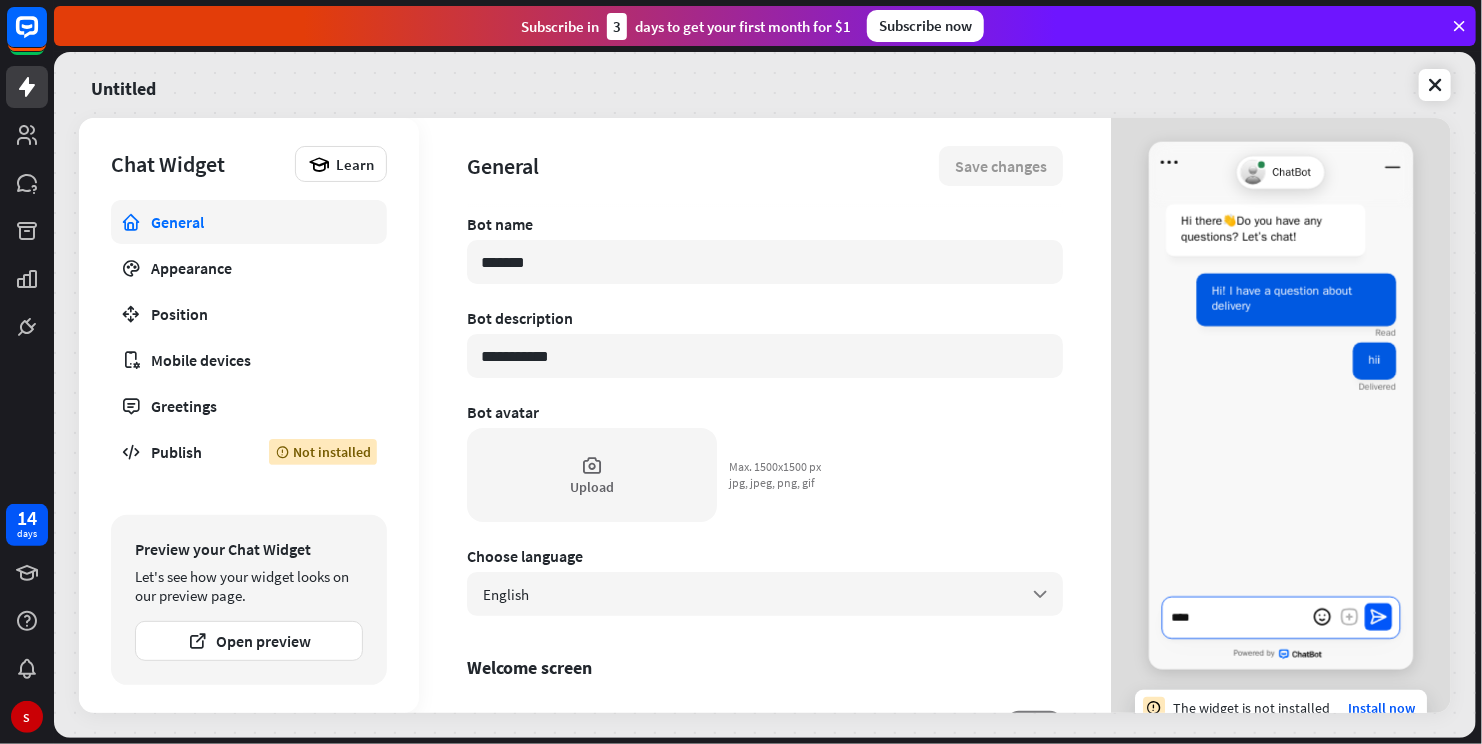 type on "*" 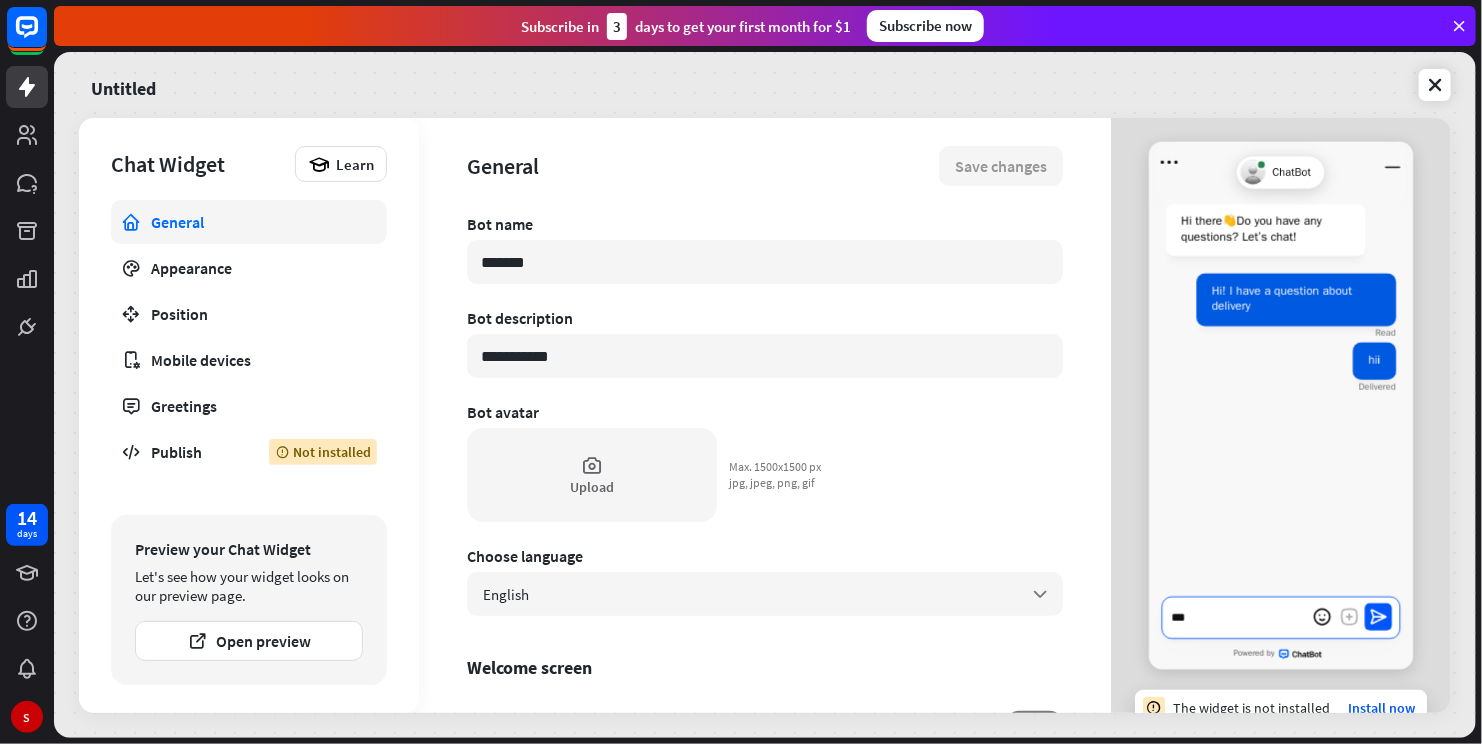 type on "*" 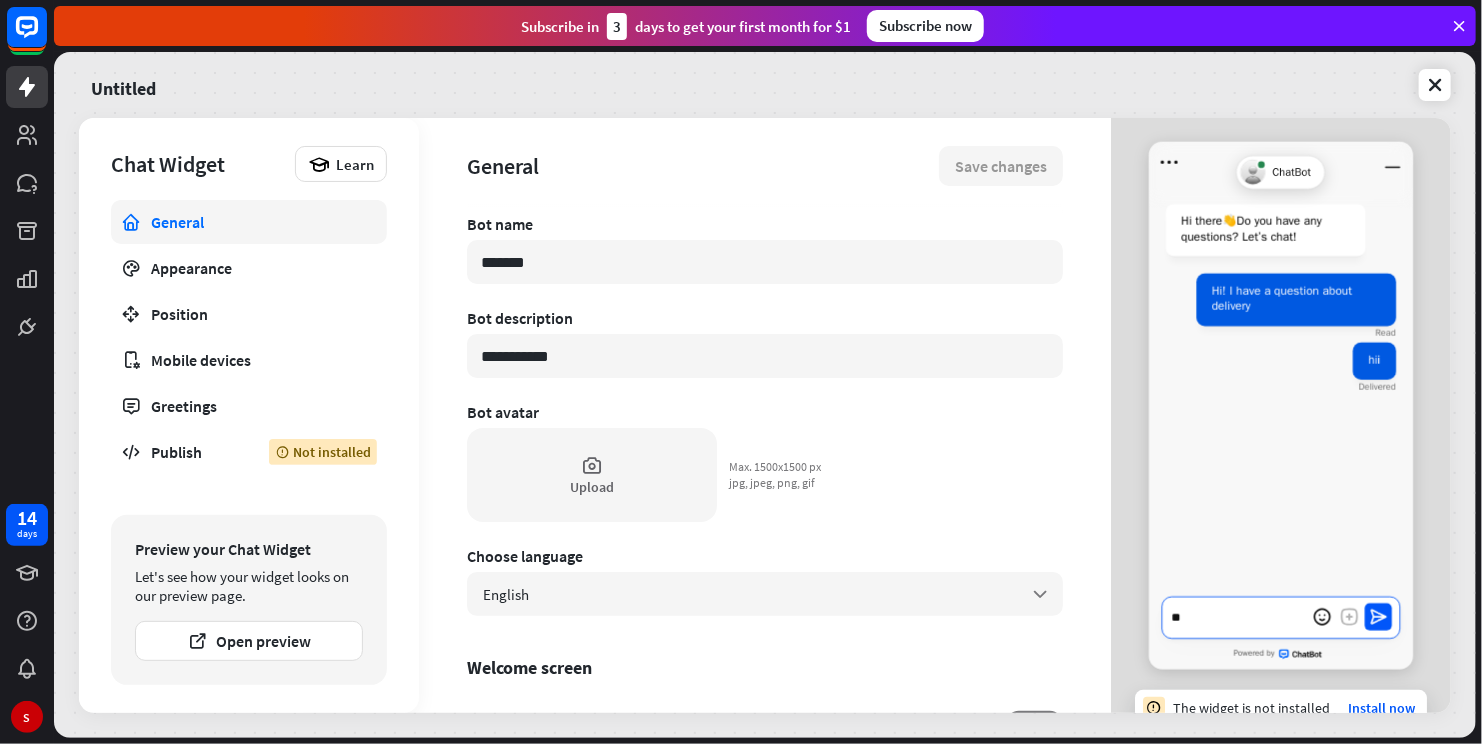 type on "*" 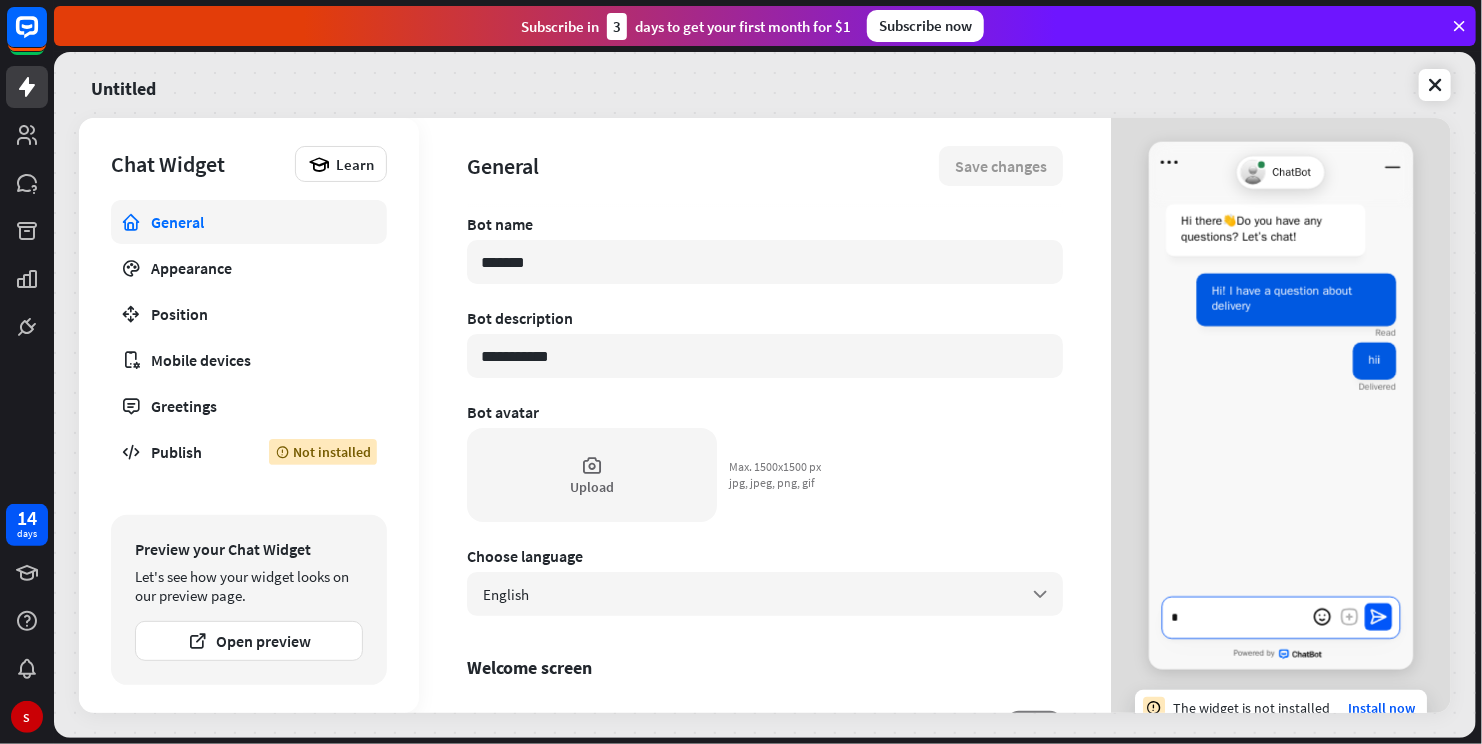 type on "*" 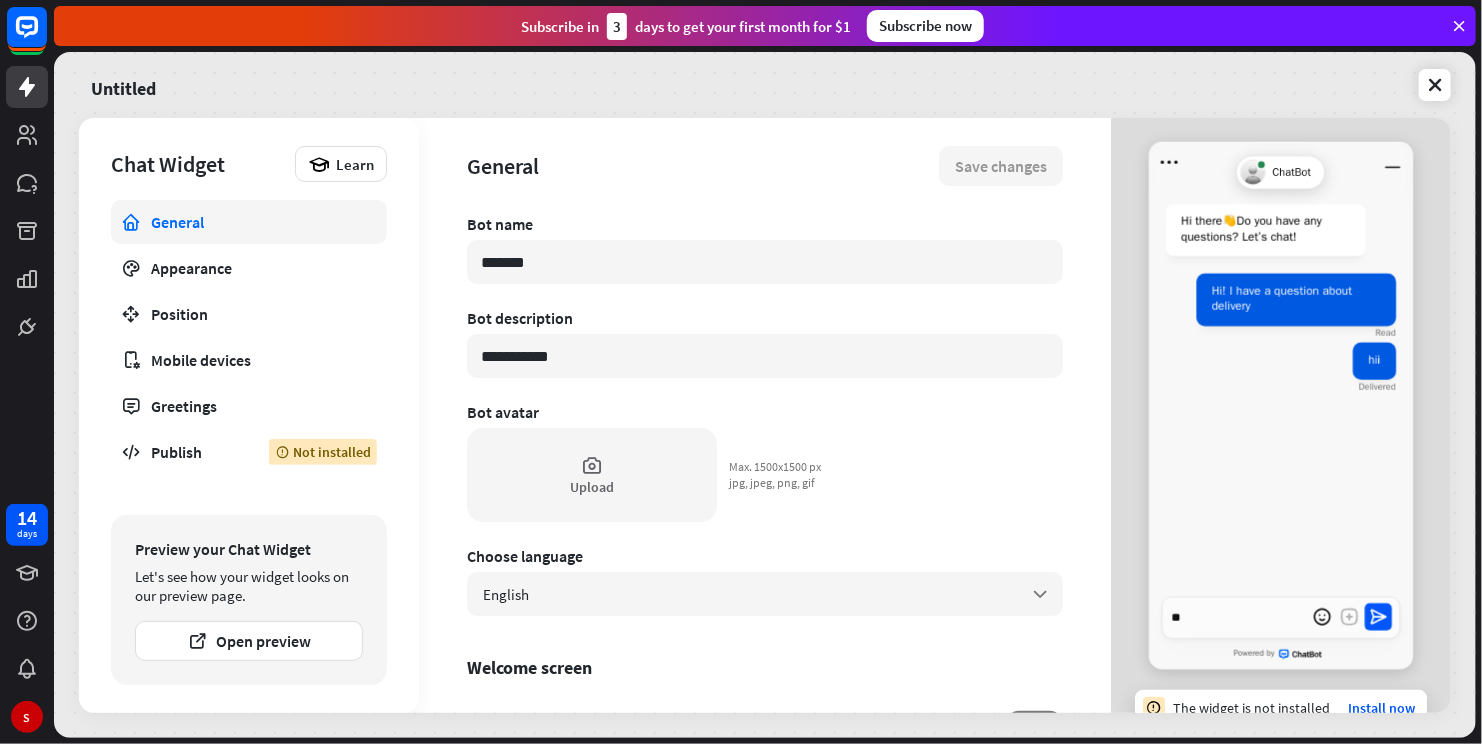 type on "*" 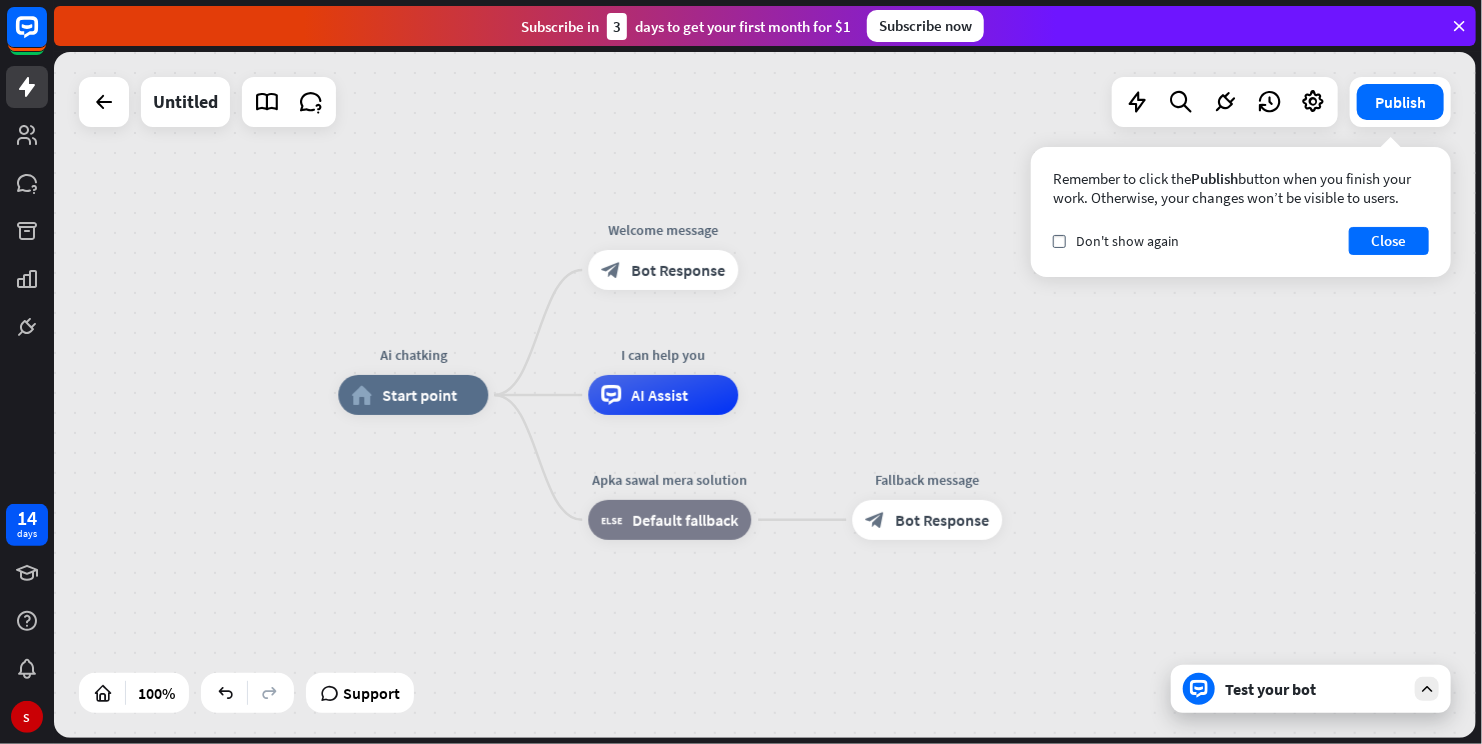 click on "Test your bot" at bounding box center (1311, 689) 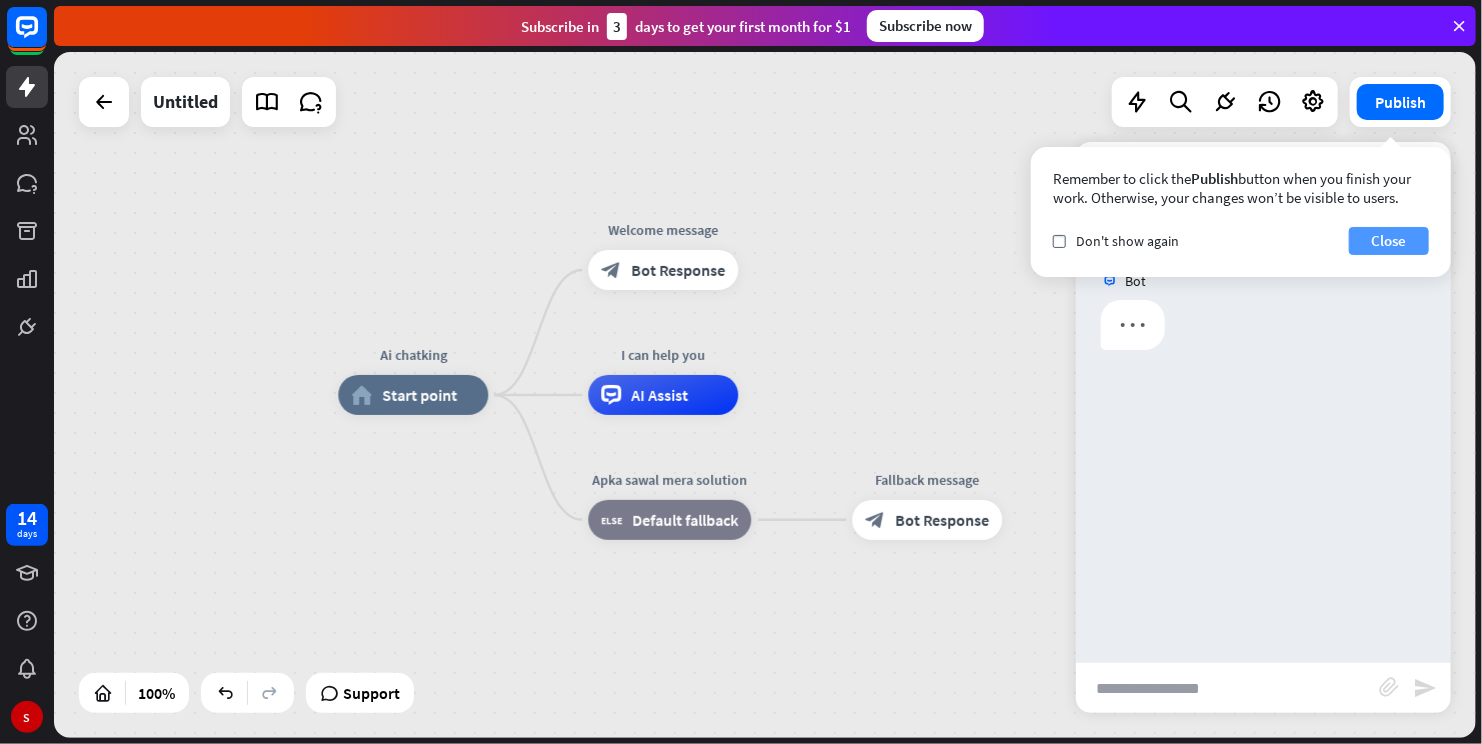 click on "Close" at bounding box center (1389, 241) 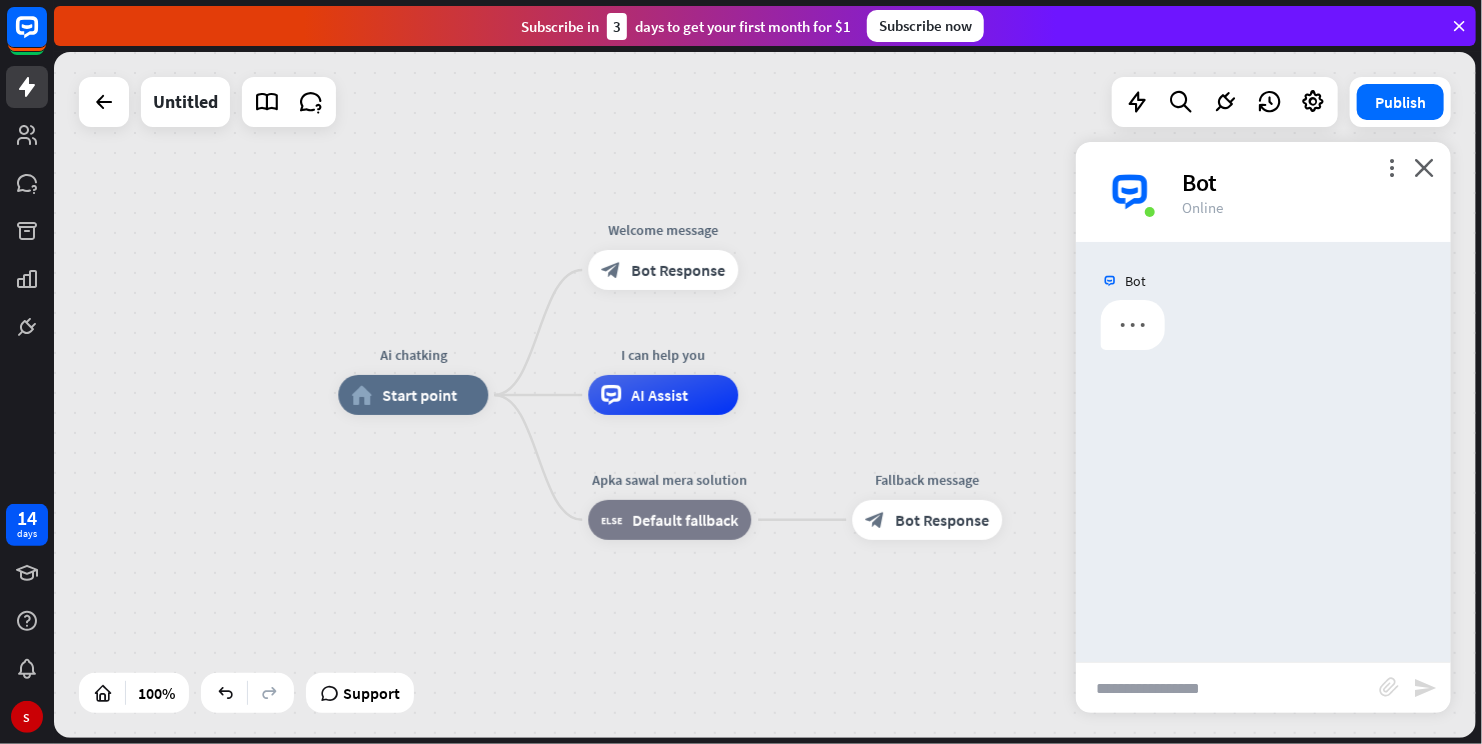 click at bounding box center (1227, 688) 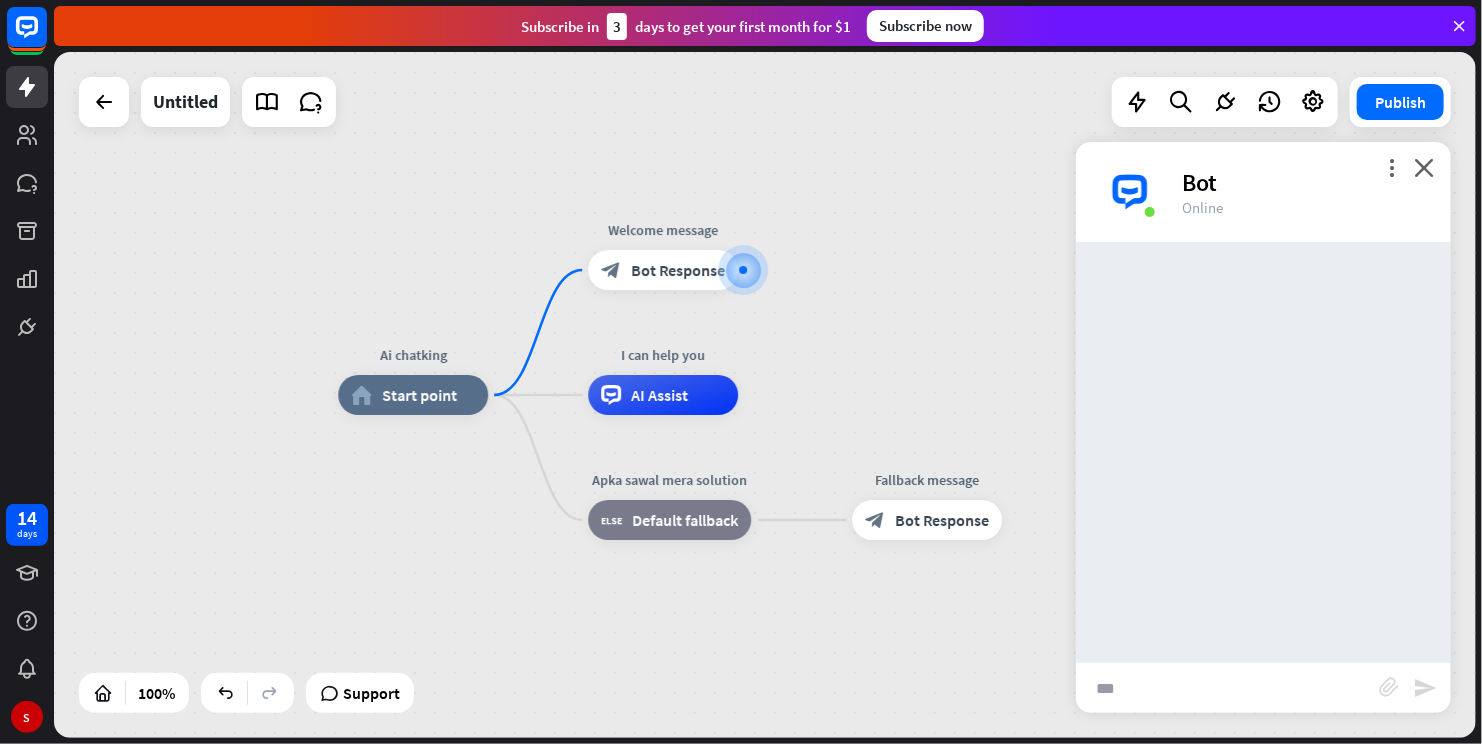 type on "***" 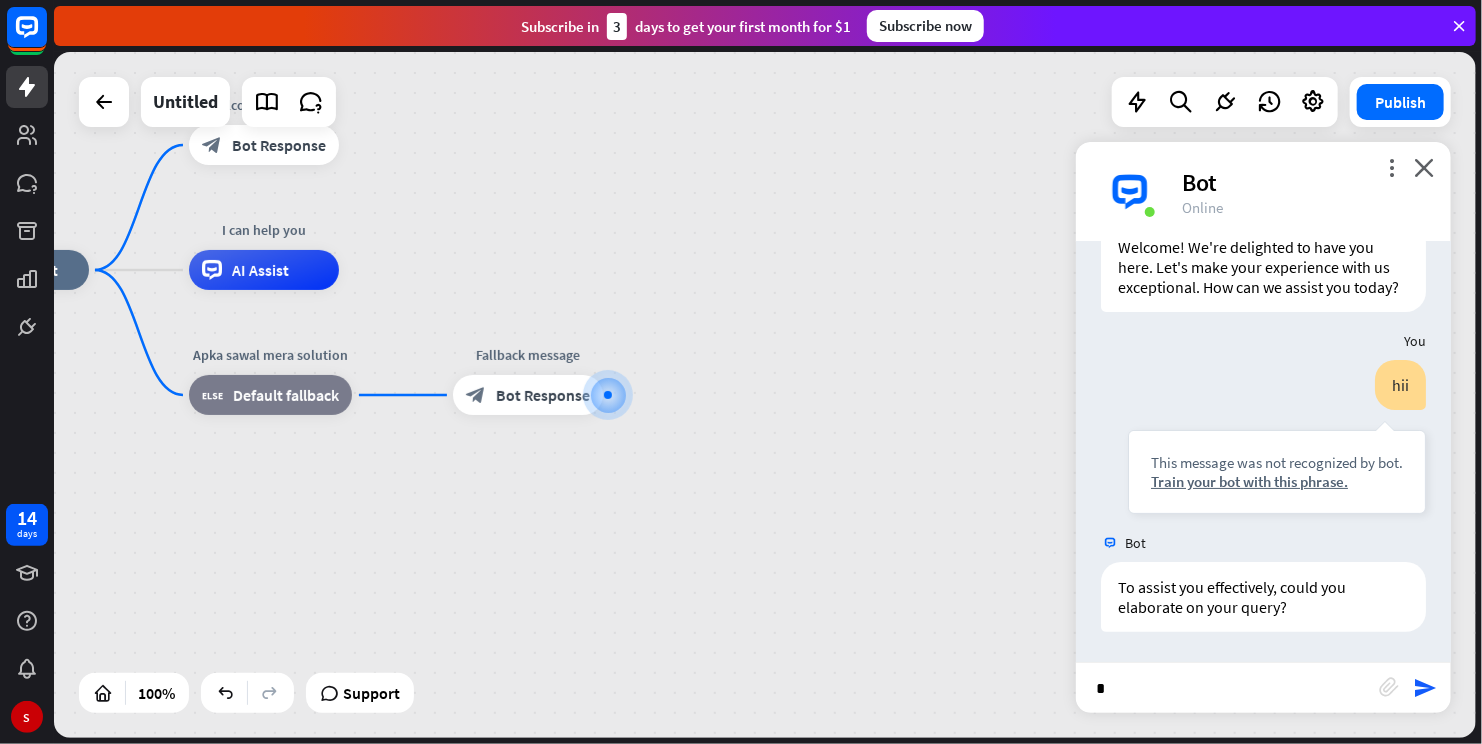 scroll, scrollTop: 97, scrollLeft: 0, axis: vertical 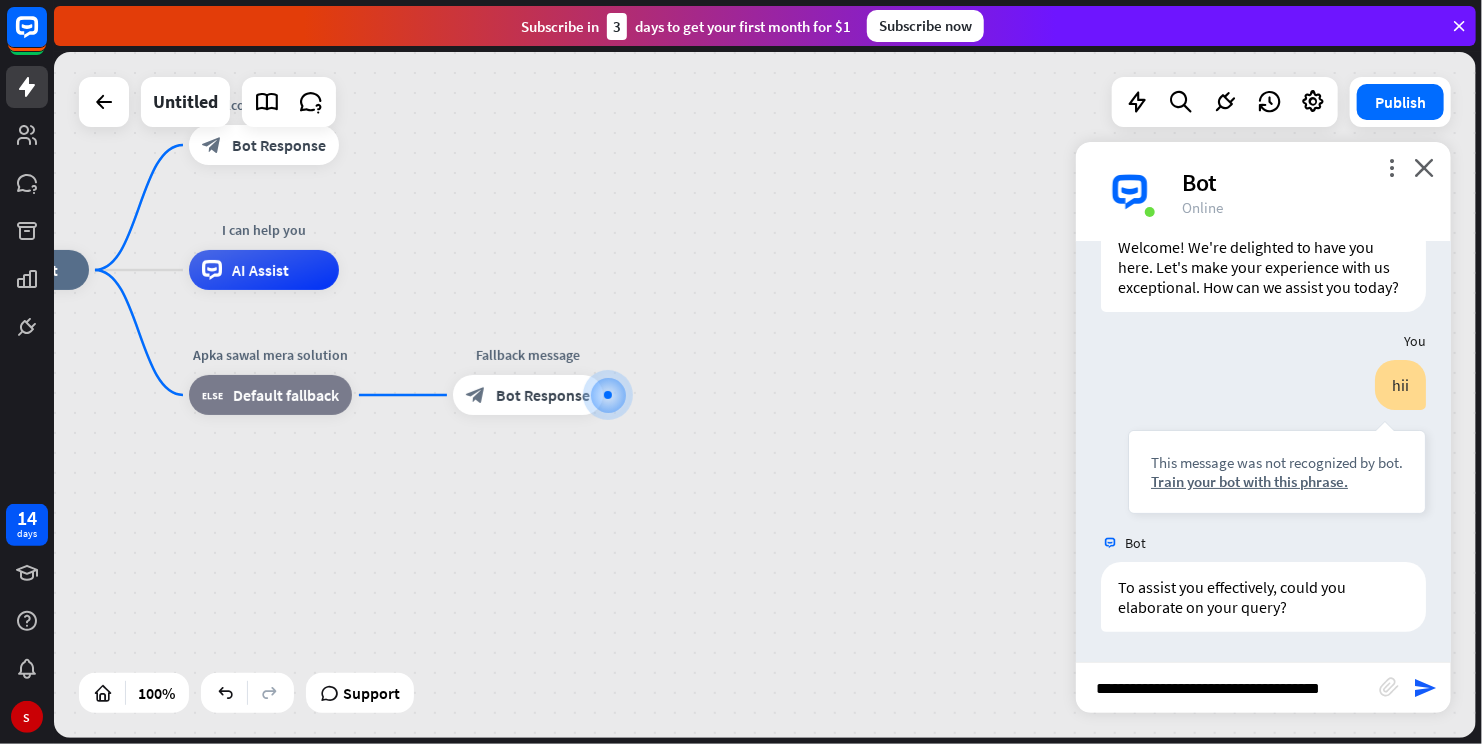 type on "**********" 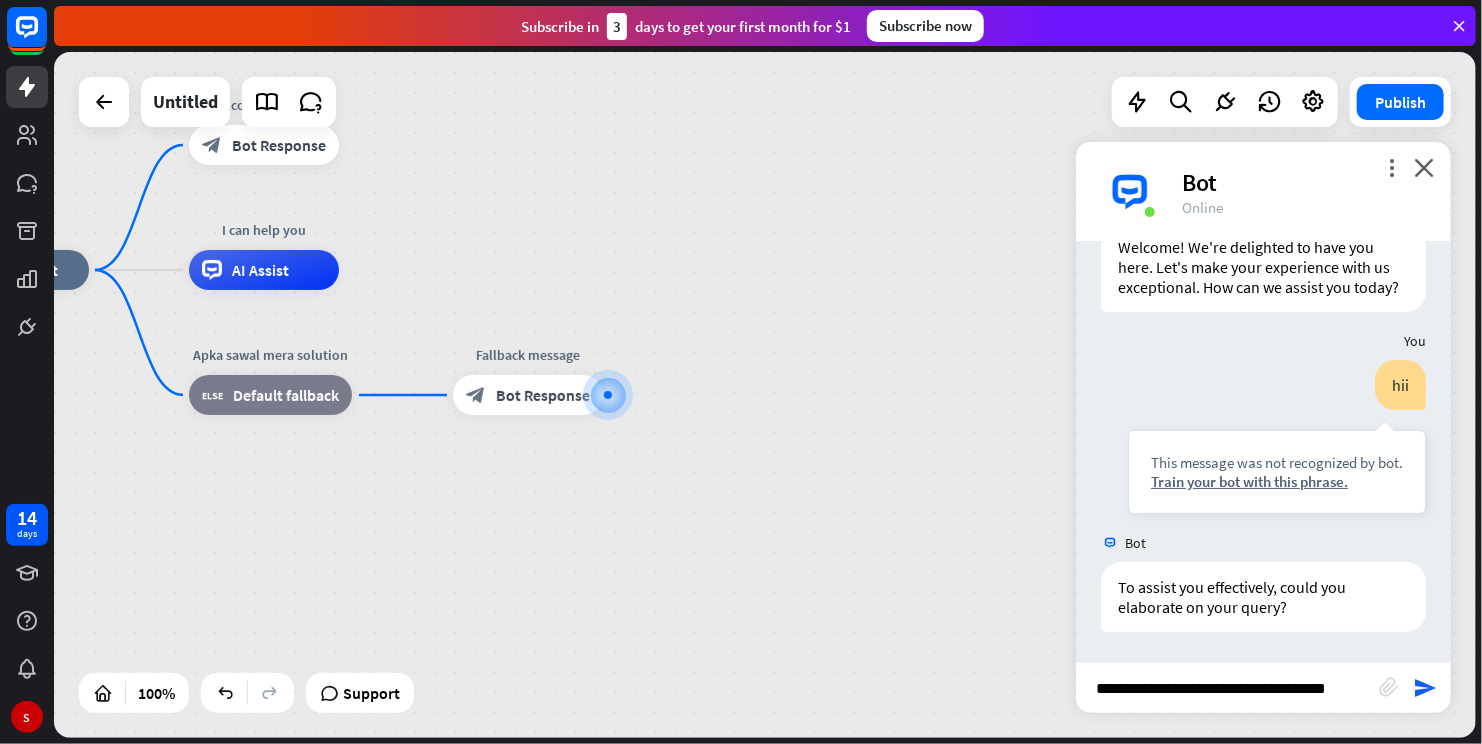 type 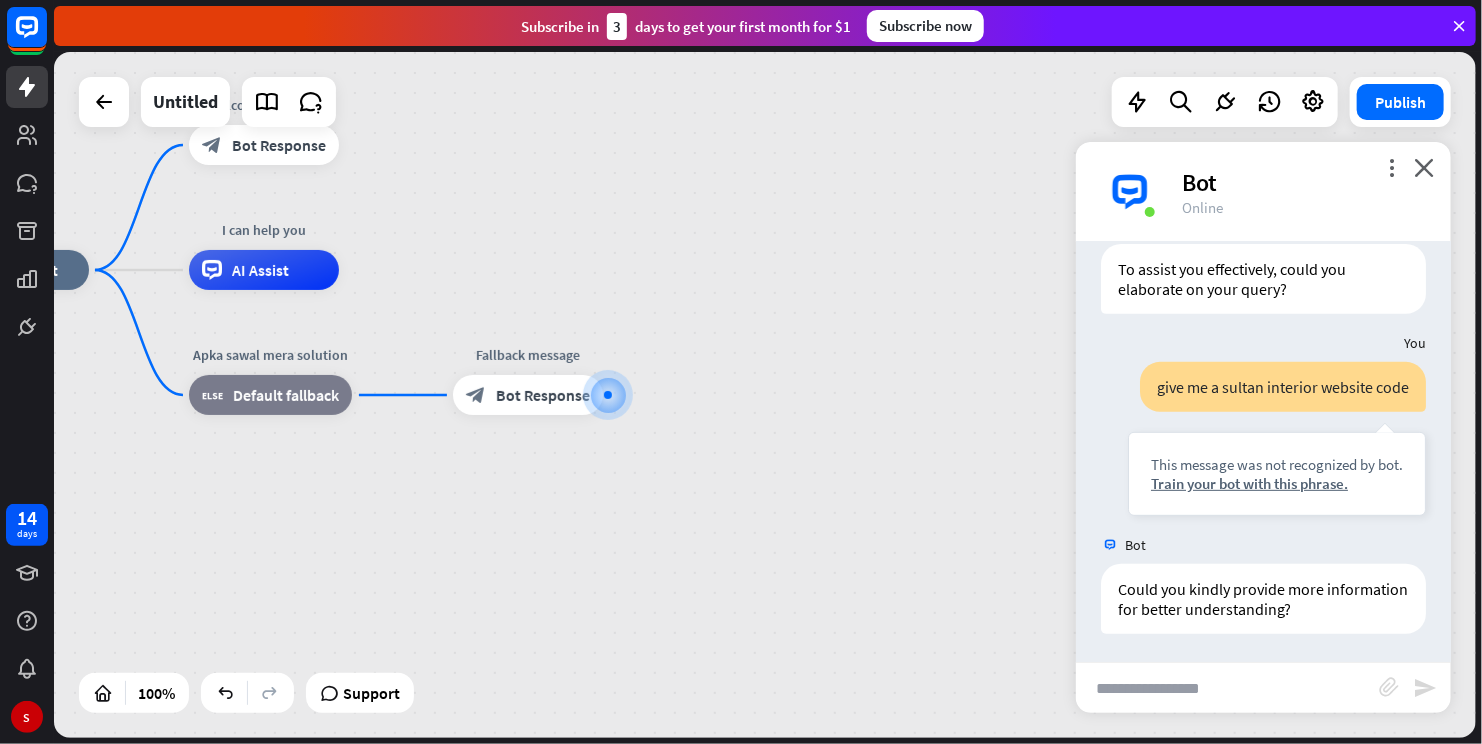 scroll, scrollTop: 416, scrollLeft: 0, axis: vertical 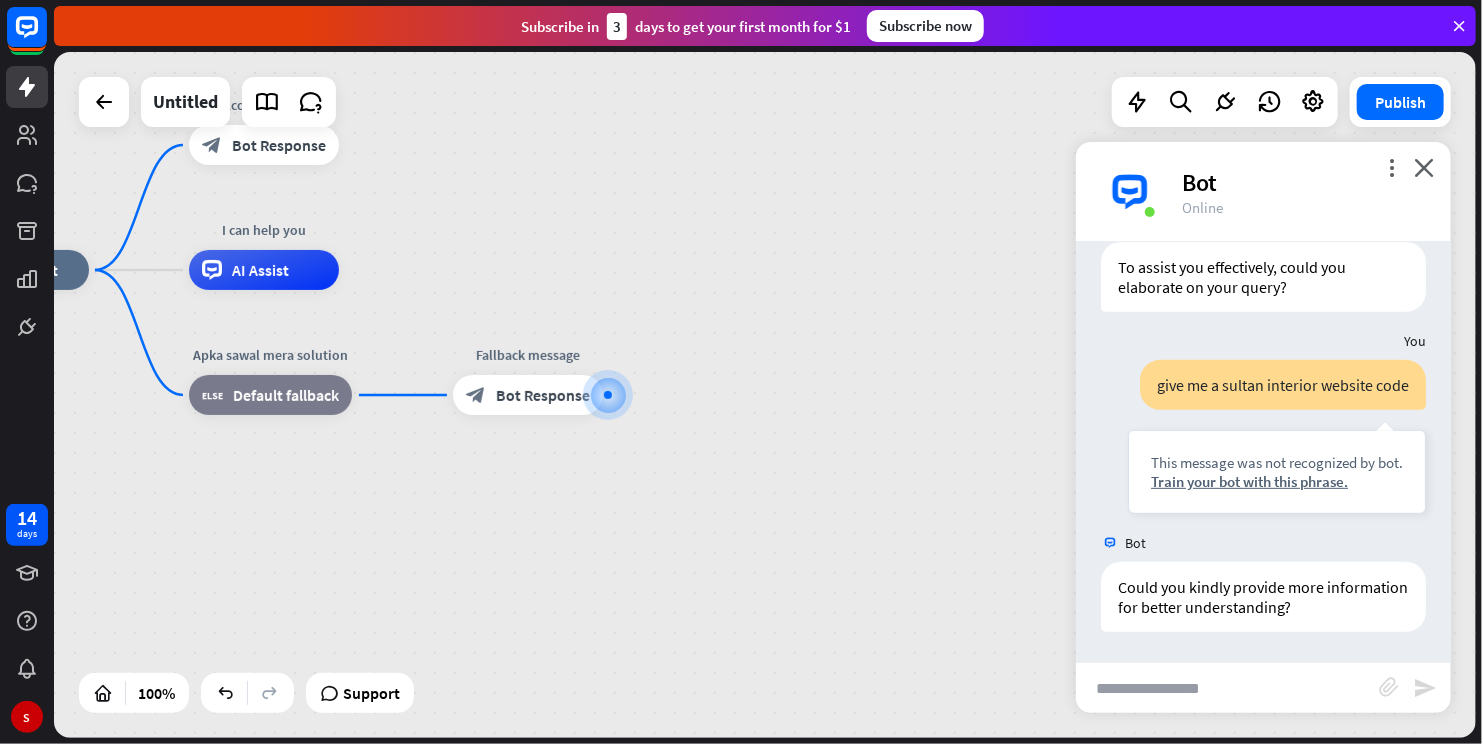 click on "more_vert
close
Bot
Online" at bounding box center (1263, 192) 